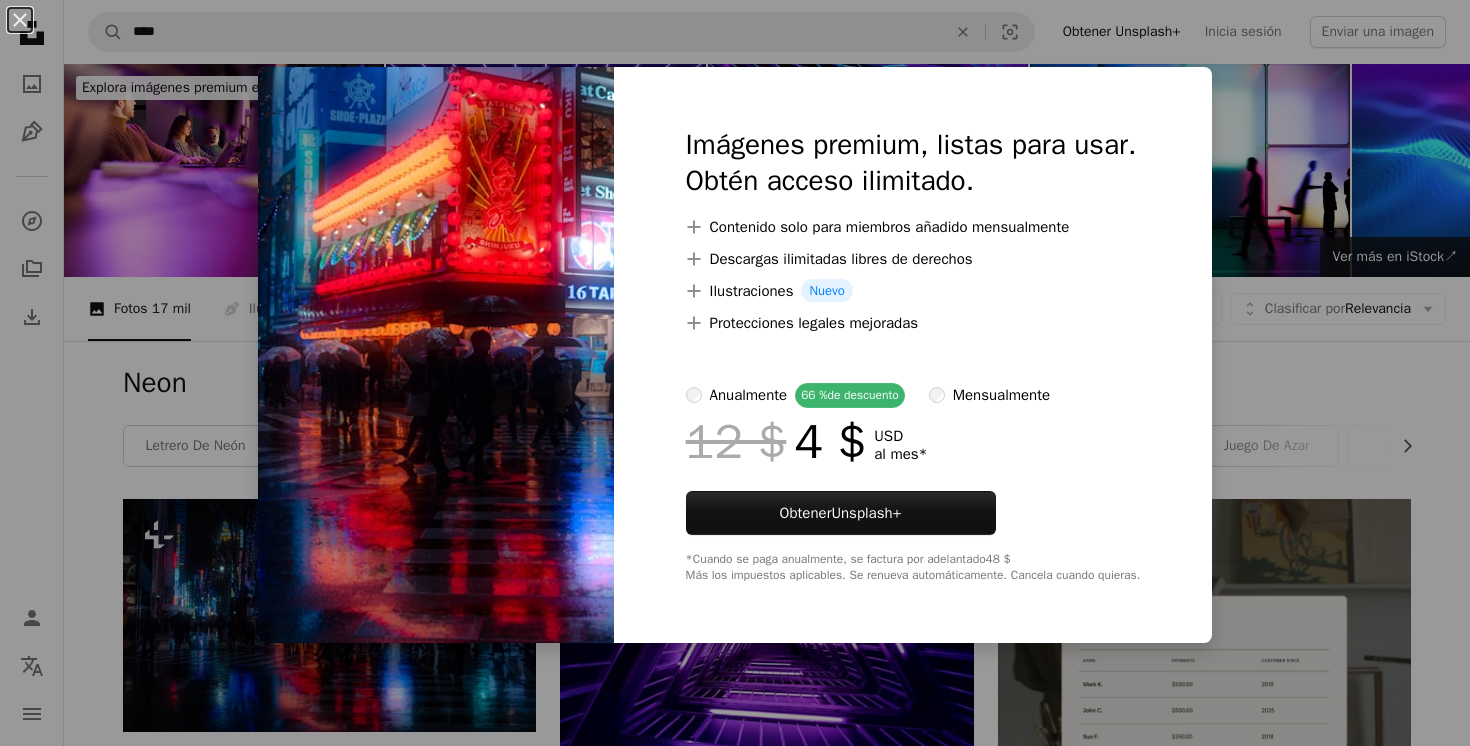 scroll, scrollTop: 373, scrollLeft: 0, axis: vertical 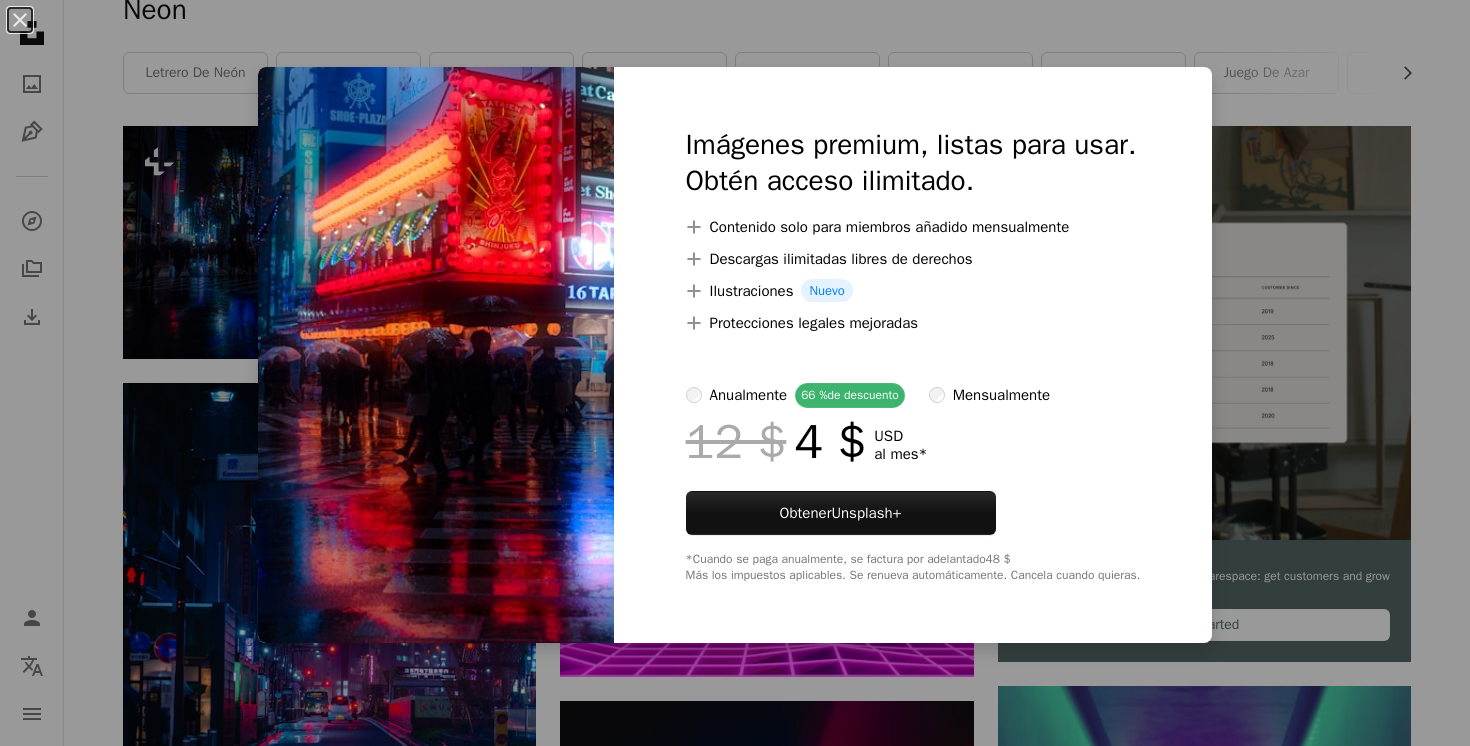 click on "An X shape Imágenes premium, listas para usar. Obtén acceso ilimitado. A plus sign Contenido solo para miembros añadido mensualmente A plus sign Descargas ilimitadas libres de derechos A plus sign Ilustraciones  Nuevo A plus sign Protecciones legales mejoradas anualmente 66 %  de descuento mensualmente 12 $   4 $ USD al mes * Obtener  Unsplash+ *Cuando se paga anualmente, se factura por adelantado  48 $ Más los impuestos aplicables. Se renueva automáticamente. Cancela cuando quieras." at bounding box center [735, 373] 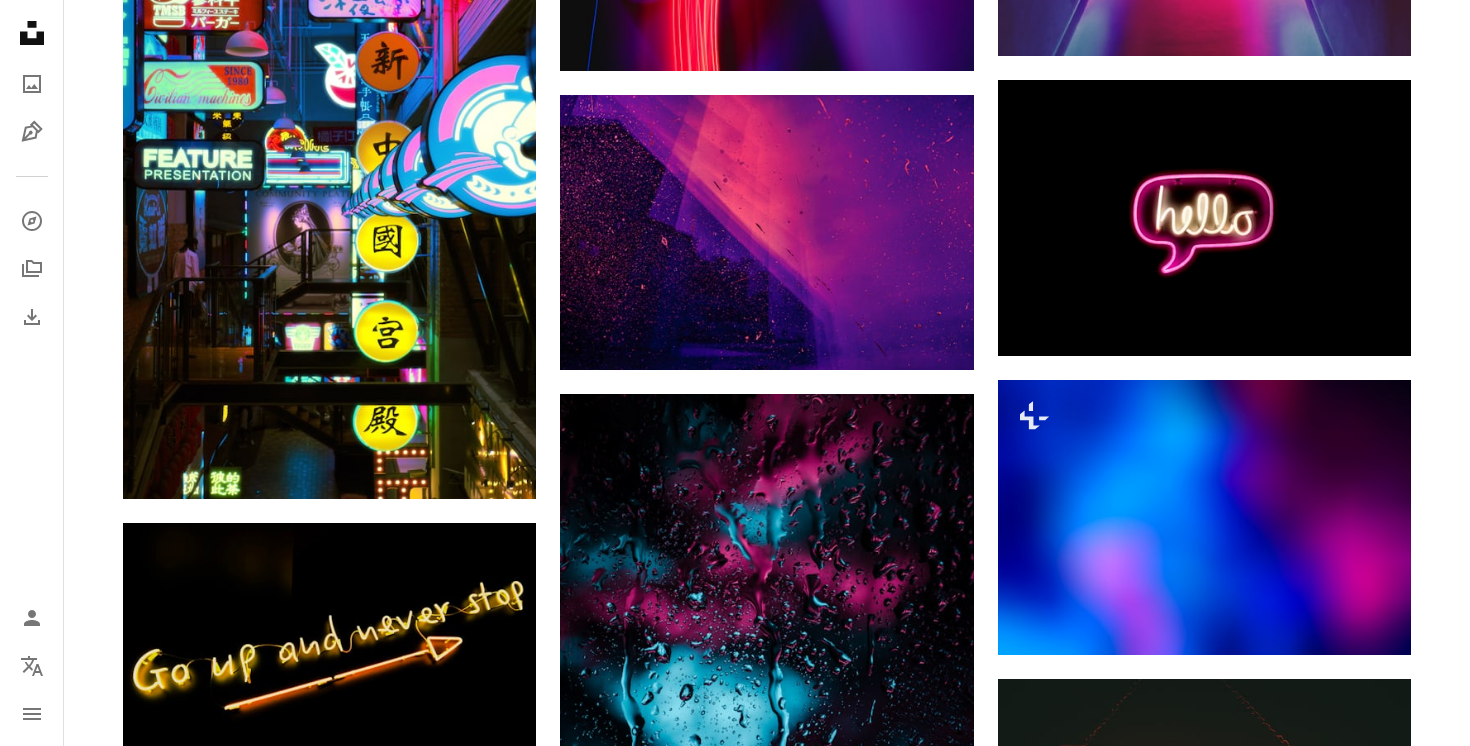 scroll, scrollTop: 1642, scrollLeft: 0, axis: vertical 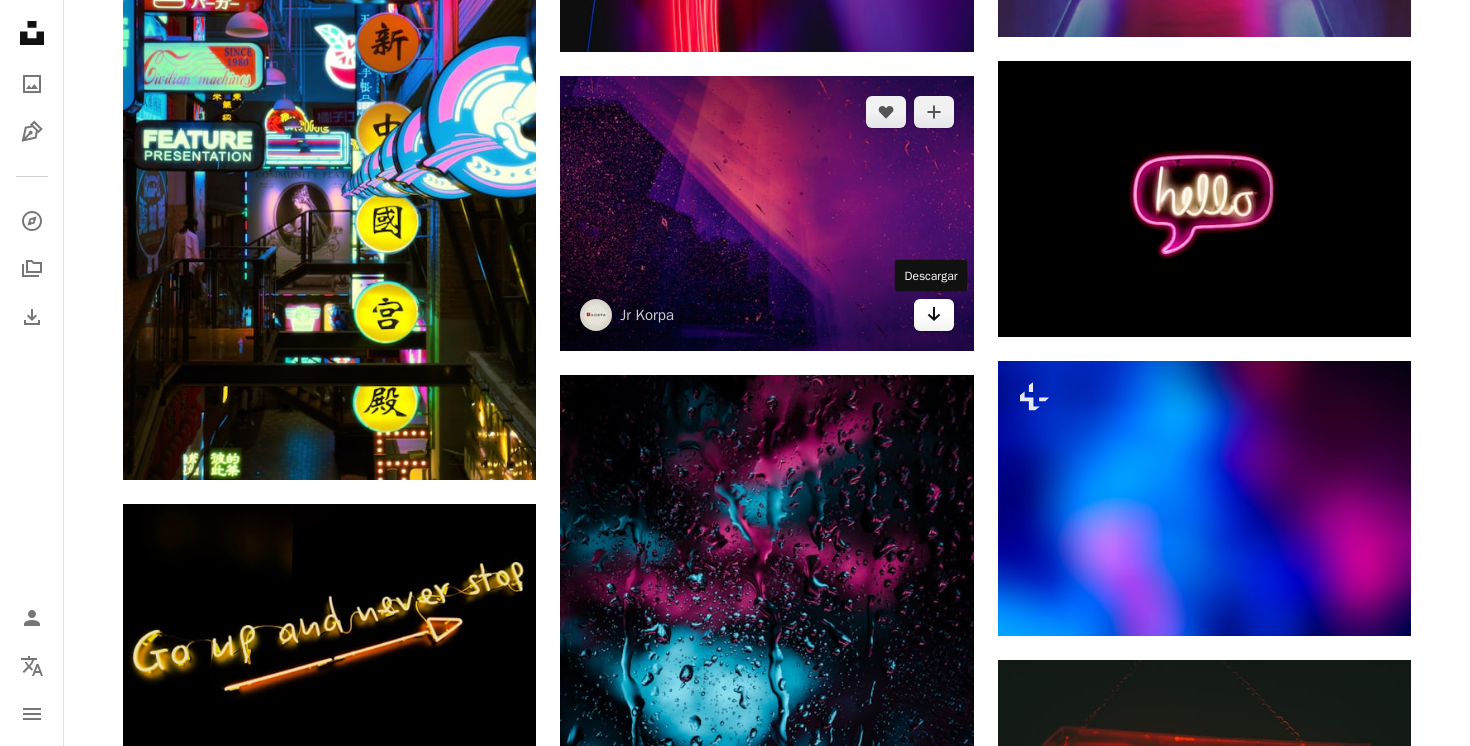 click 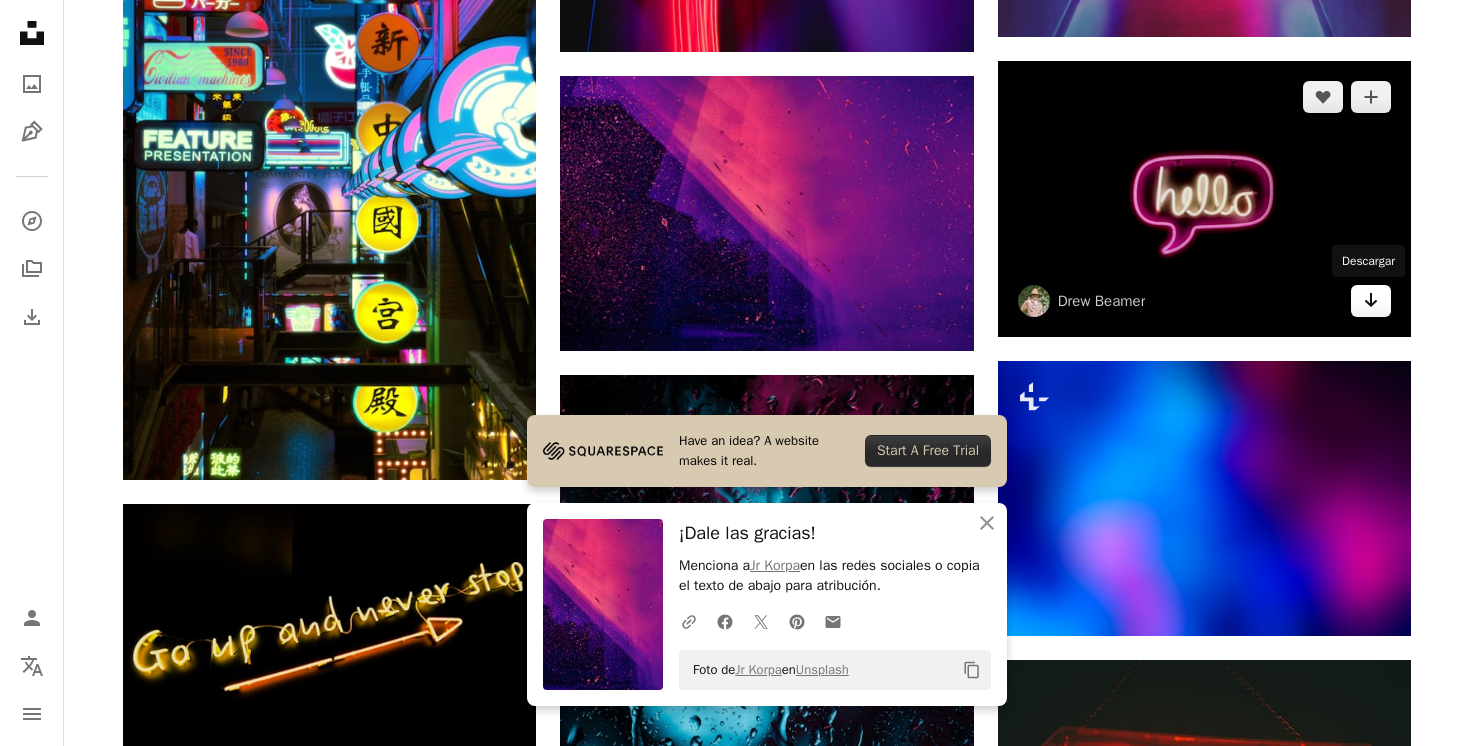 click on "Arrow pointing down" 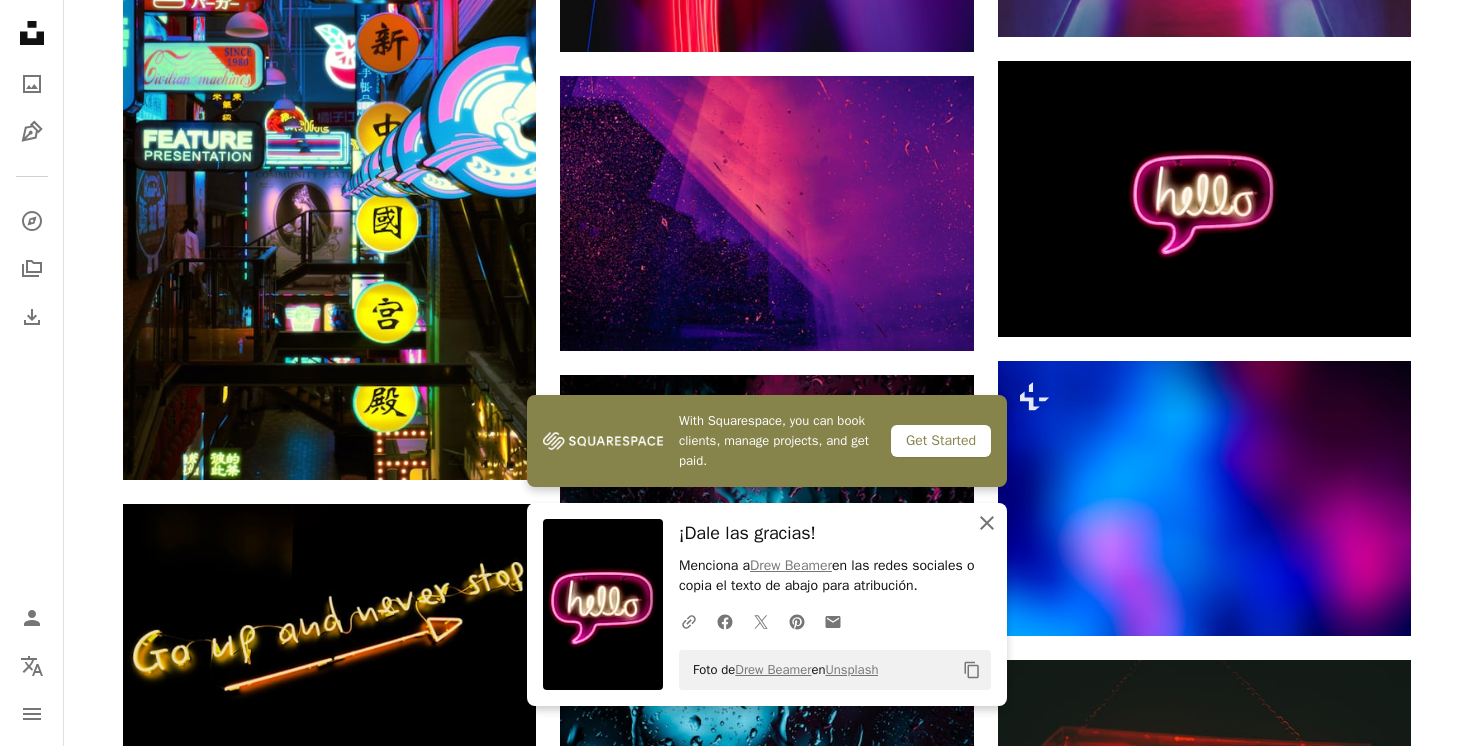 click 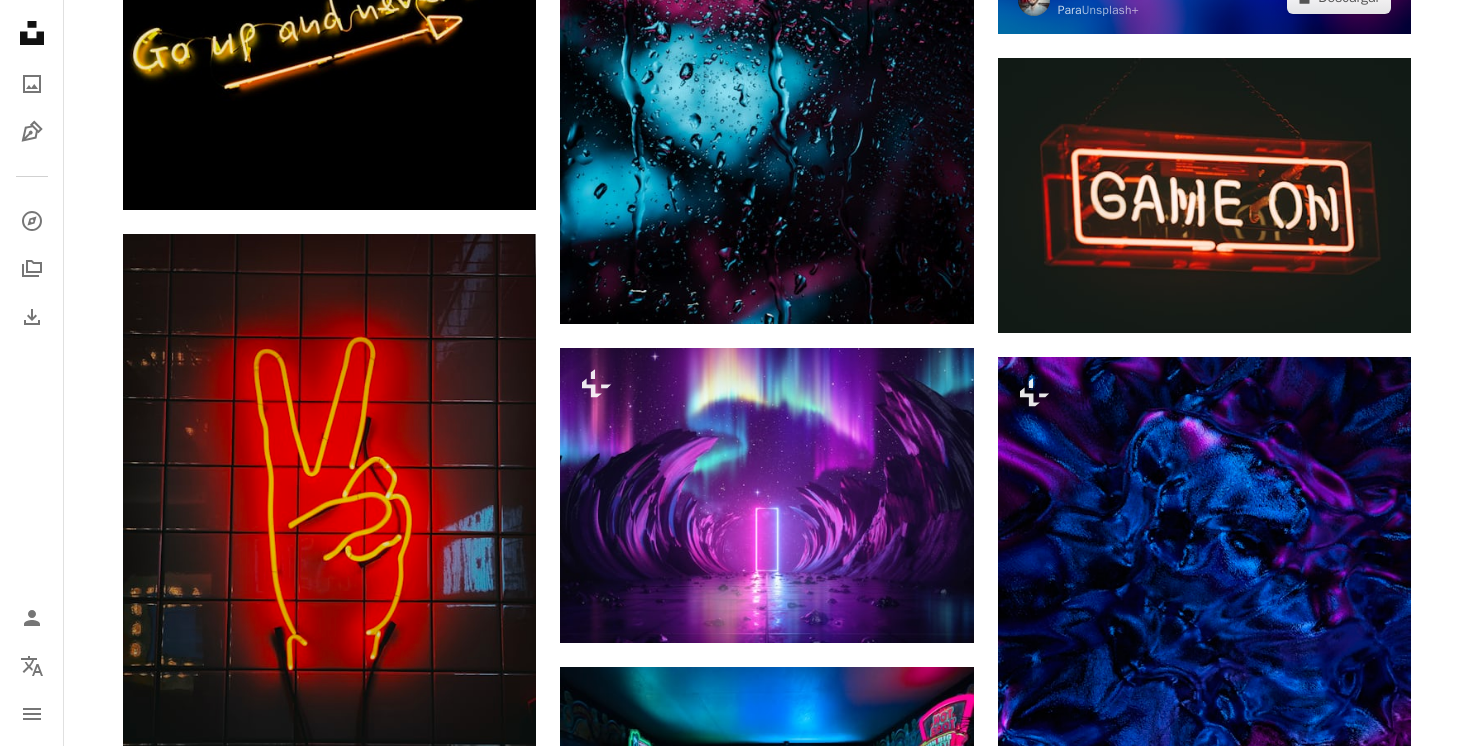 scroll, scrollTop: 2283, scrollLeft: 0, axis: vertical 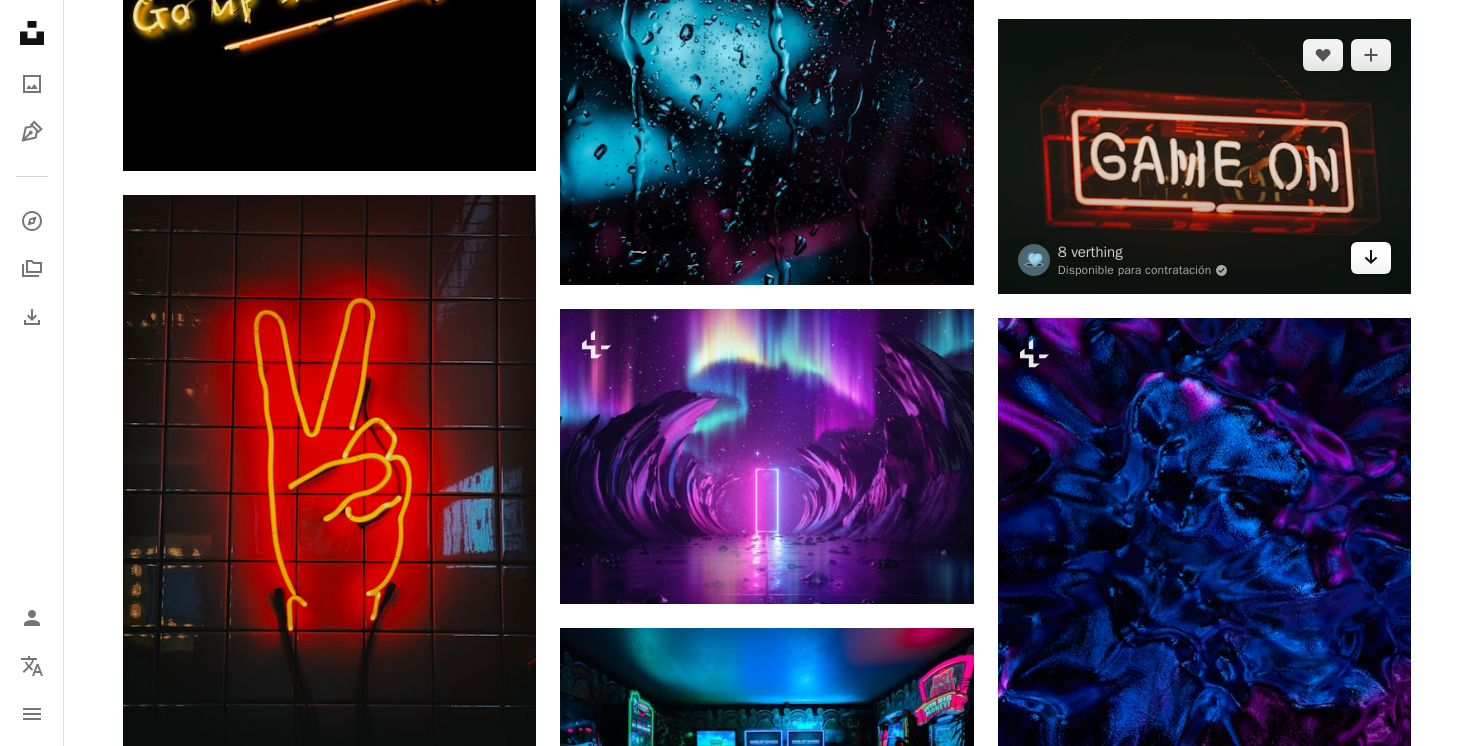 click on "Arrow pointing down" 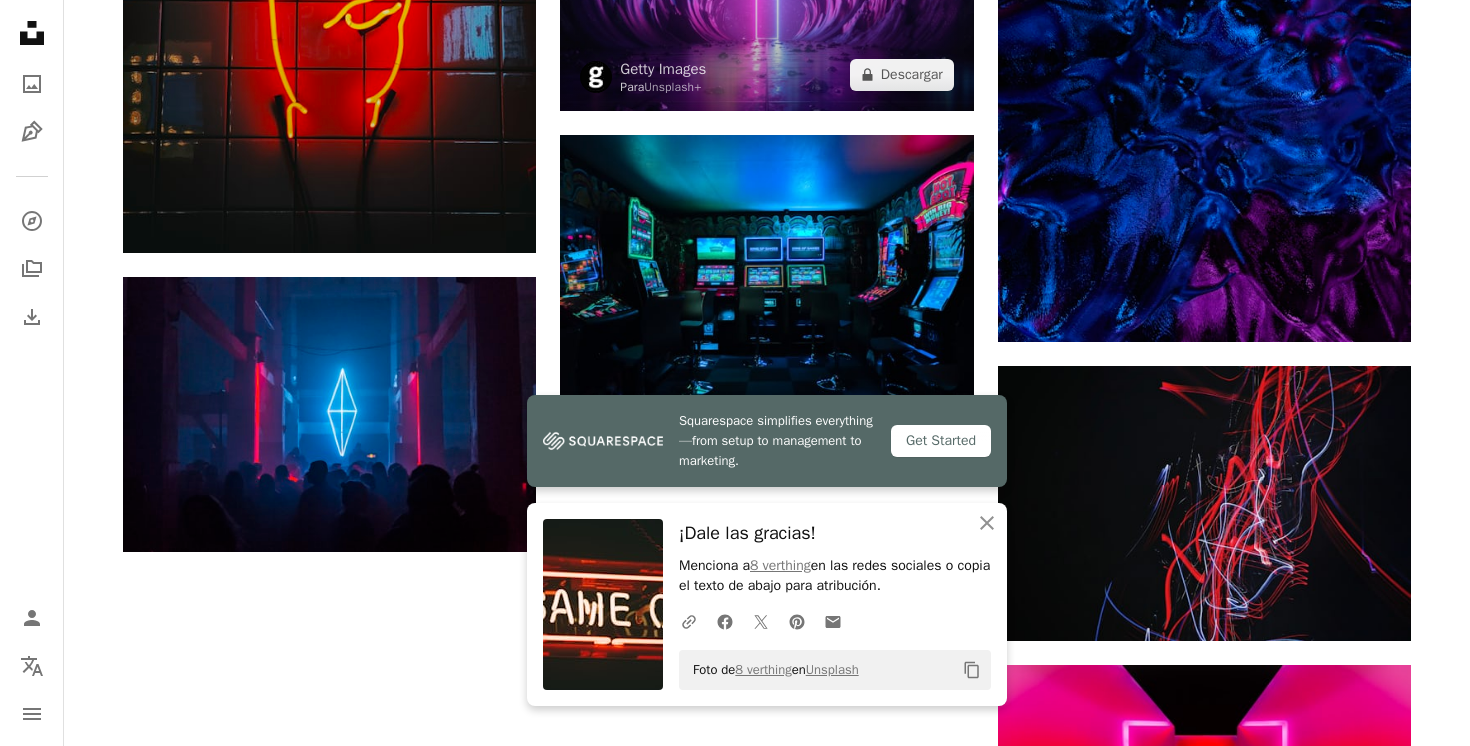 scroll, scrollTop: 2826, scrollLeft: 0, axis: vertical 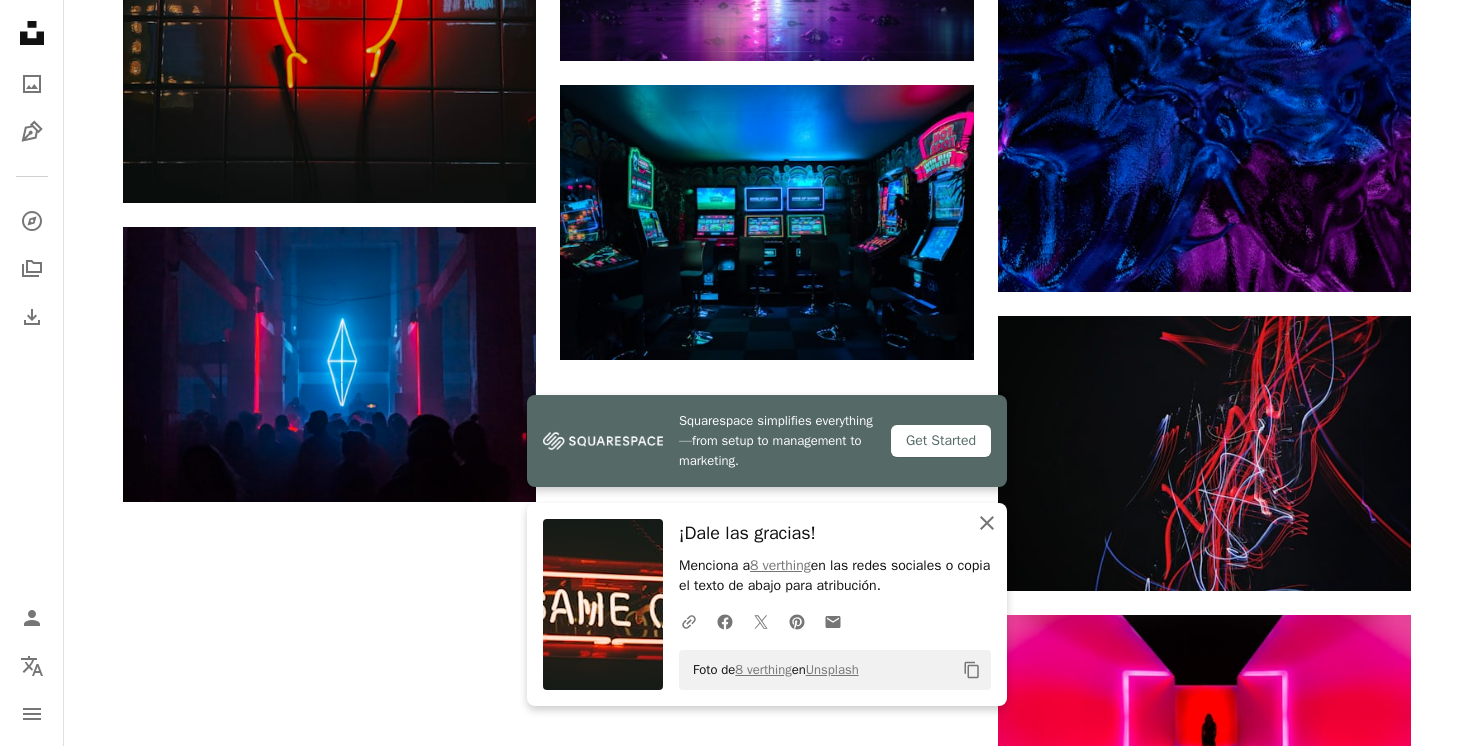 click 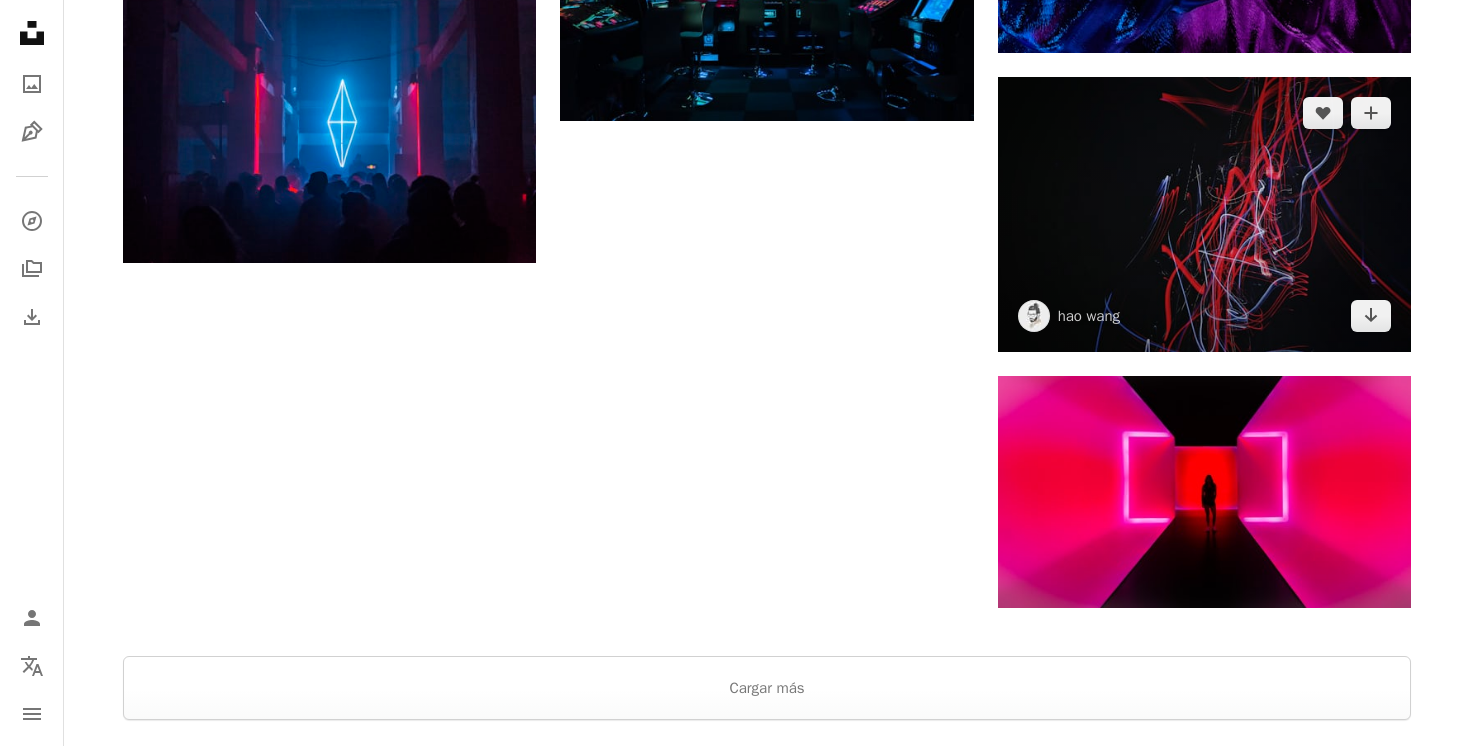 scroll, scrollTop: 3068, scrollLeft: 0, axis: vertical 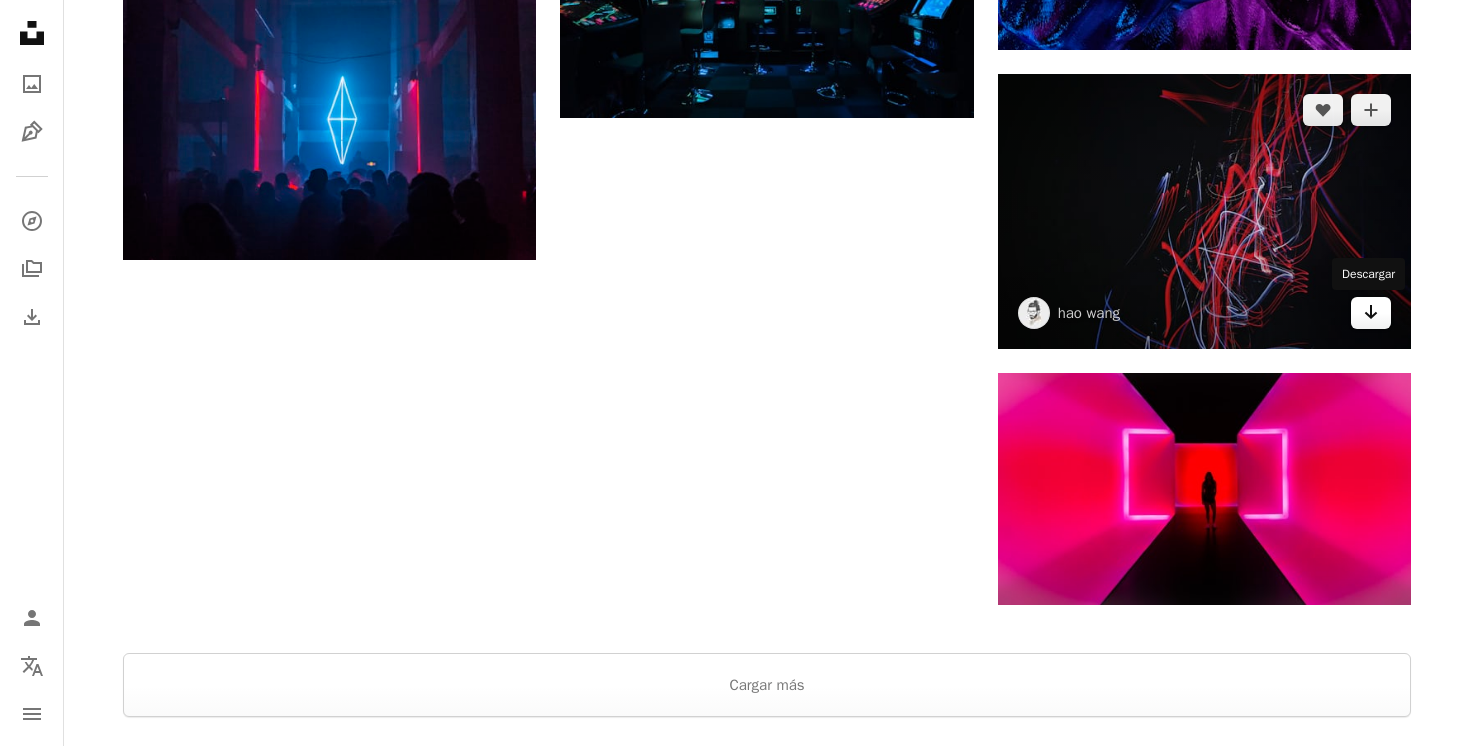 click on "Arrow pointing down" 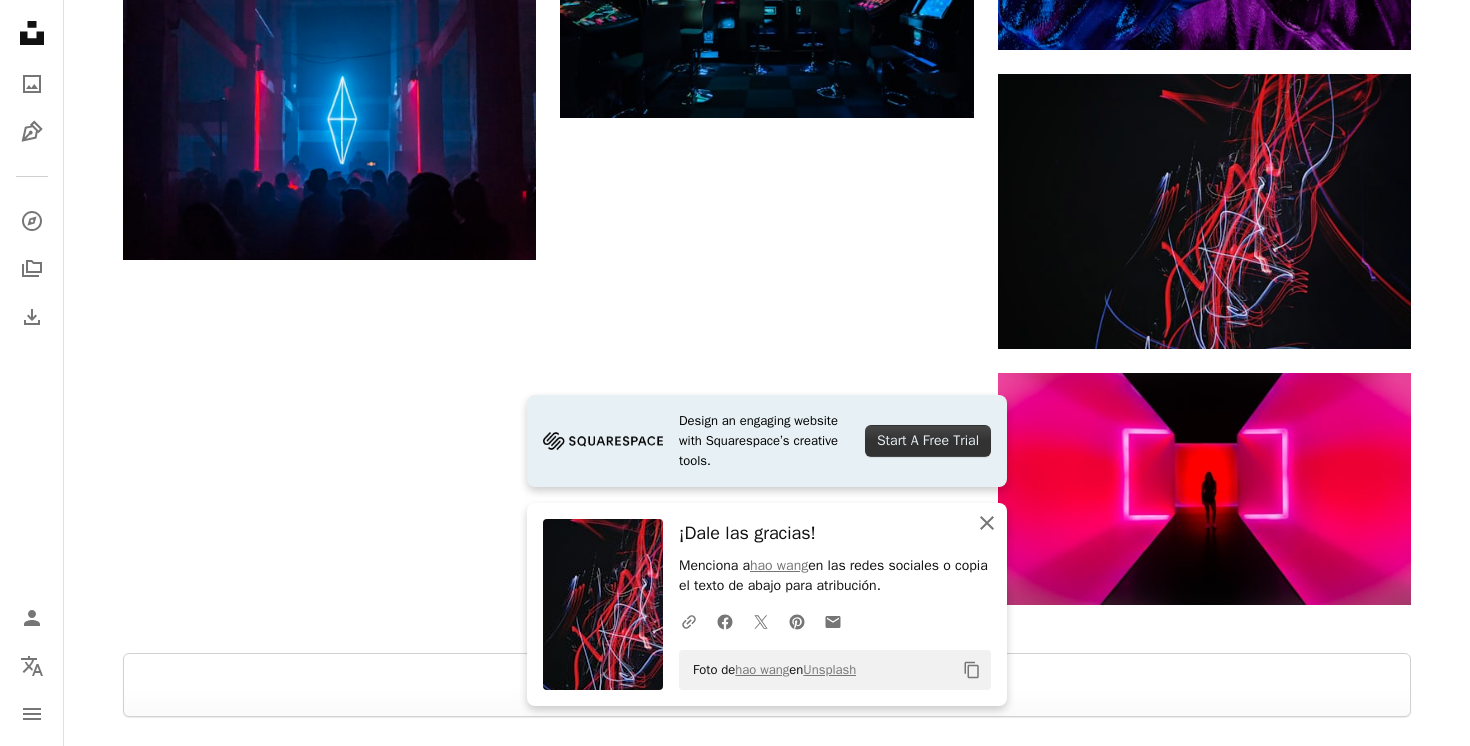 click on "An X shape" 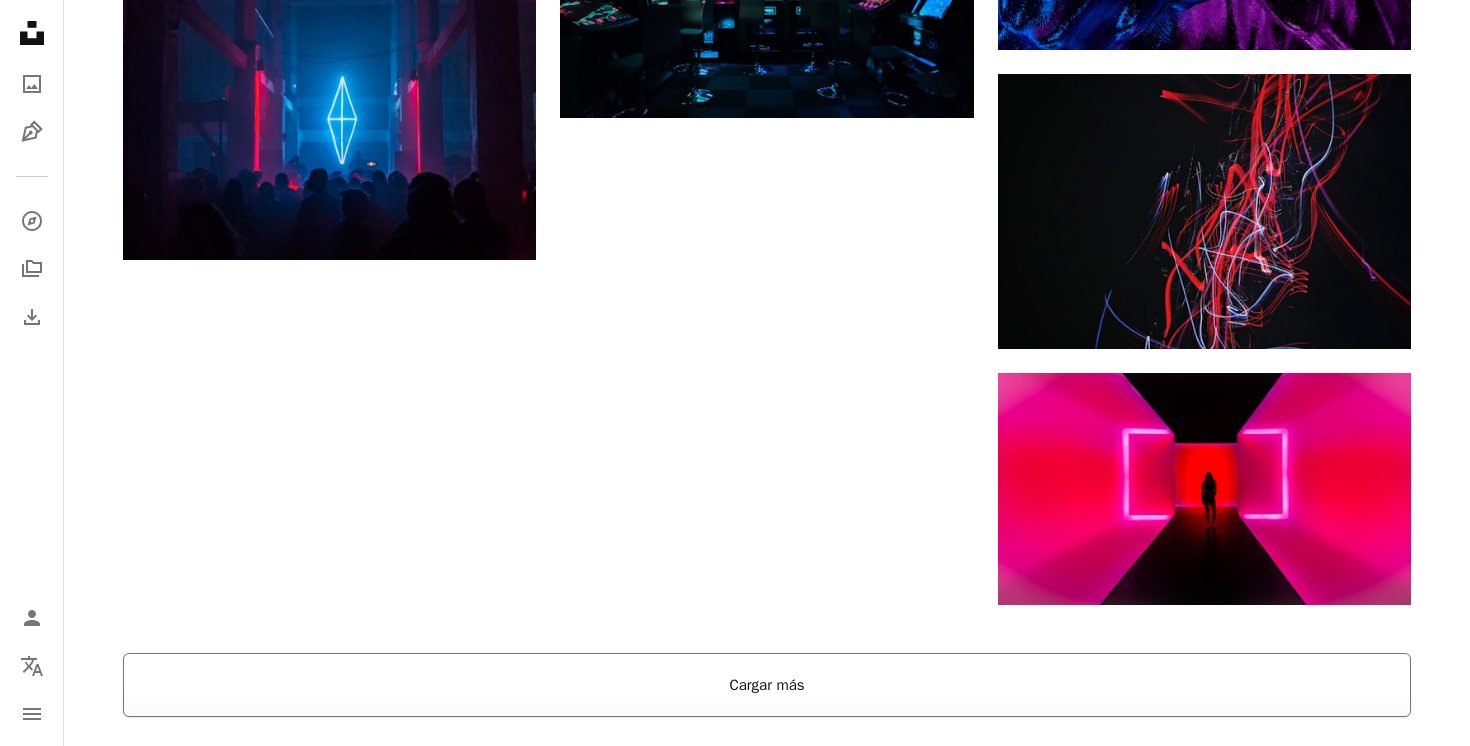 click on "Cargar más" at bounding box center (767, 685) 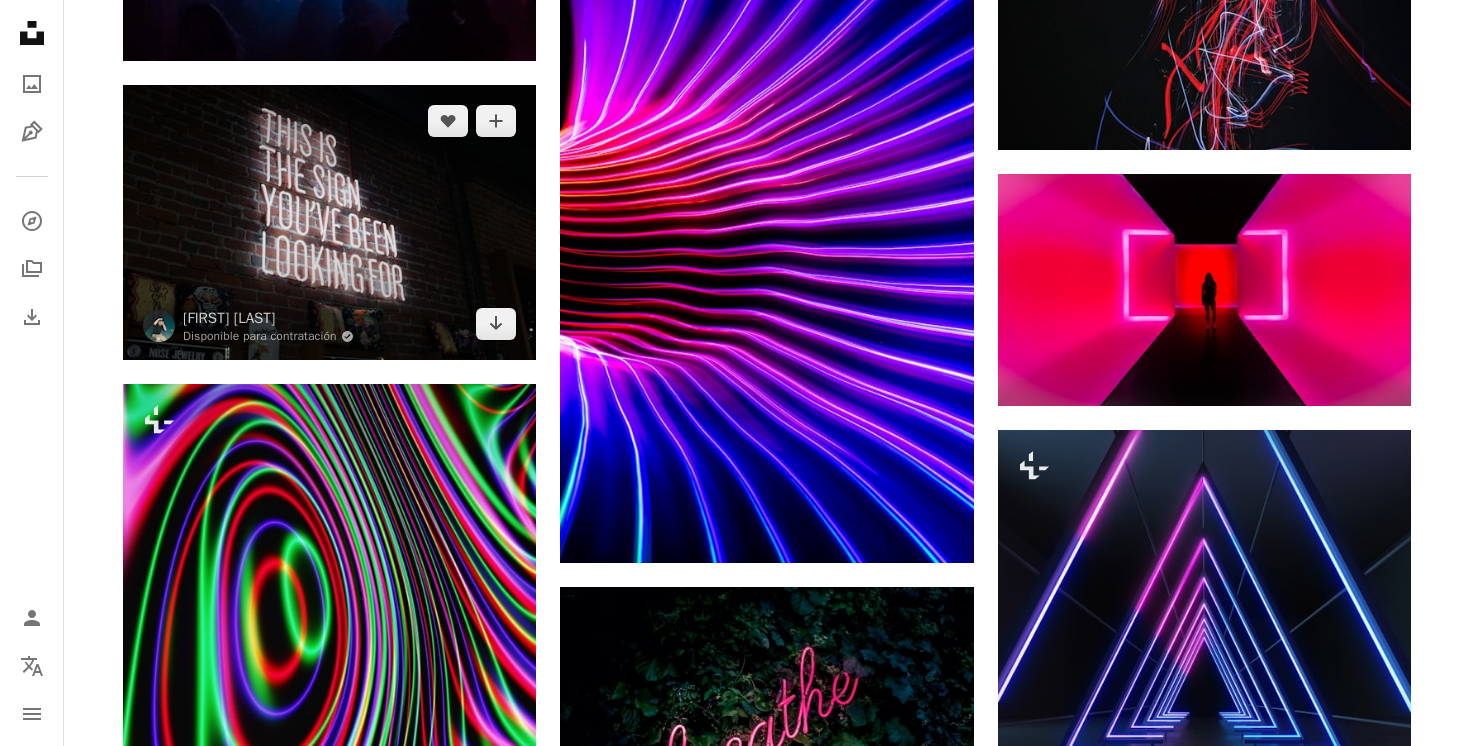 scroll, scrollTop: 3316, scrollLeft: 0, axis: vertical 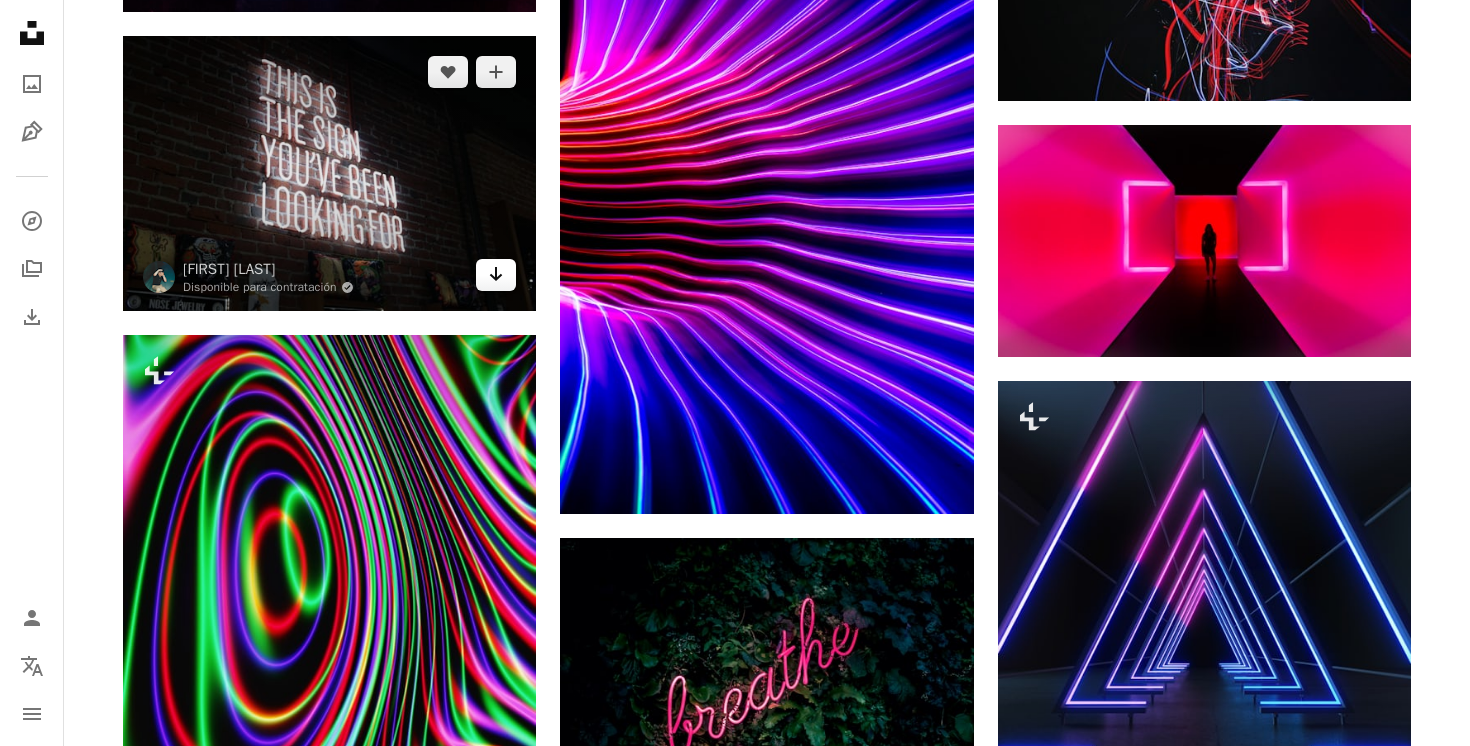 click on "Arrow pointing down" 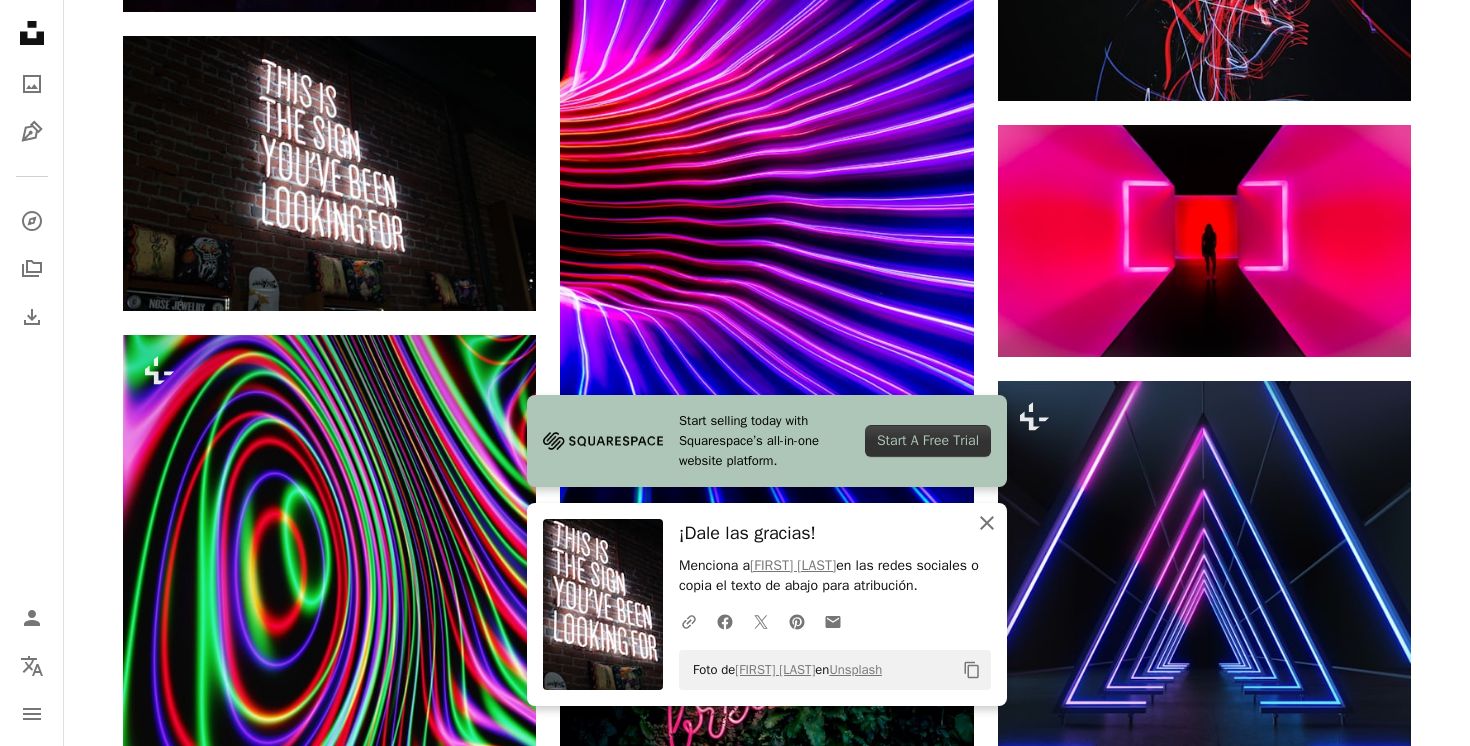 click on "An X shape" 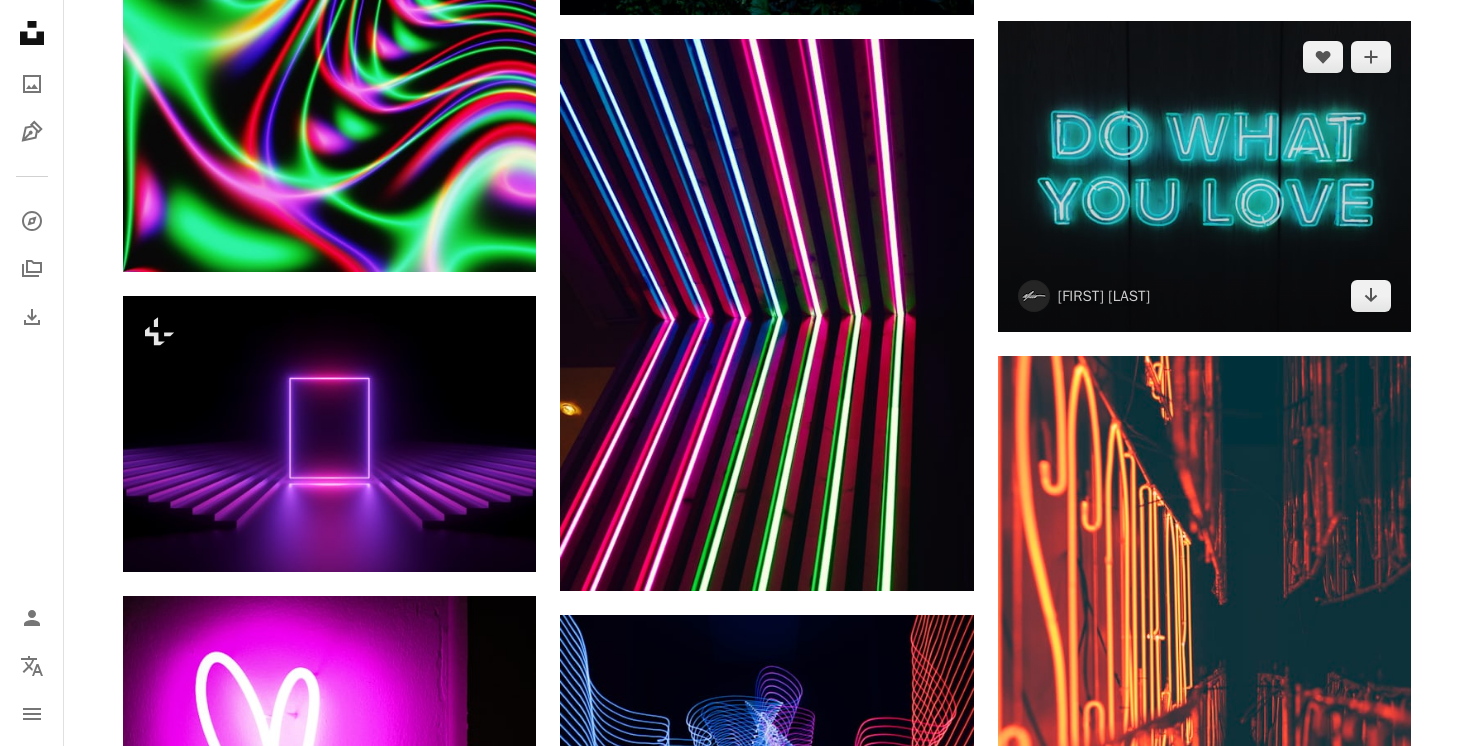 scroll, scrollTop: 4117, scrollLeft: 0, axis: vertical 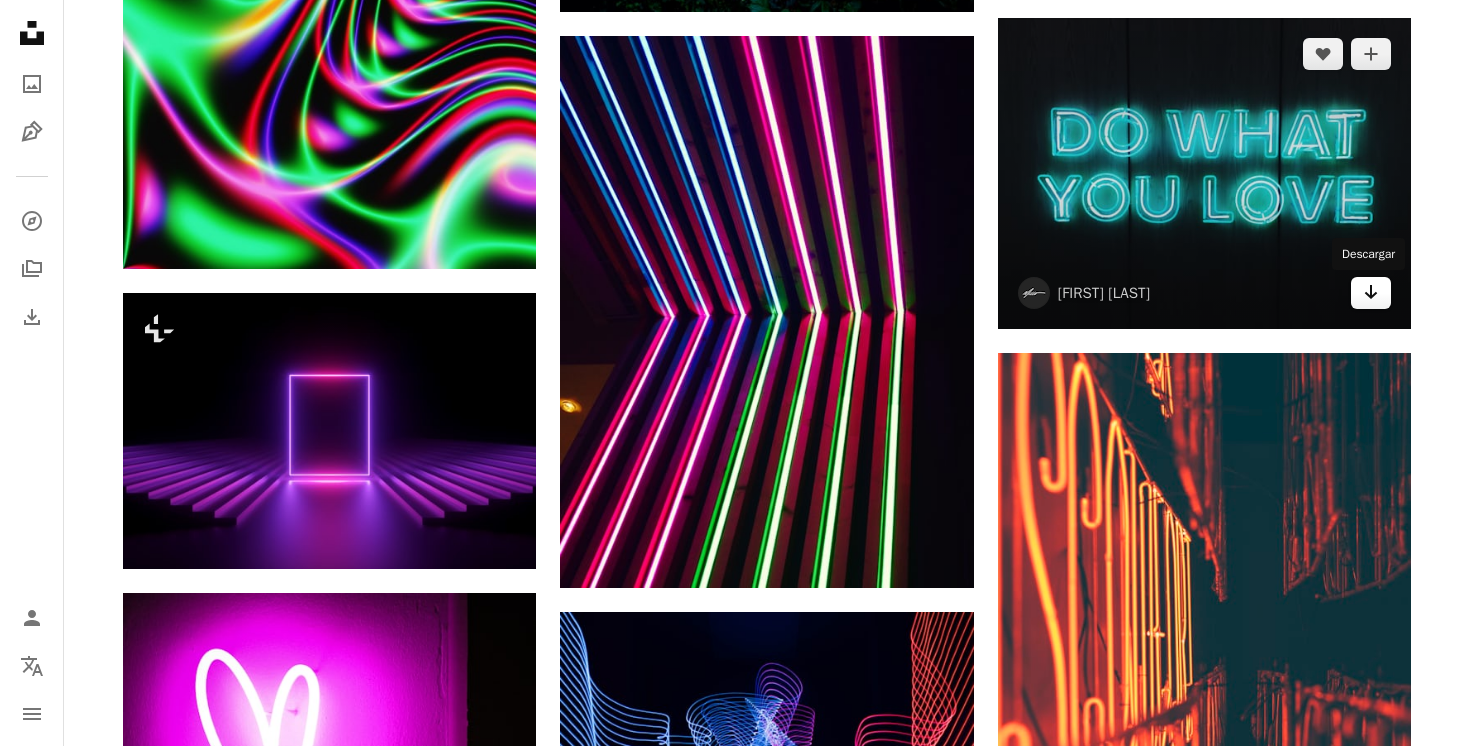 click on "Arrow pointing down" 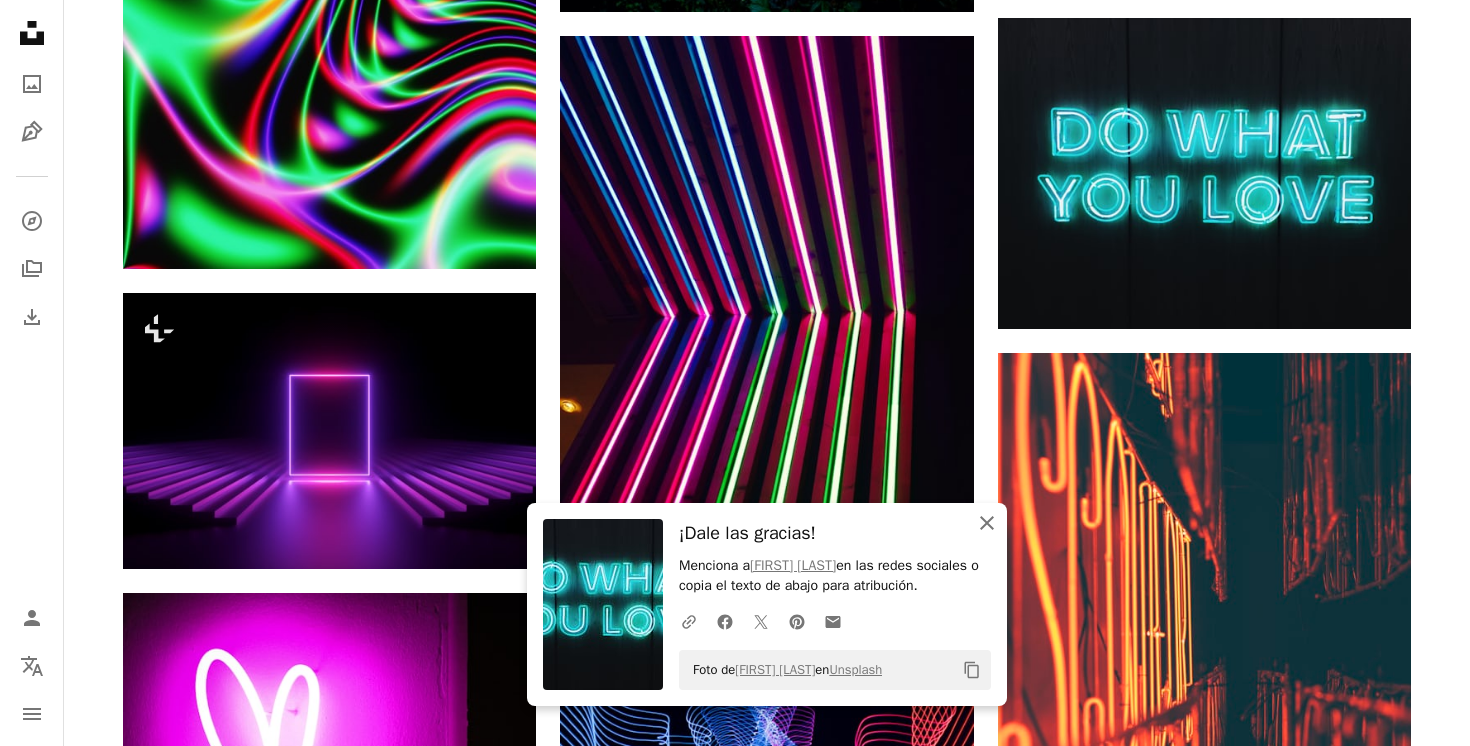 click 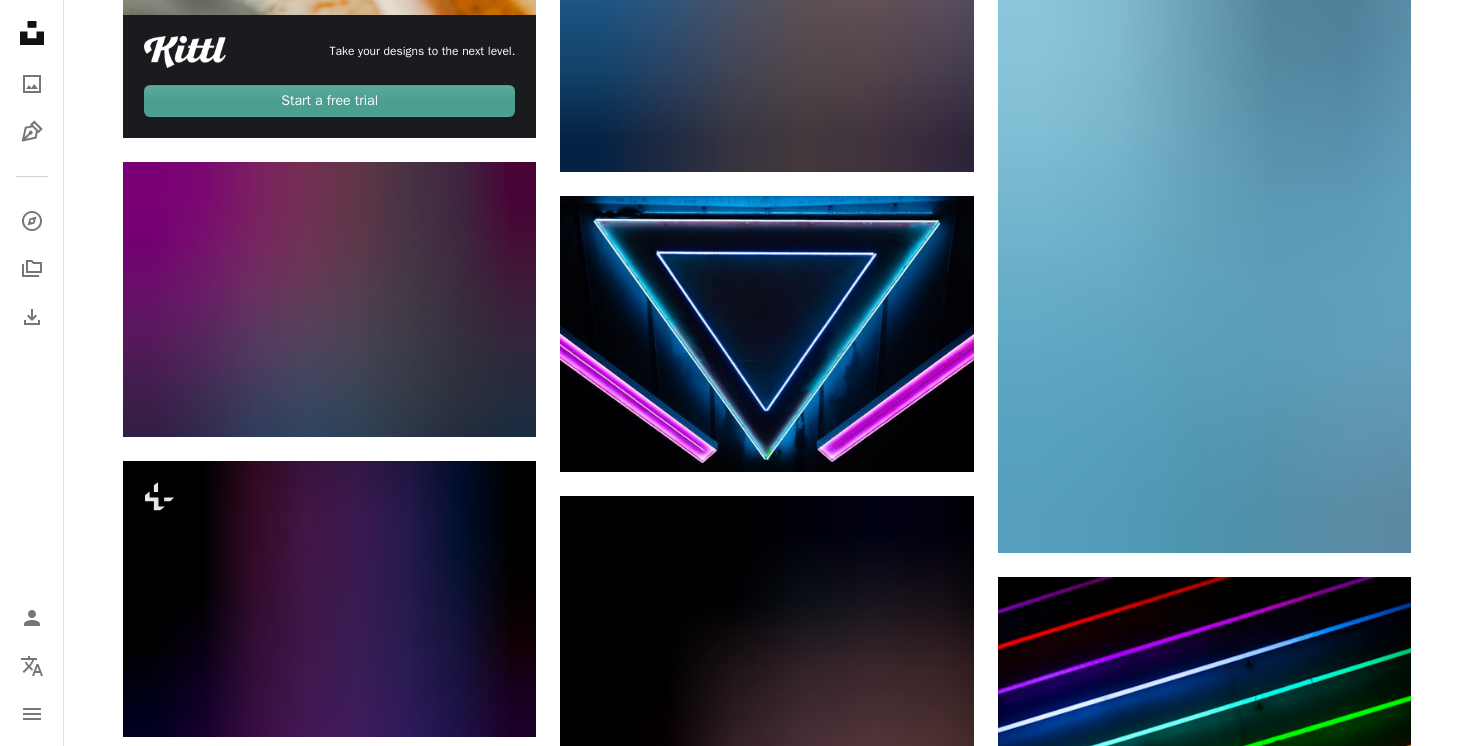 scroll, scrollTop: 5755, scrollLeft: 0, axis: vertical 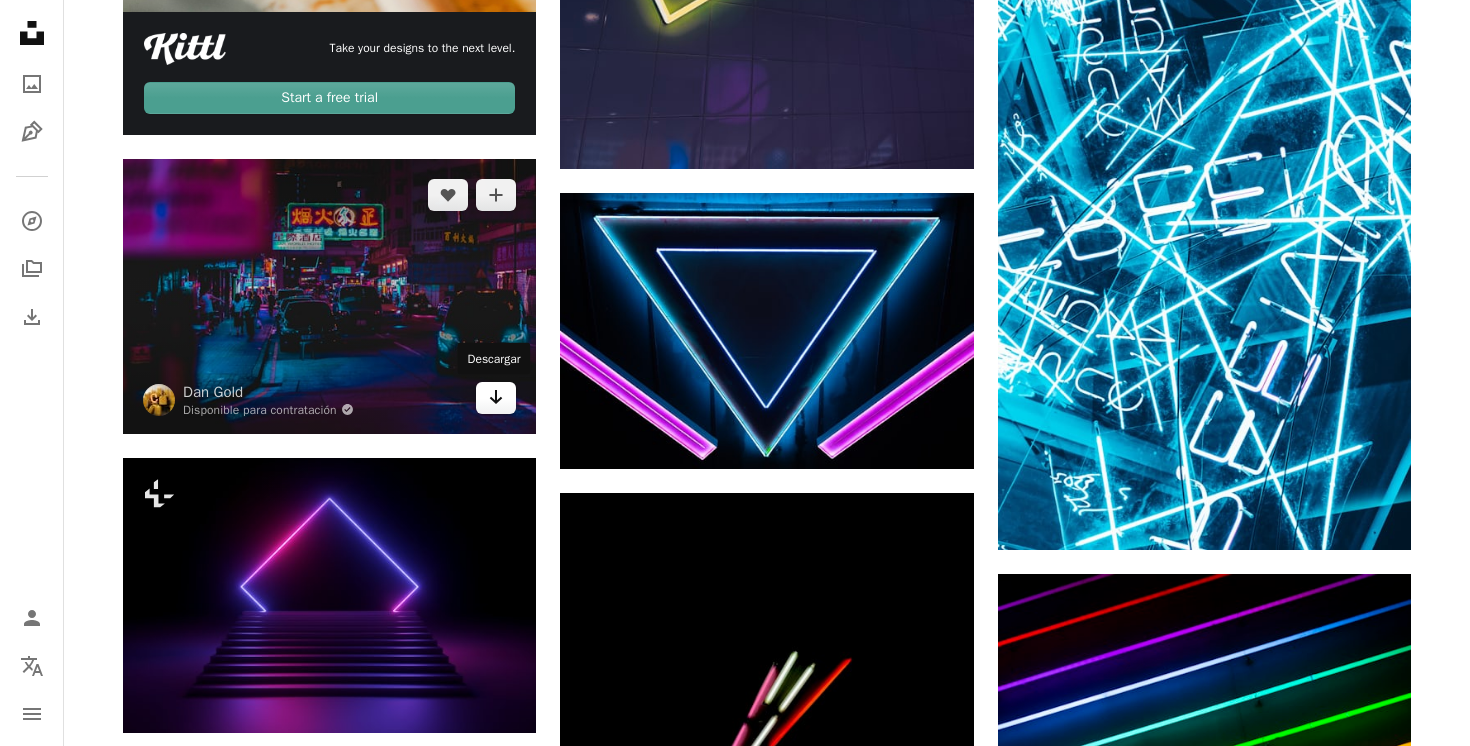 click 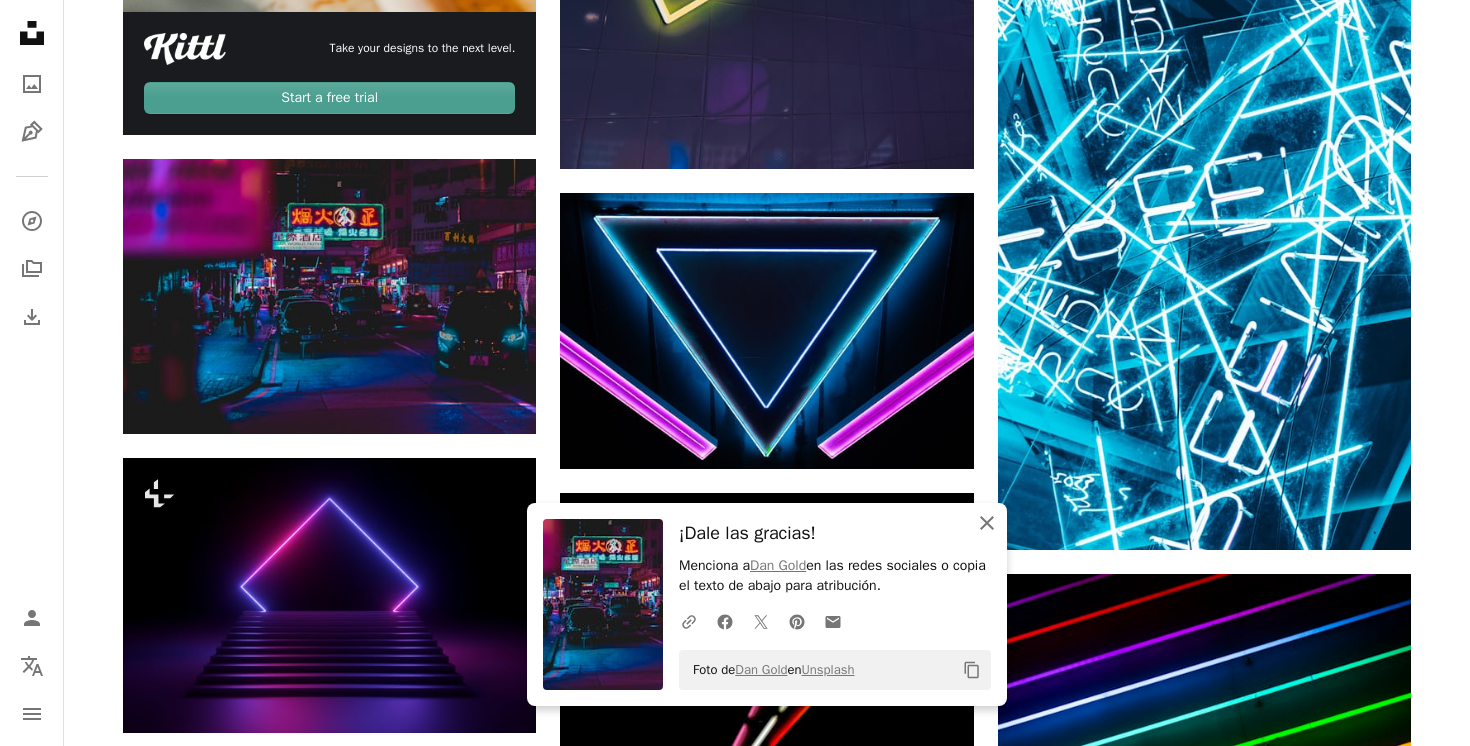 click on "An X shape" 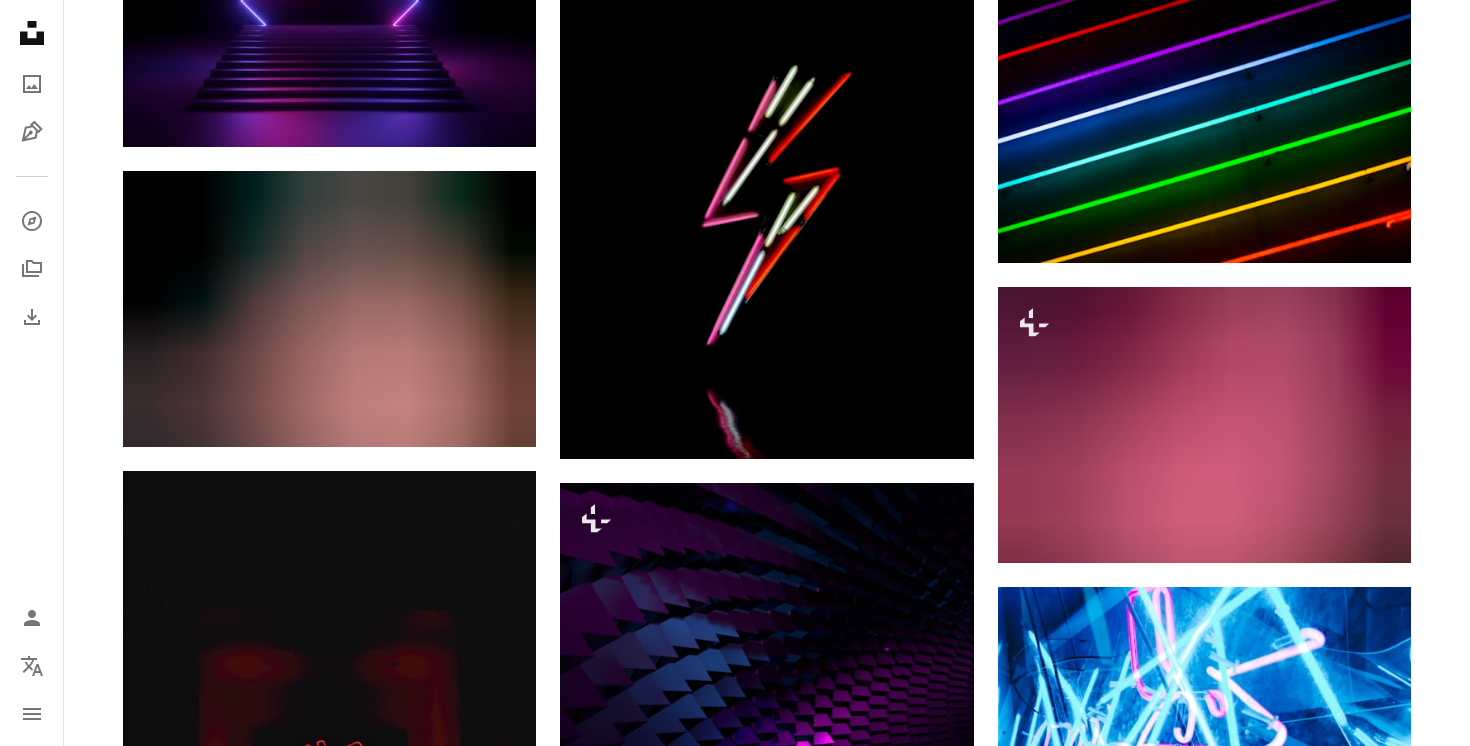 scroll, scrollTop: 6382, scrollLeft: 0, axis: vertical 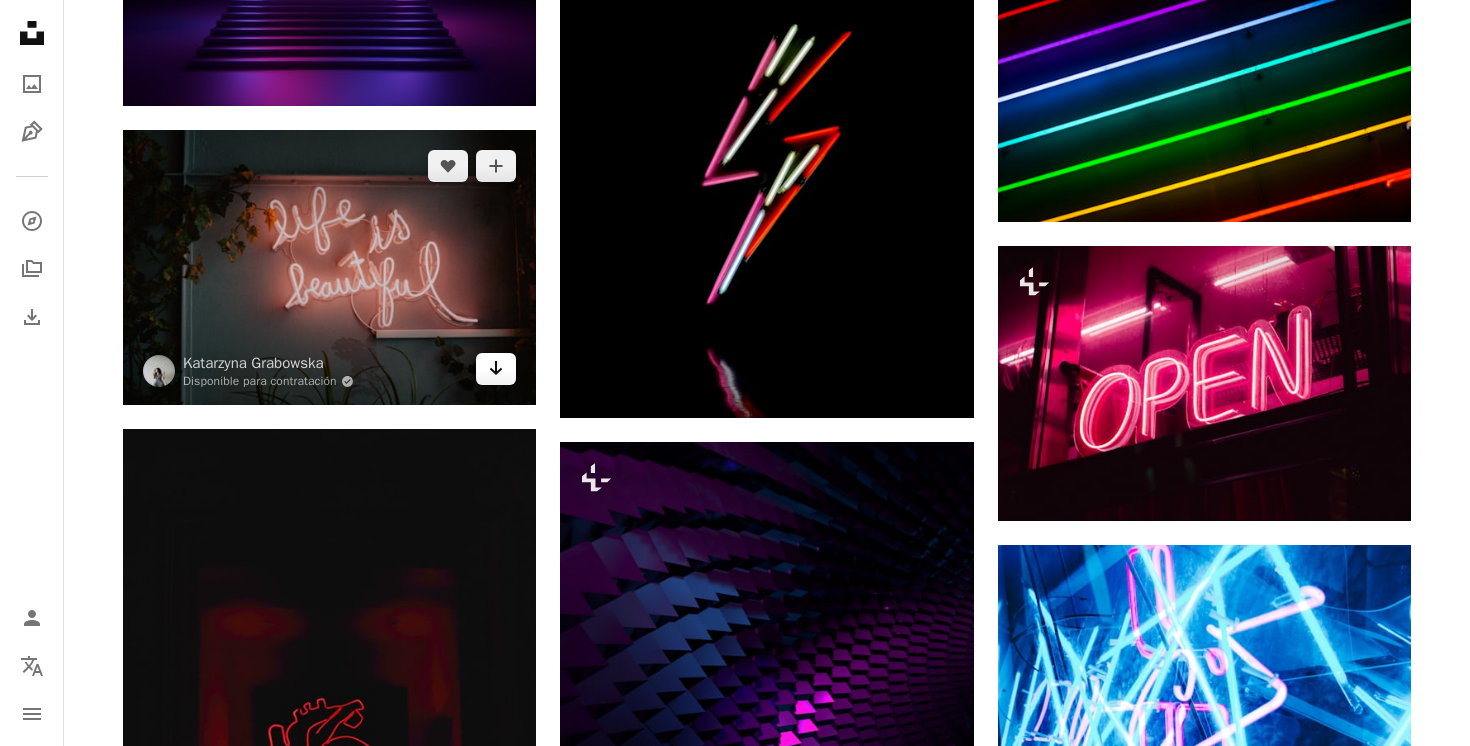 click 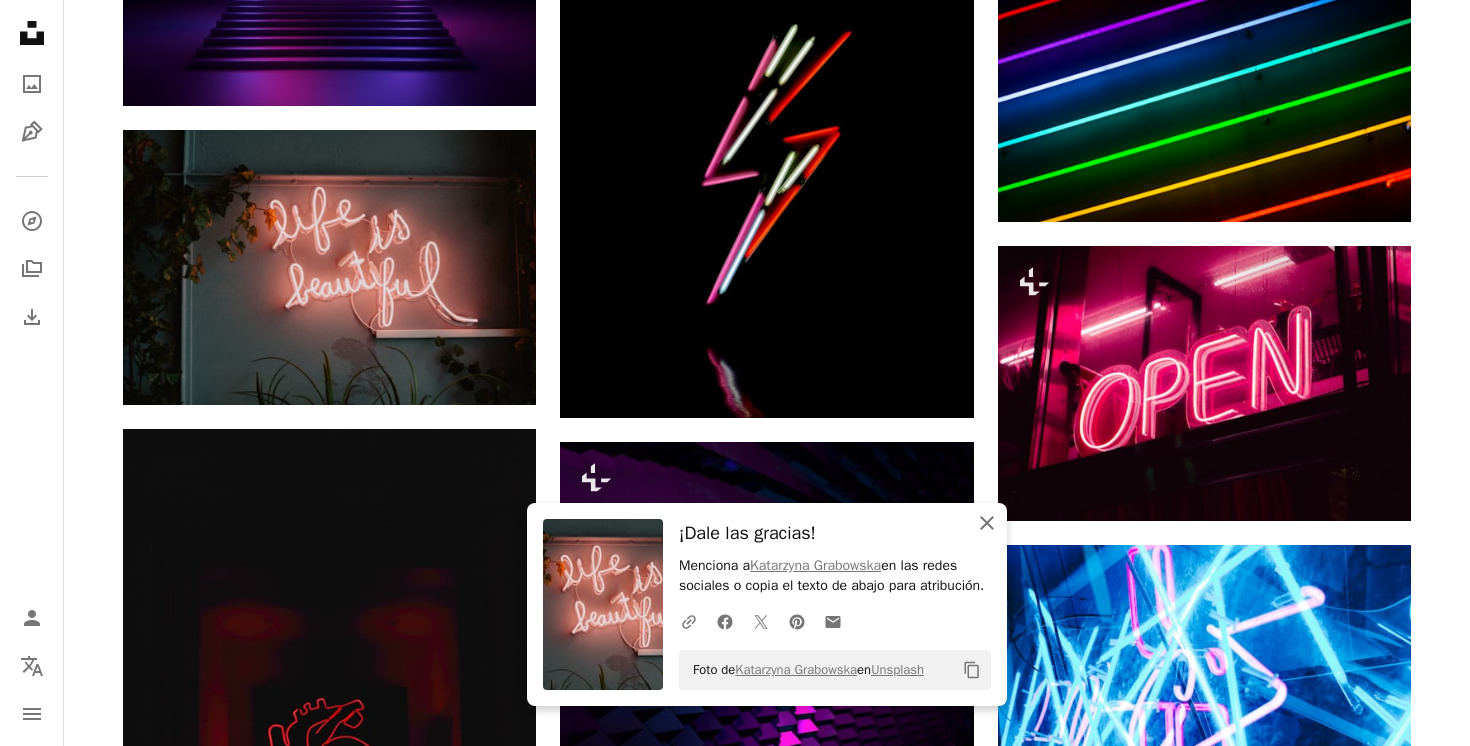 click 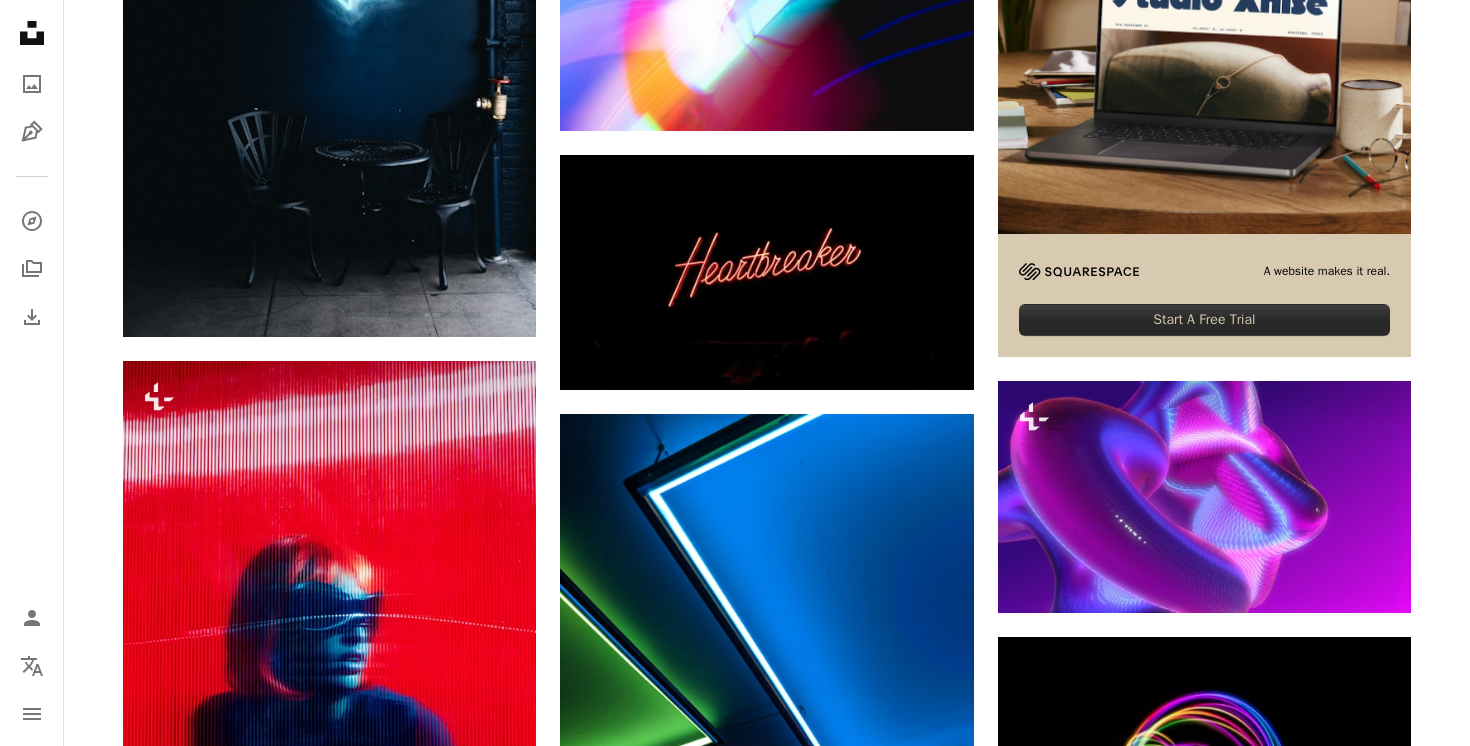 scroll, scrollTop: 8489, scrollLeft: 0, axis: vertical 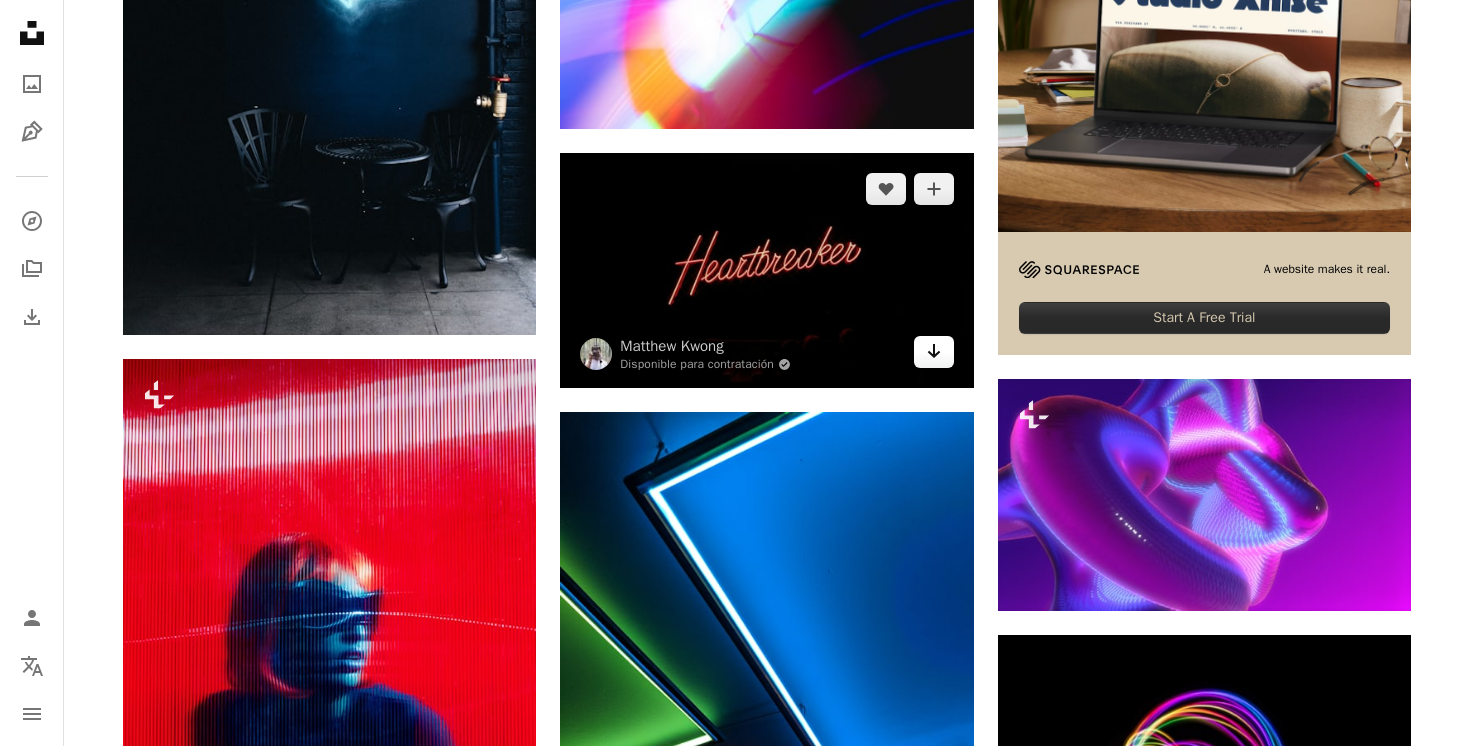 click 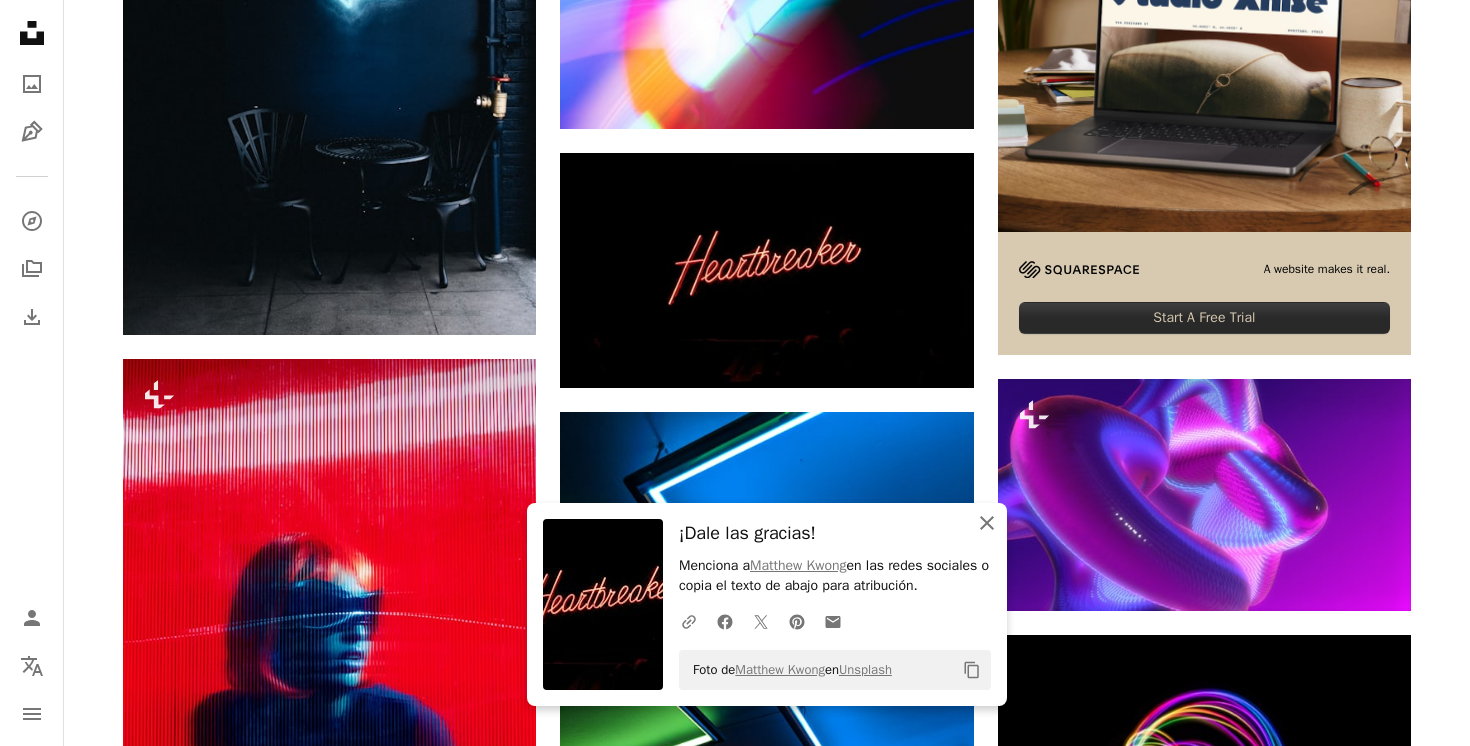 click on "An X shape" 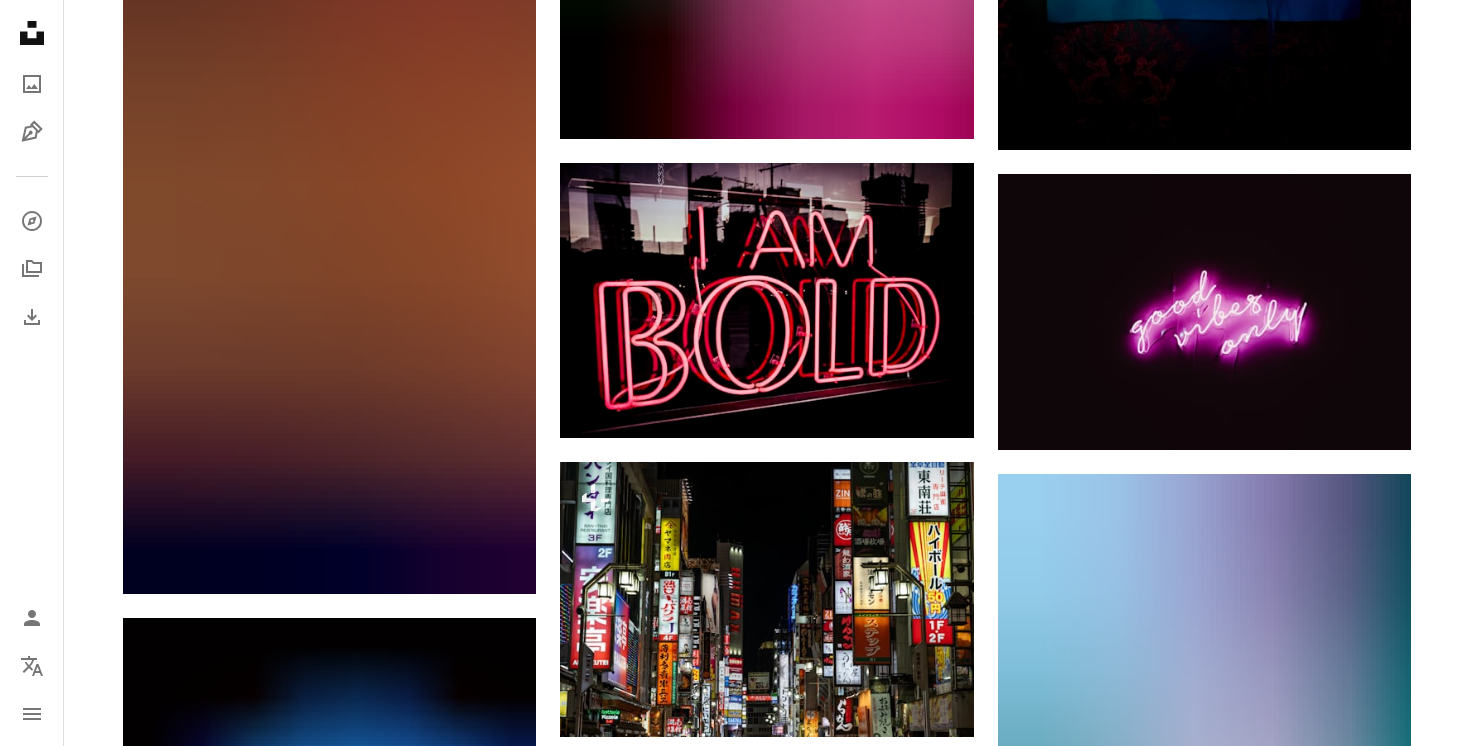 scroll, scrollTop: 9893, scrollLeft: 0, axis: vertical 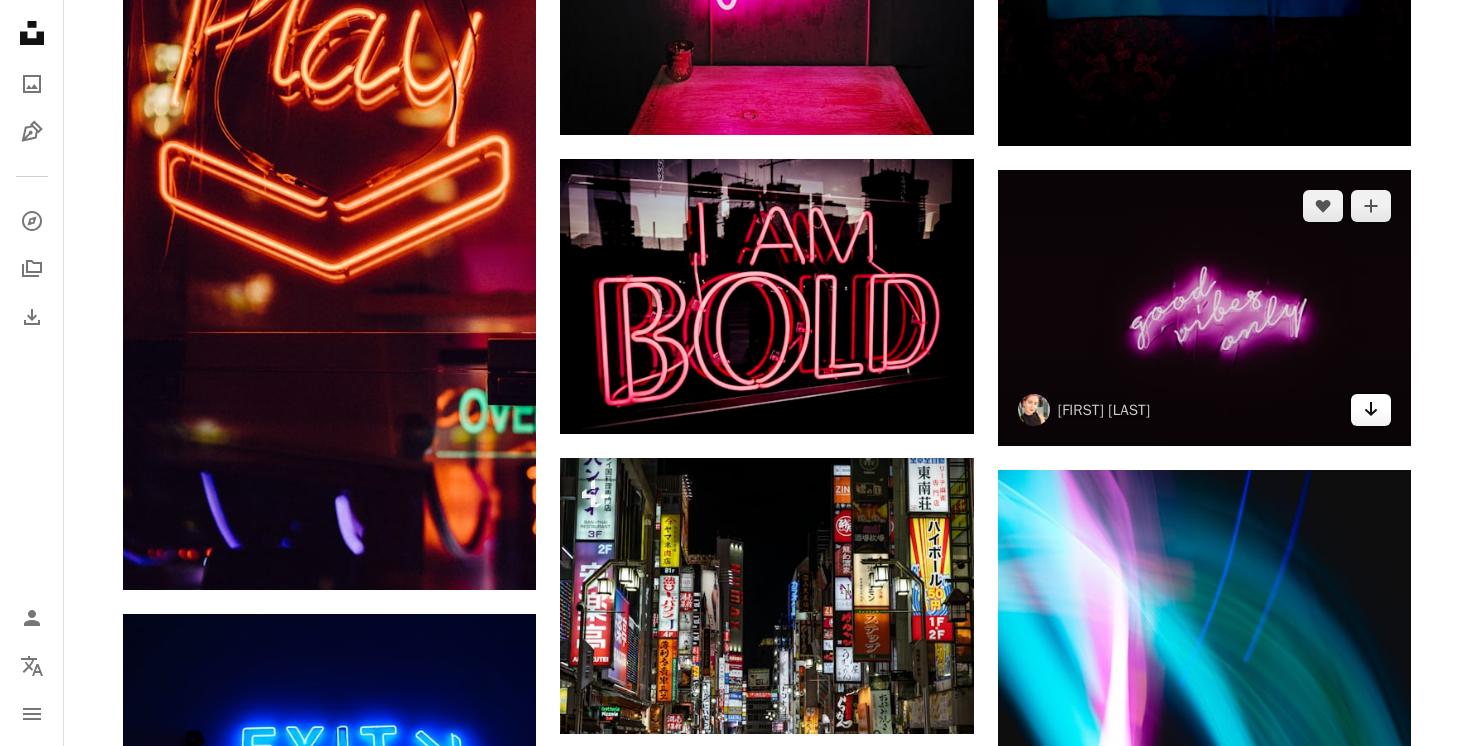 click 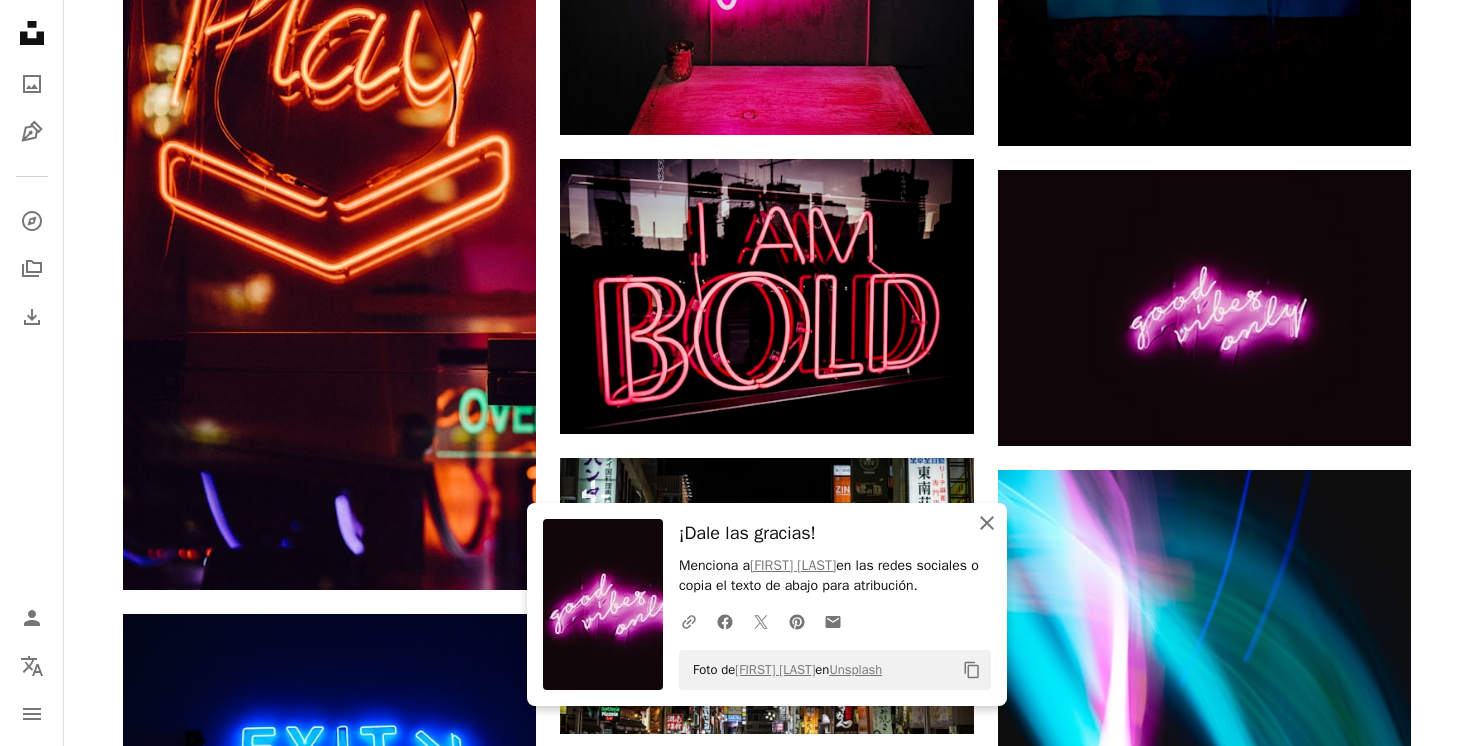 click on "An X shape" 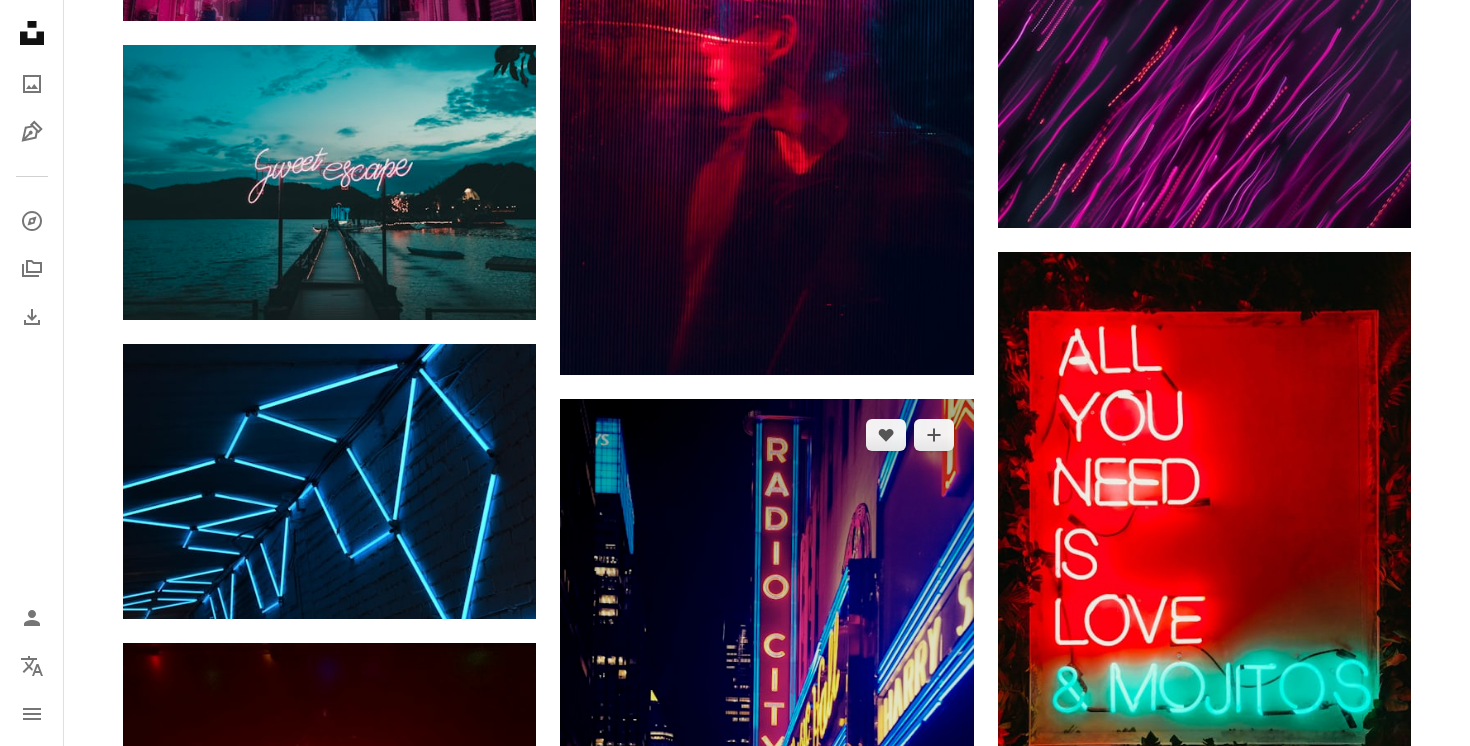 scroll, scrollTop: 12378, scrollLeft: 0, axis: vertical 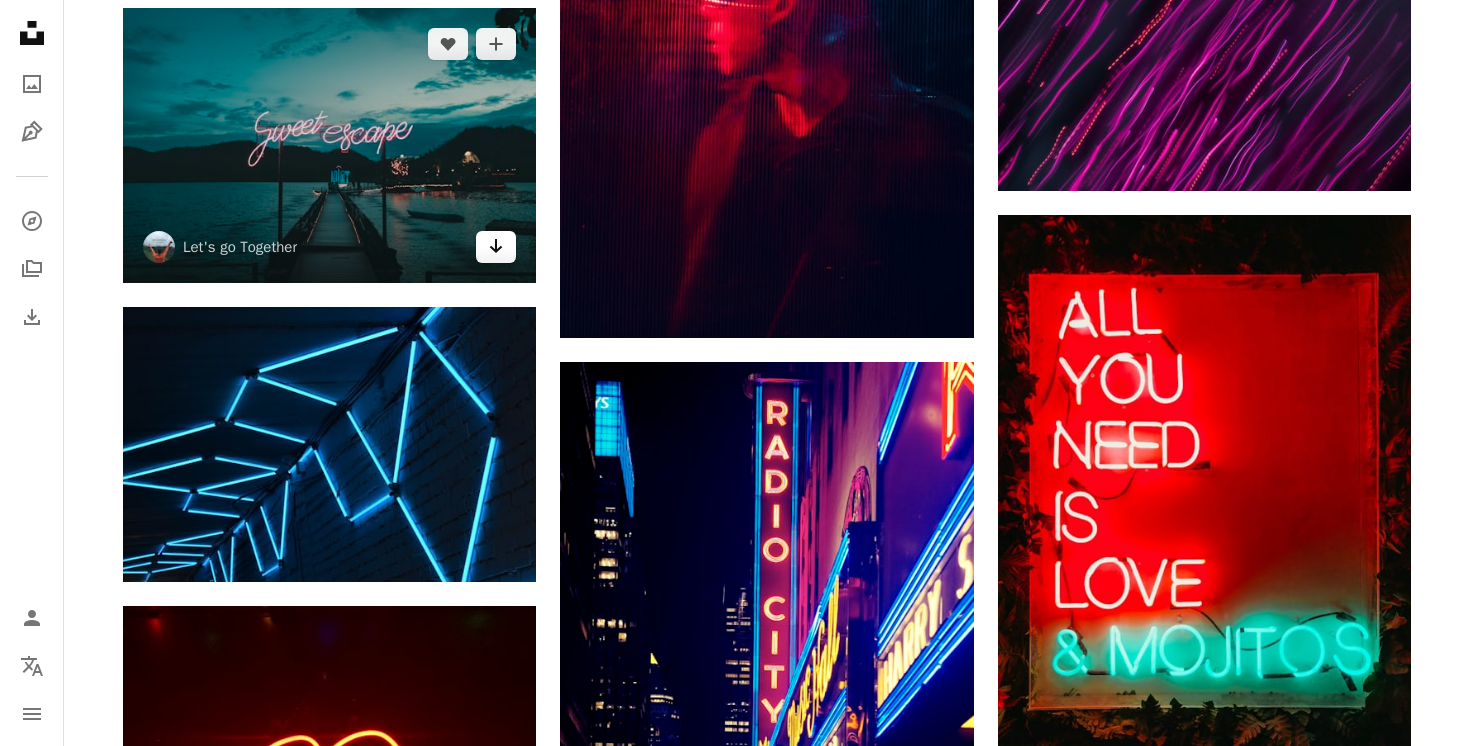 click 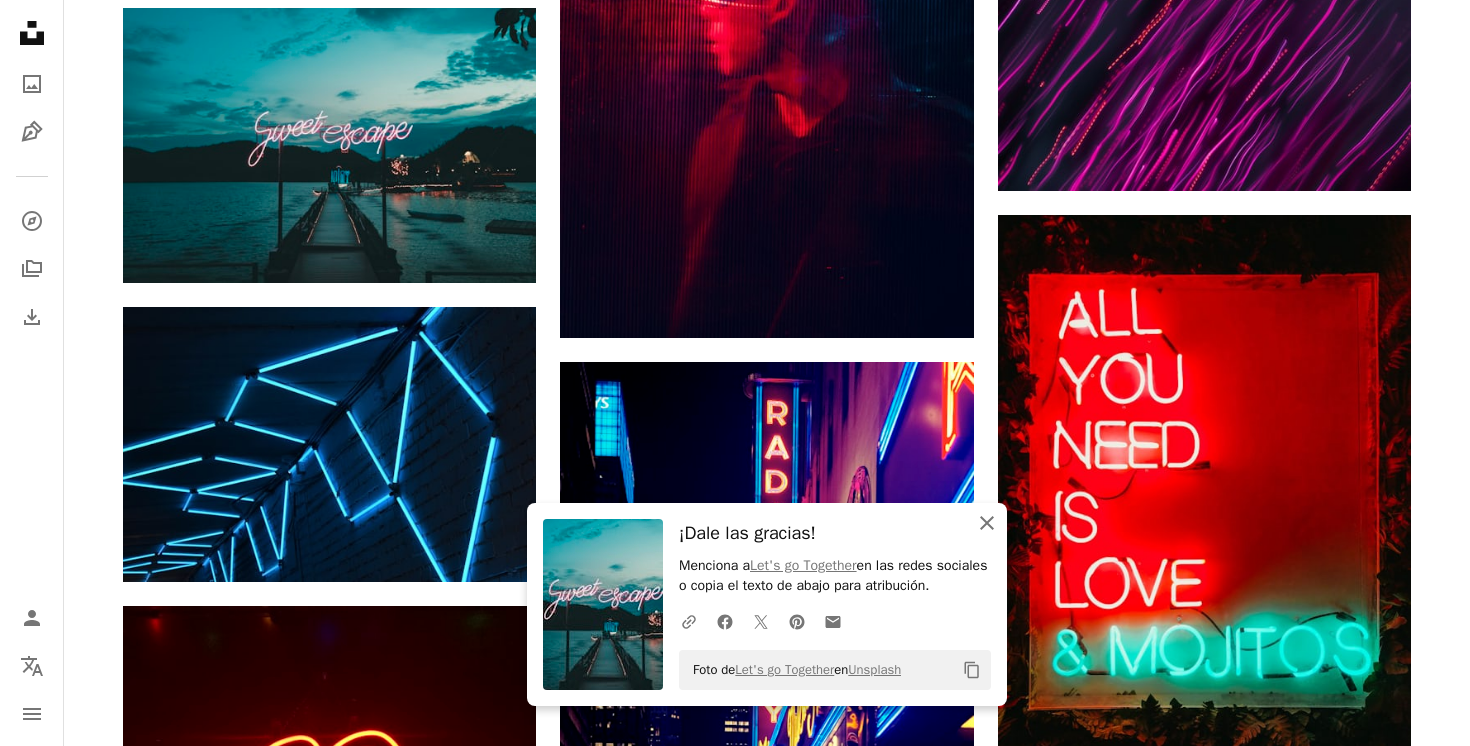 click 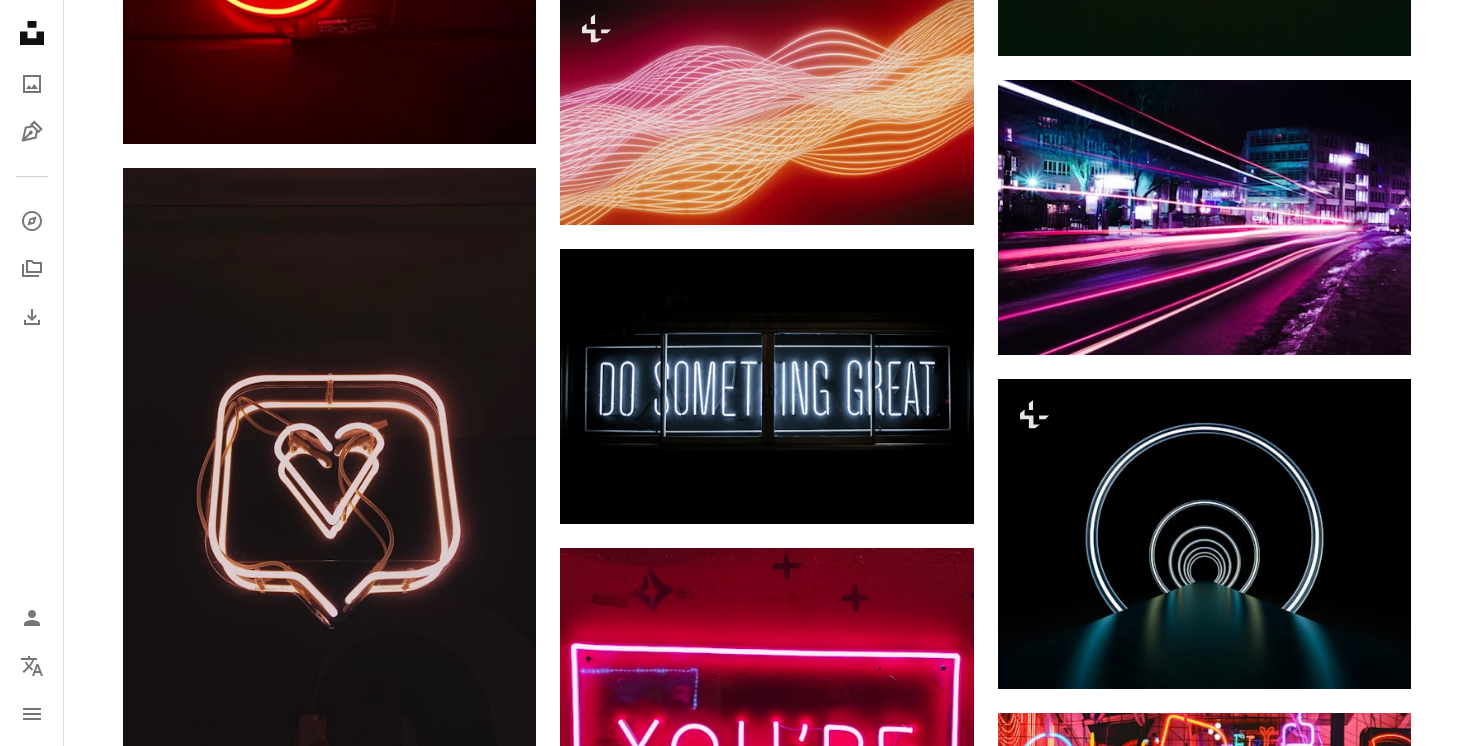 scroll, scrollTop: 13464, scrollLeft: 0, axis: vertical 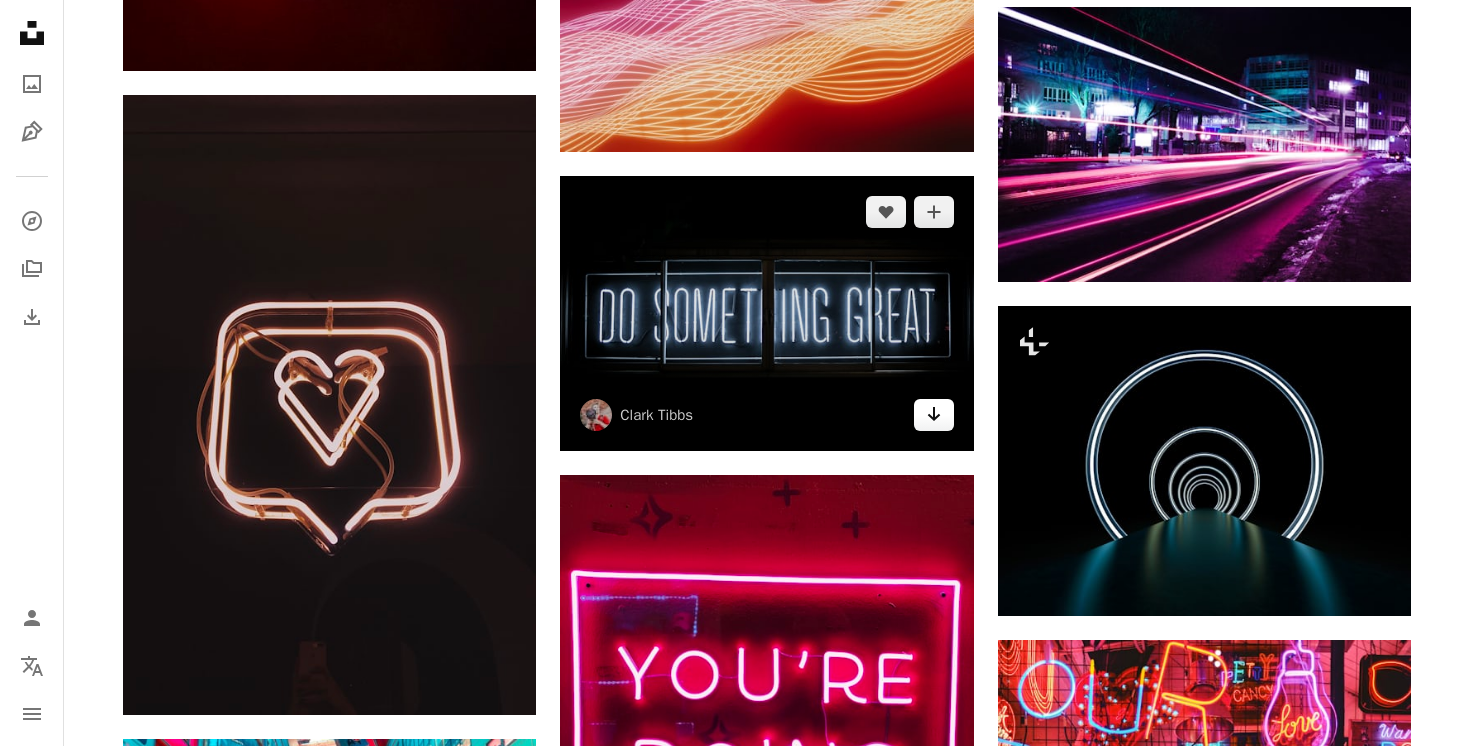 click on "Arrow pointing down" 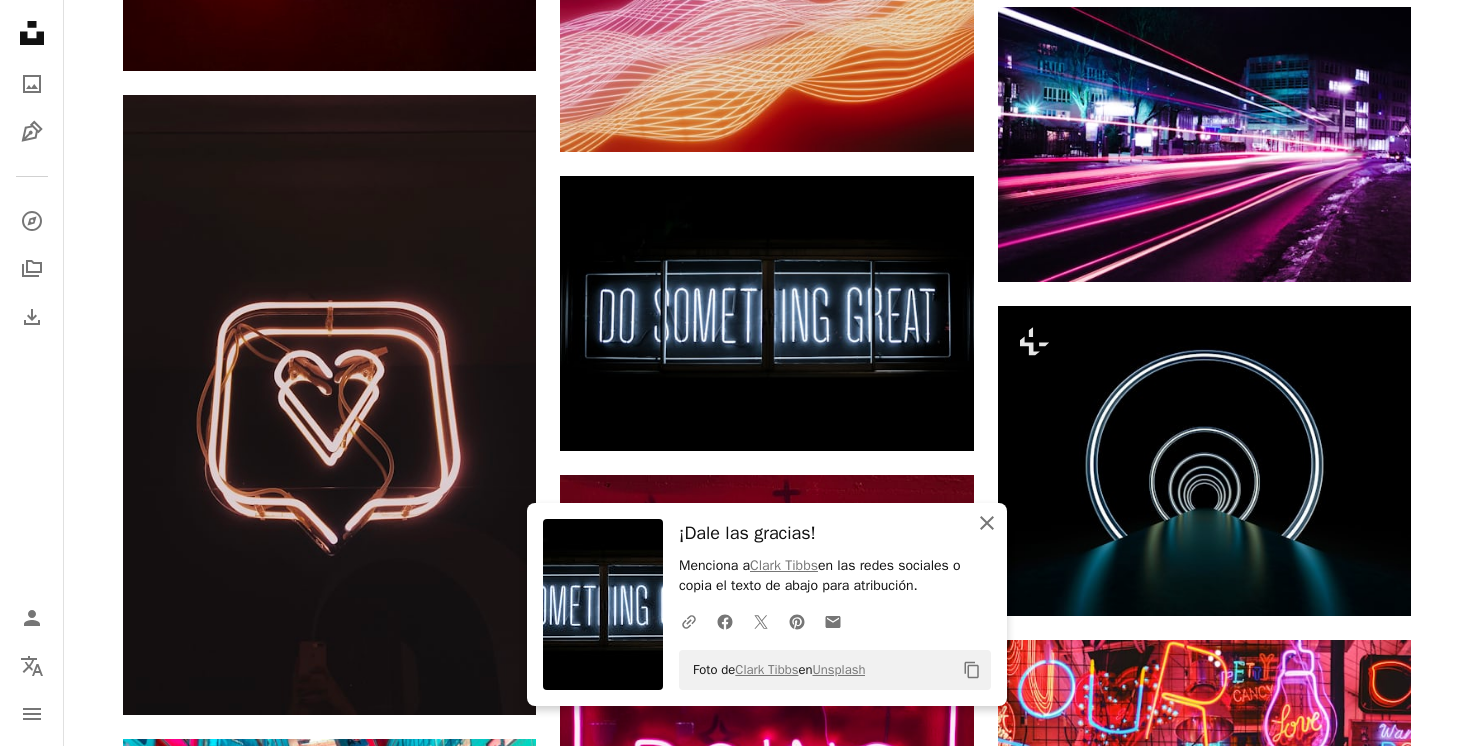 click 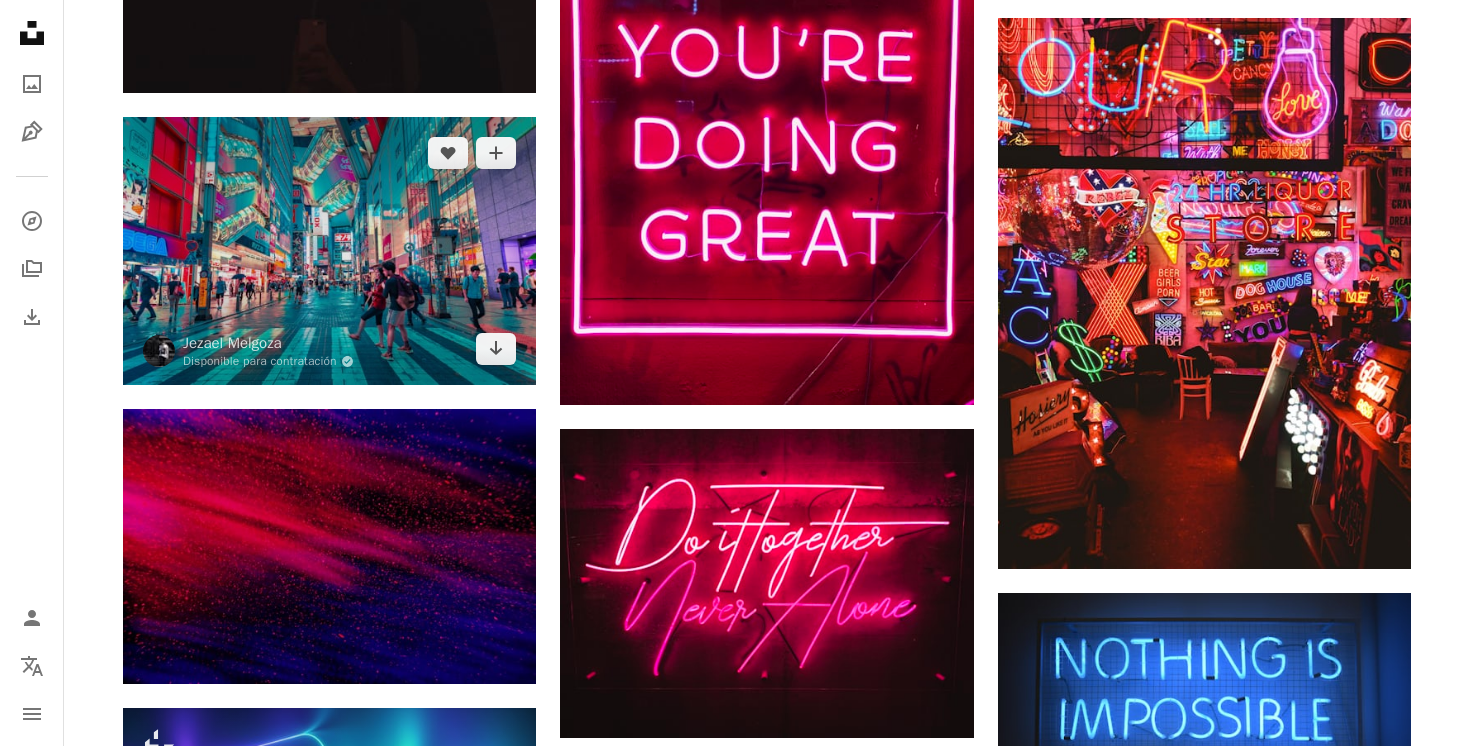 scroll, scrollTop: 14089, scrollLeft: 0, axis: vertical 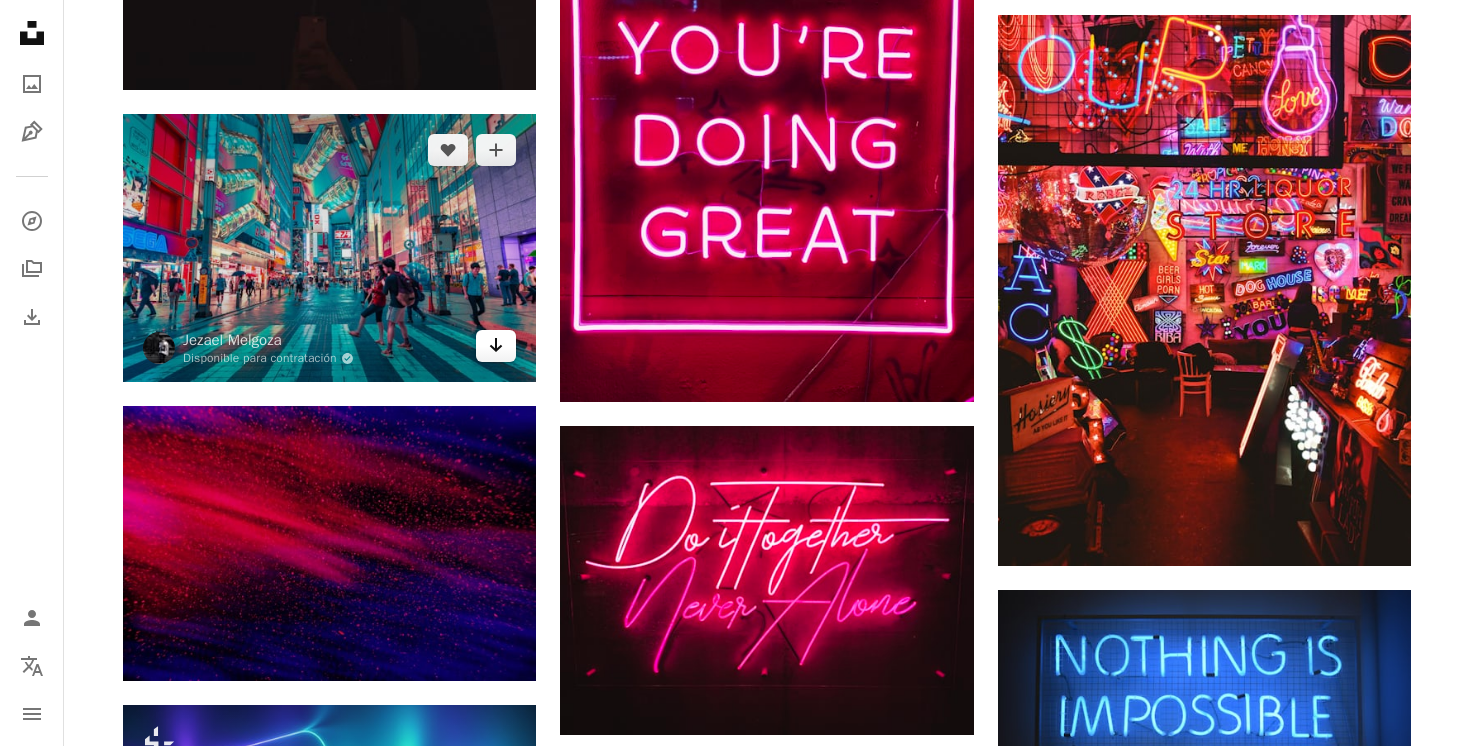 click on "Arrow pointing down" 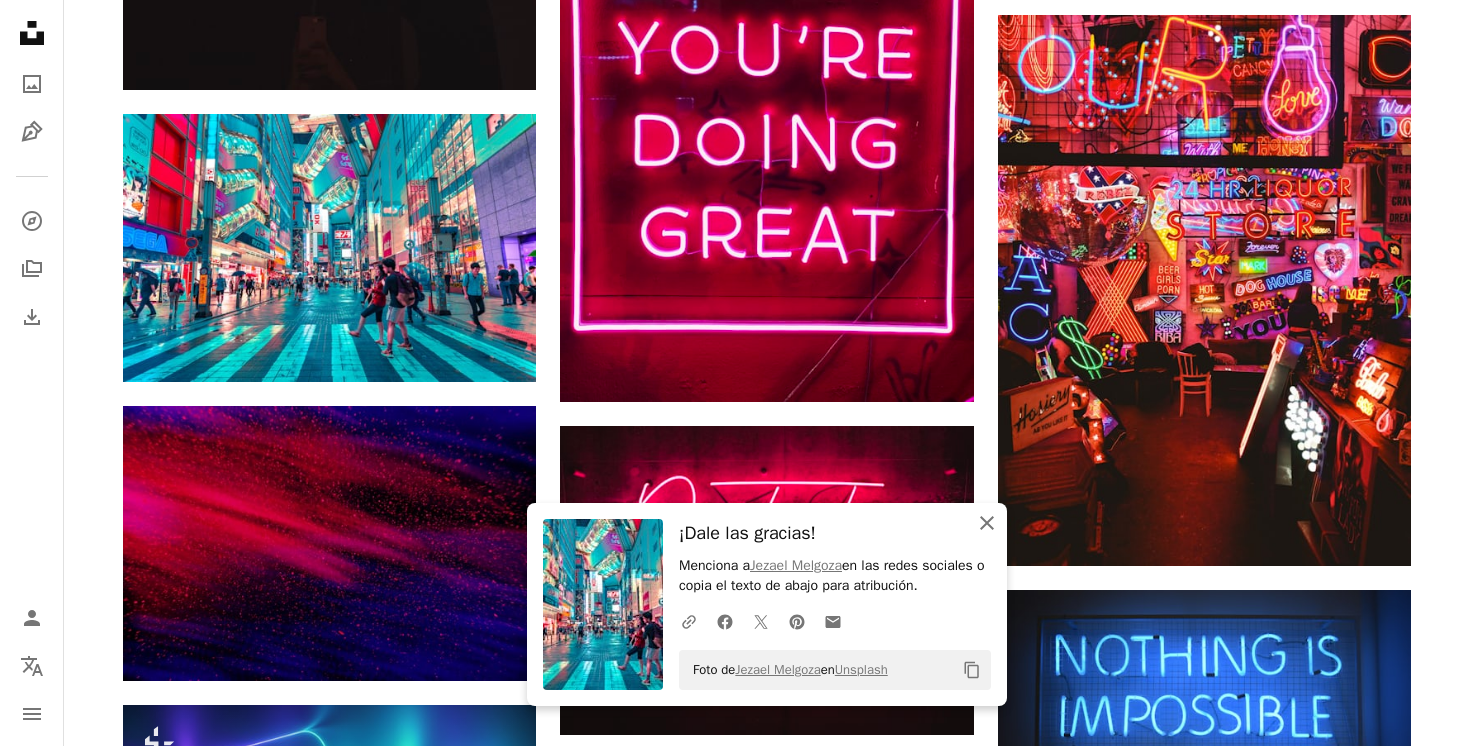 click 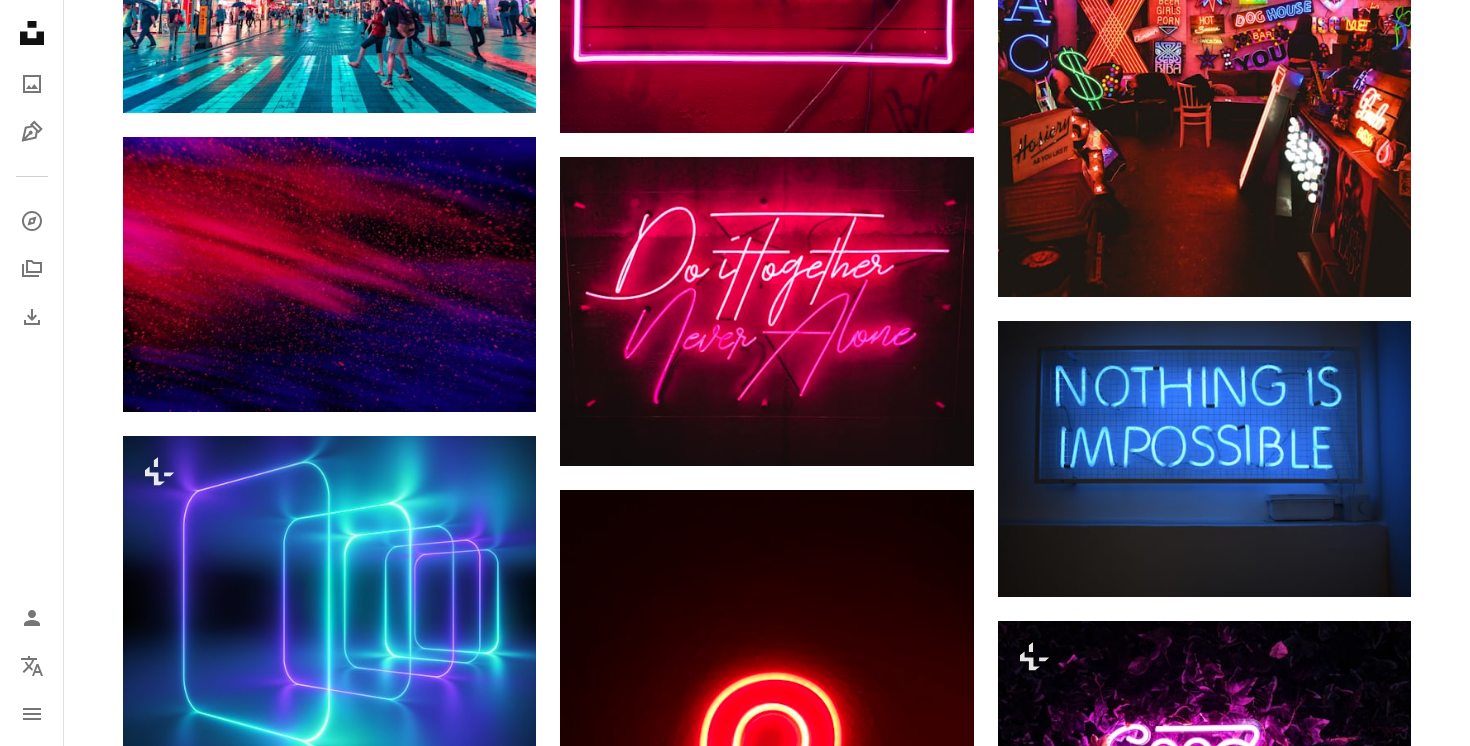 scroll, scrollTop: 14372, scrollLeft: 0, axis: vertical 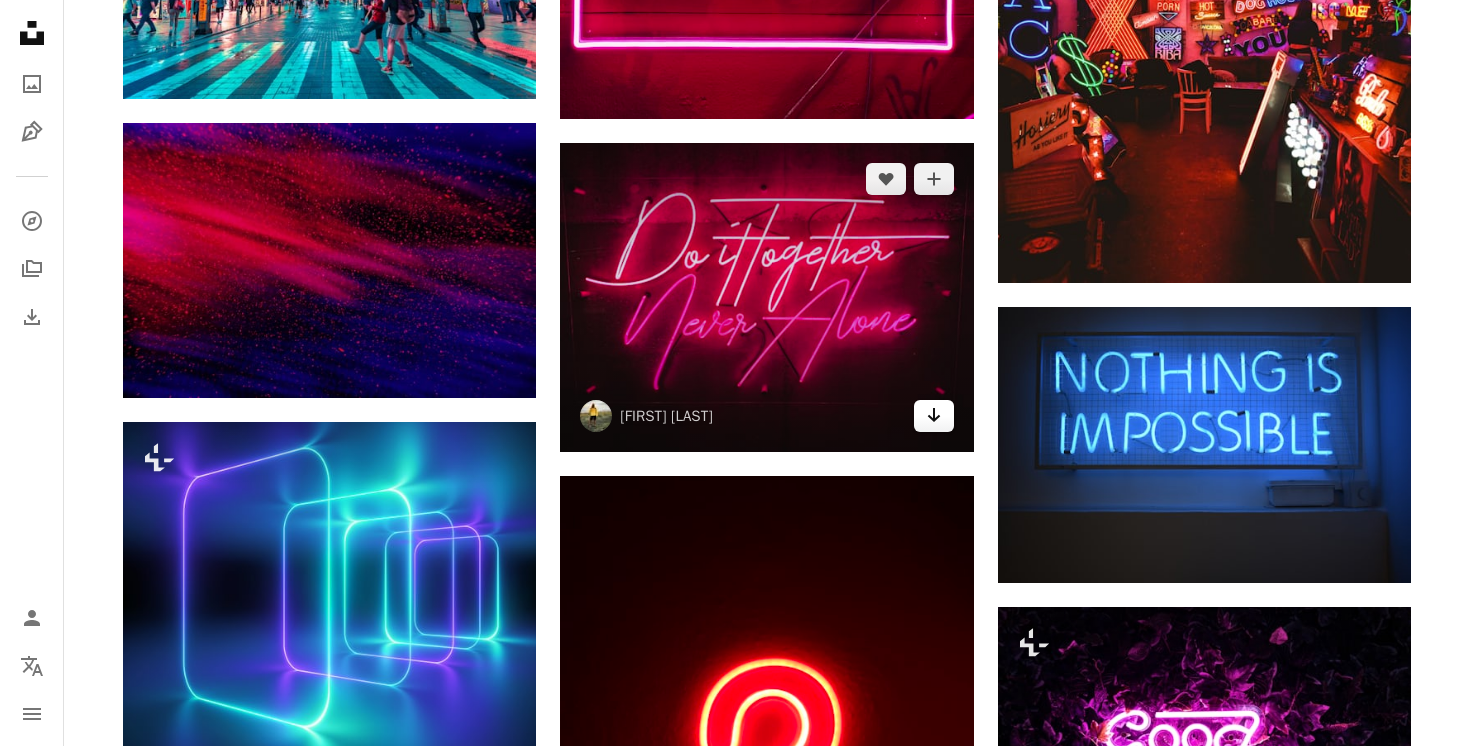 click on "Arrow pointing down" 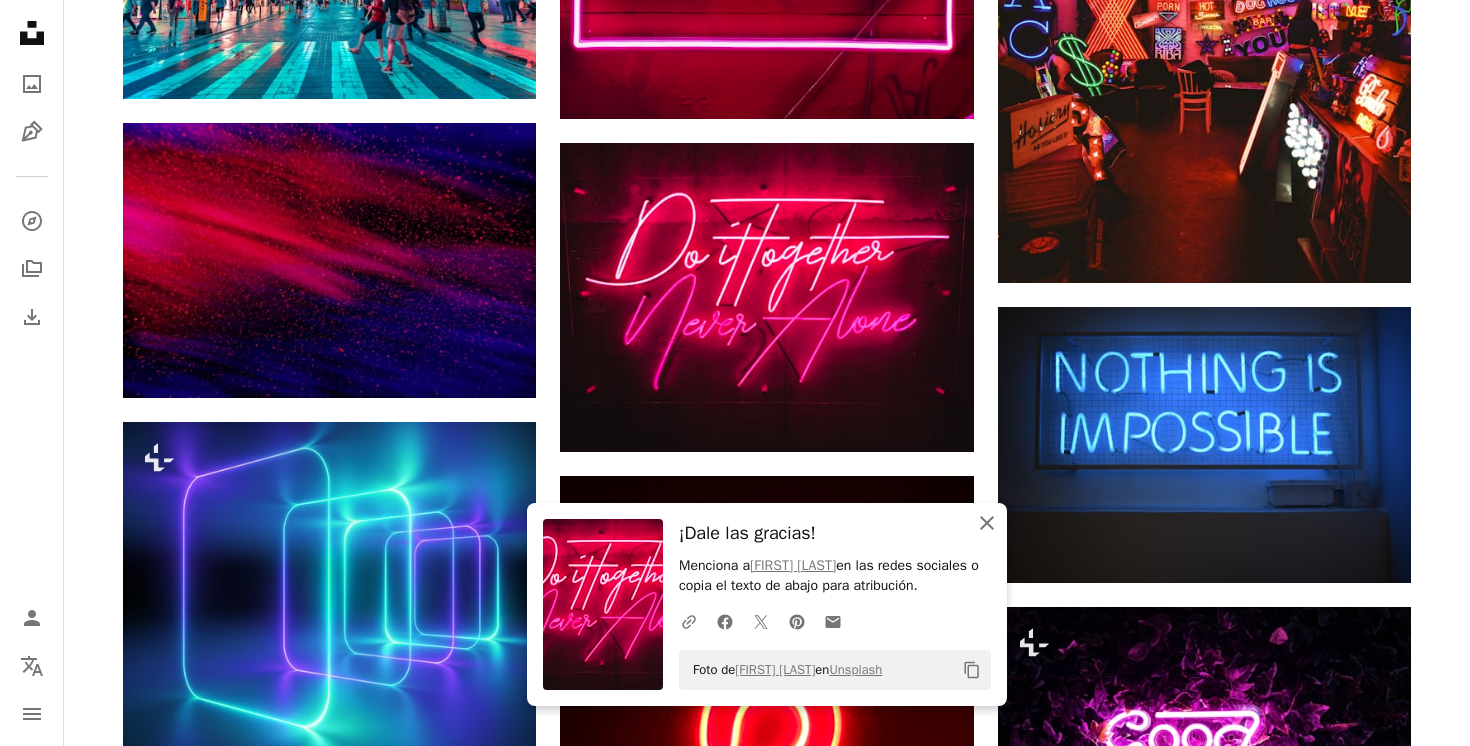 click 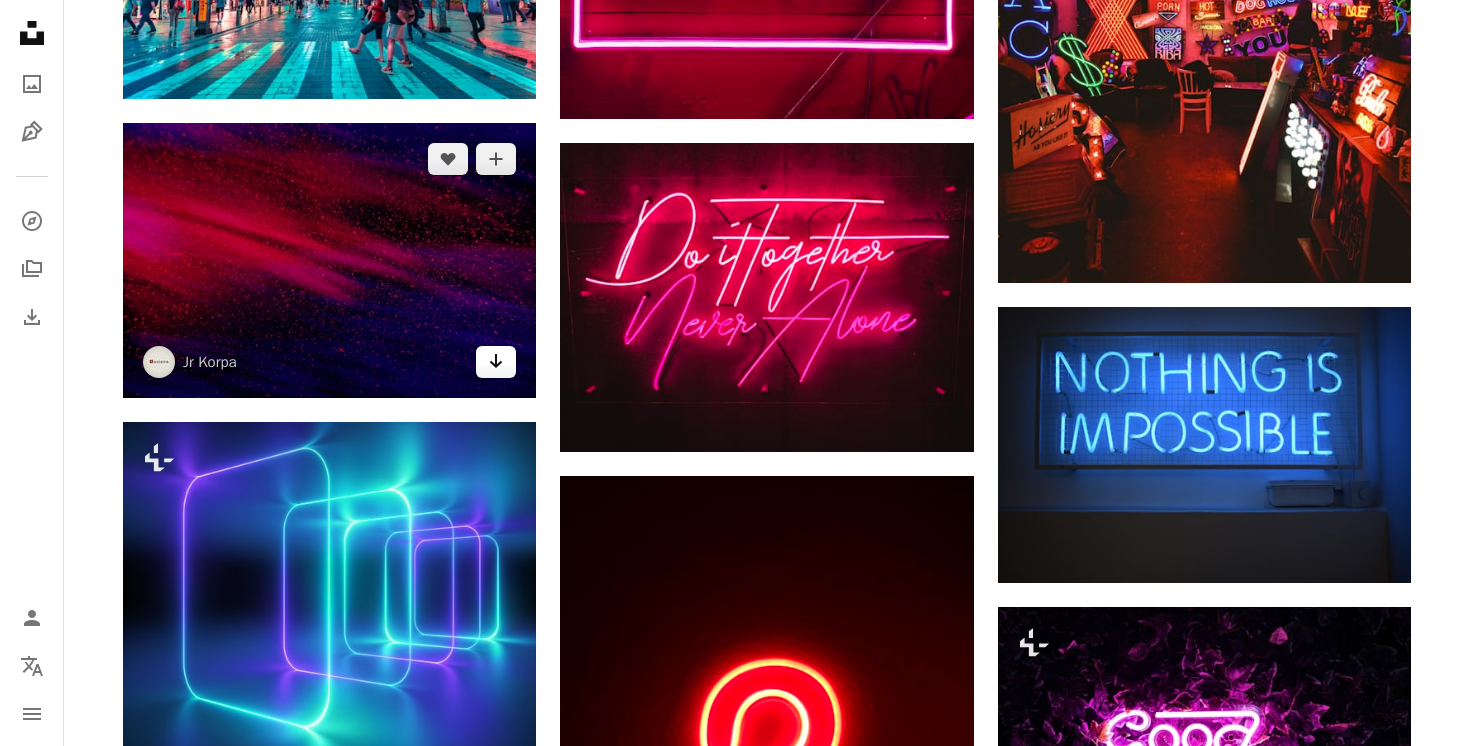 click on "Arrow pointing down" 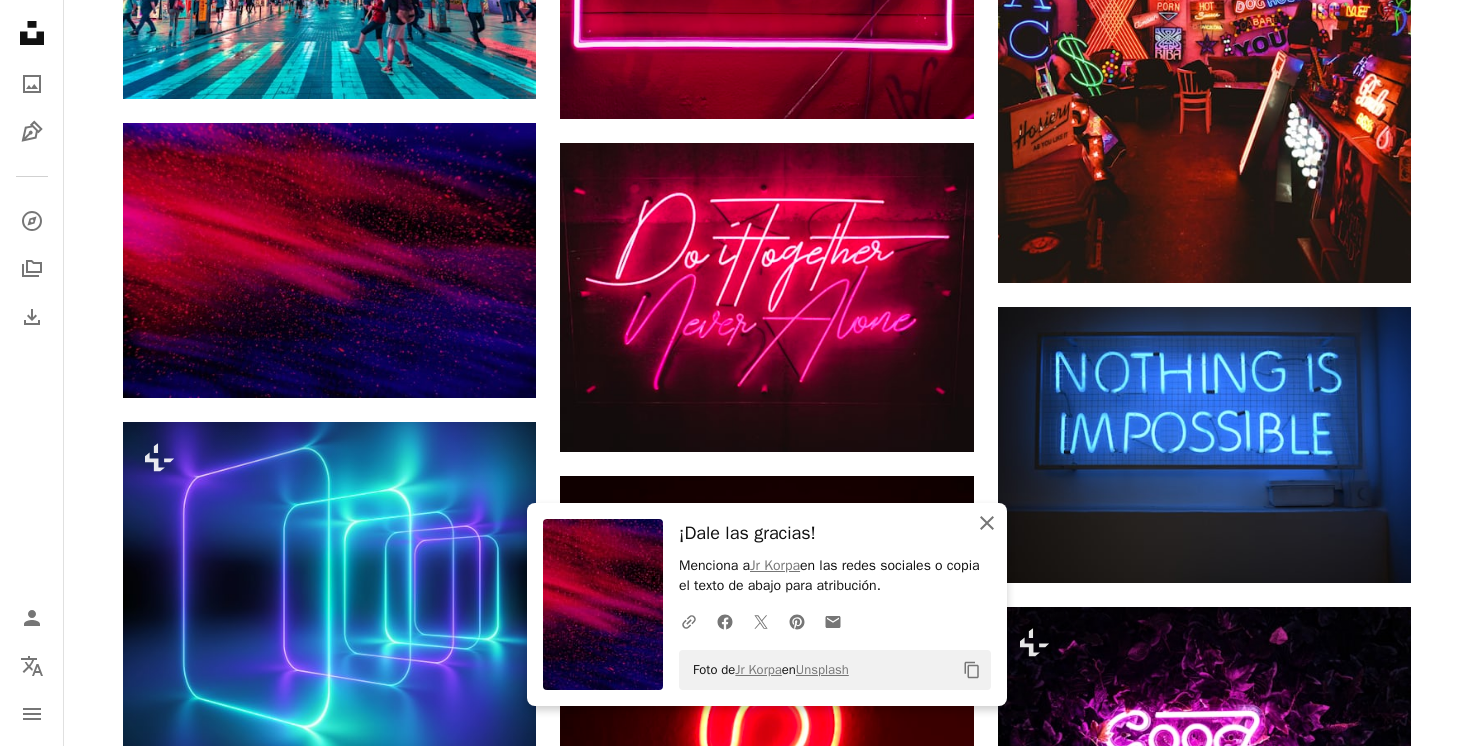 click 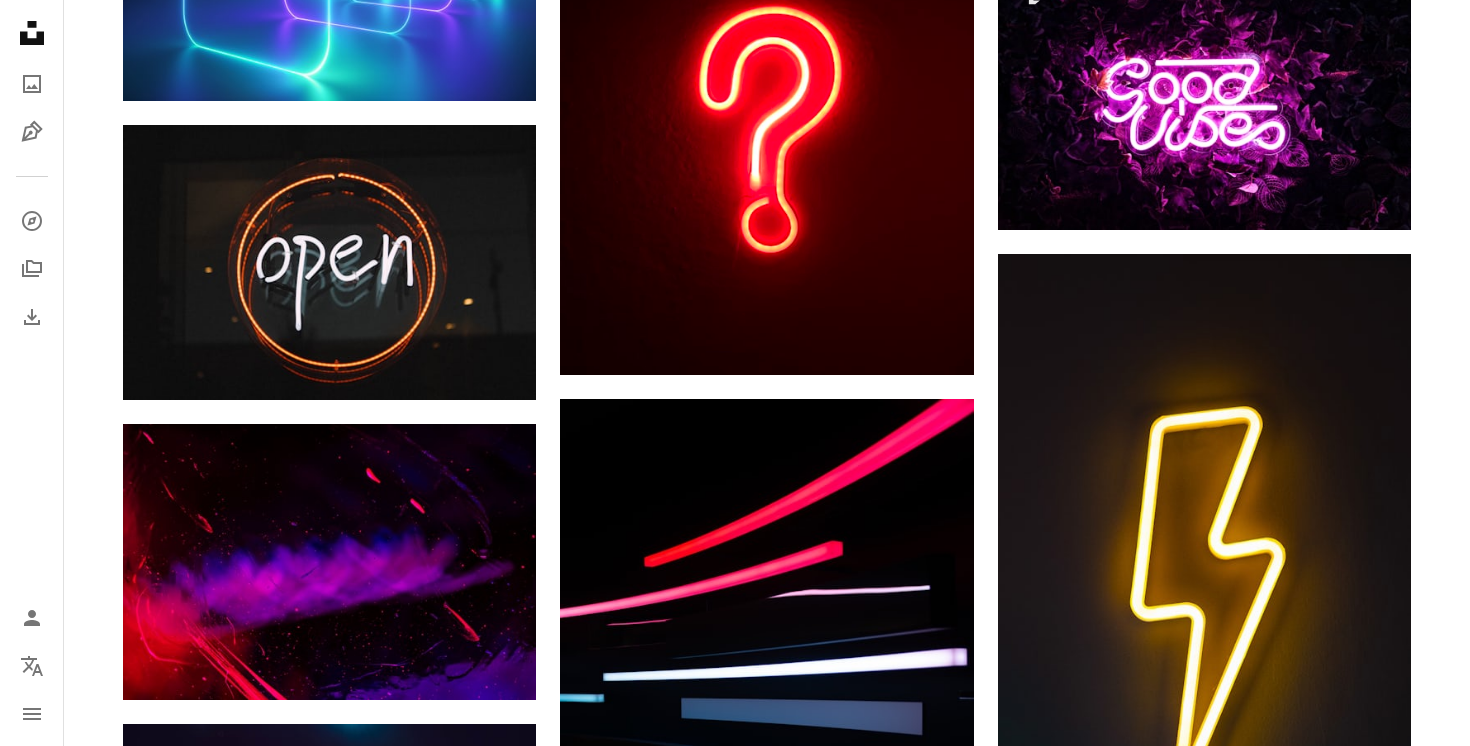 scroll, scrollTop: 15043, scrollLeft: 0, axis: vertical 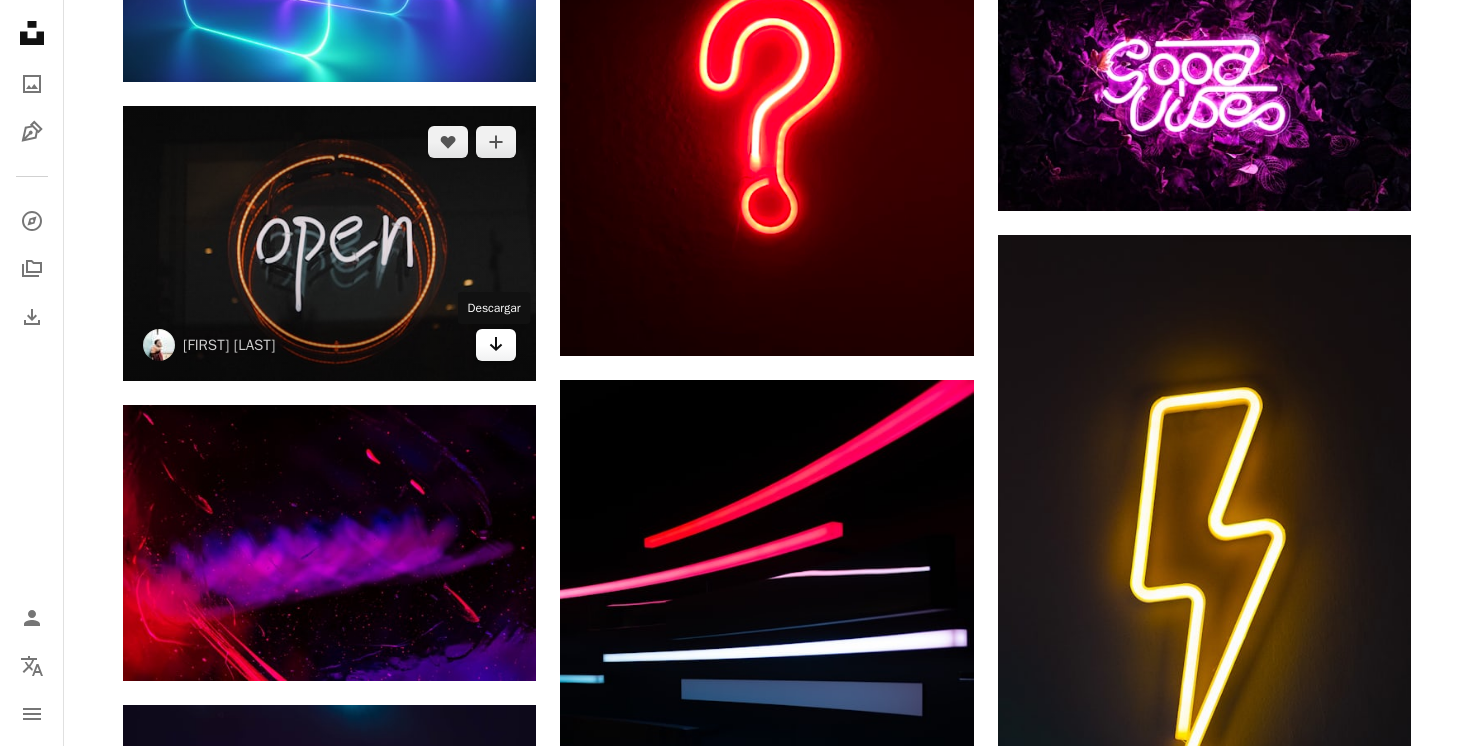 click 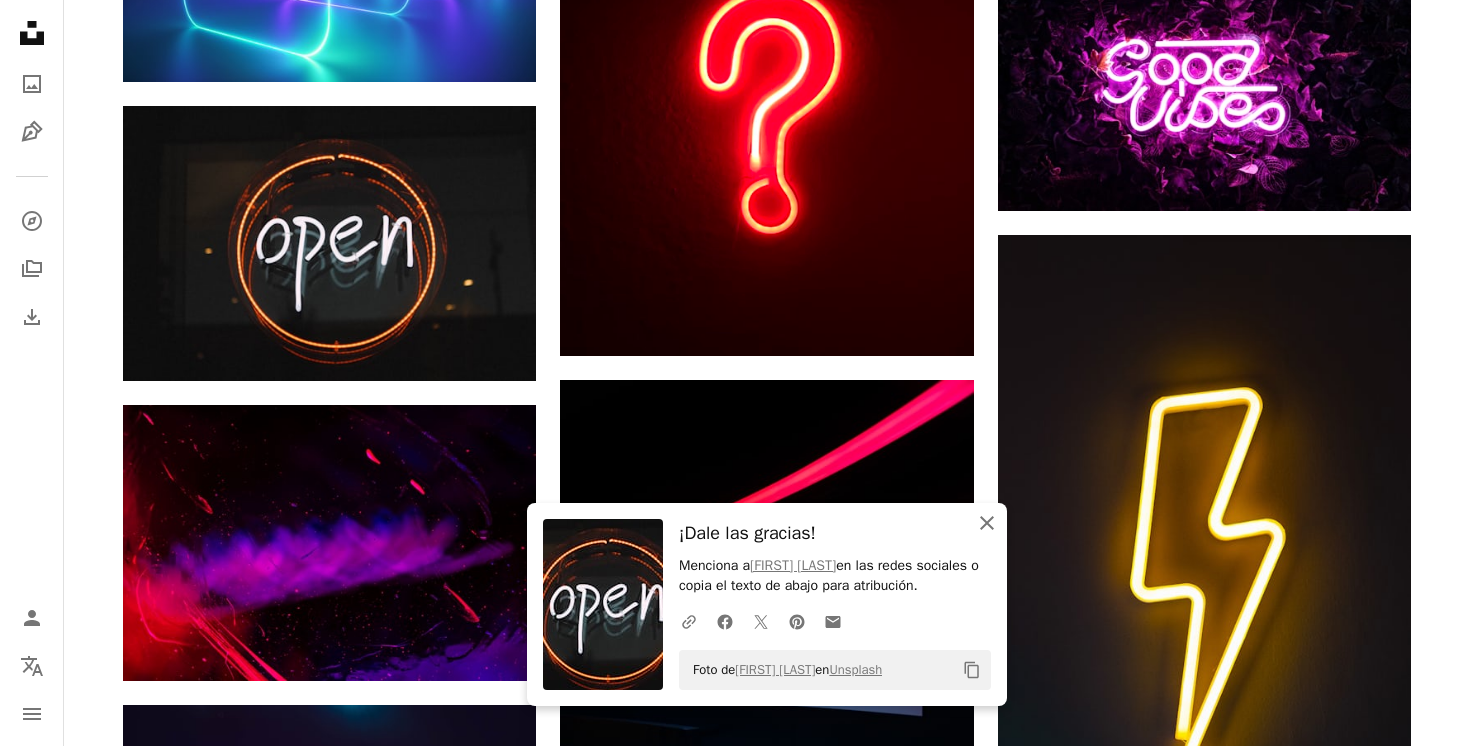 click on "An X shape" 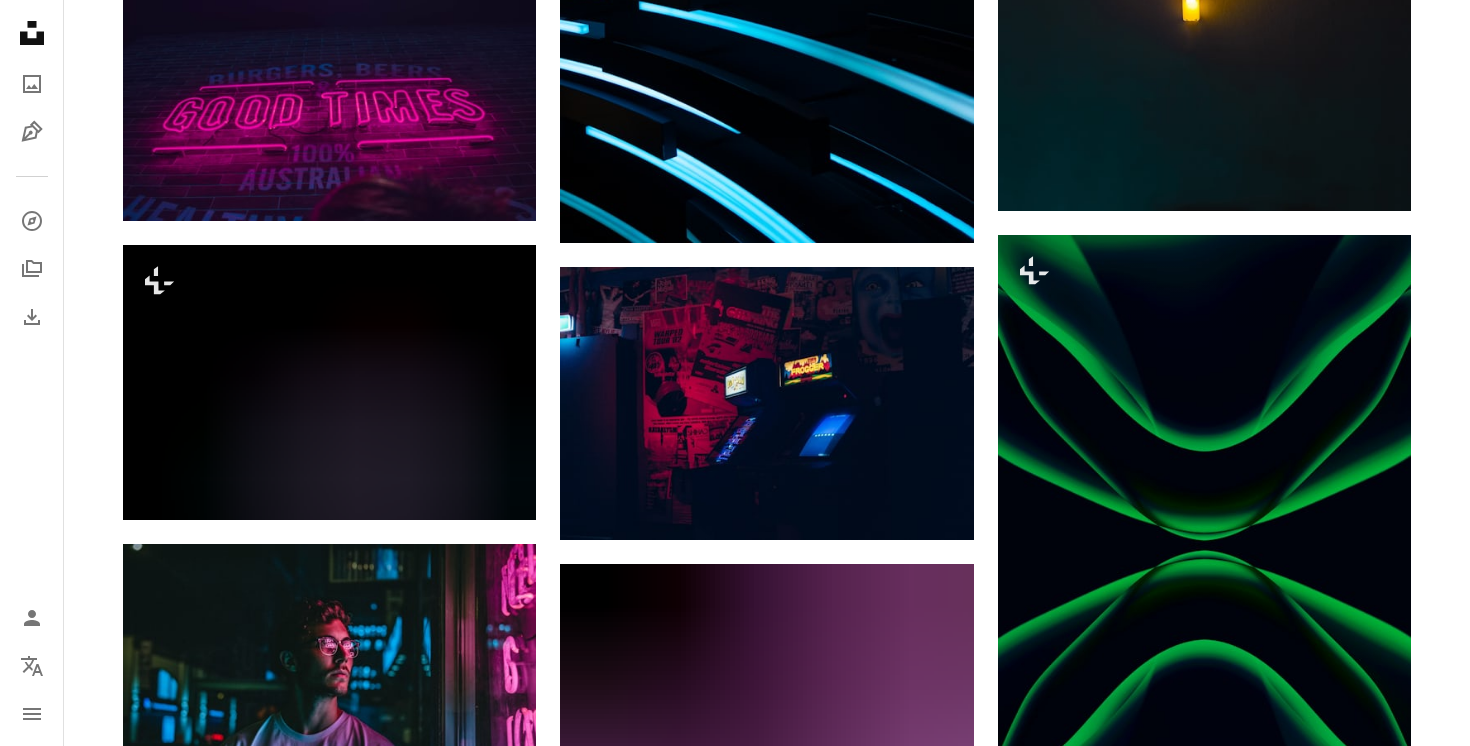 scroll, scrollTop: 15803, scrollLeft: 0, axis: vertical 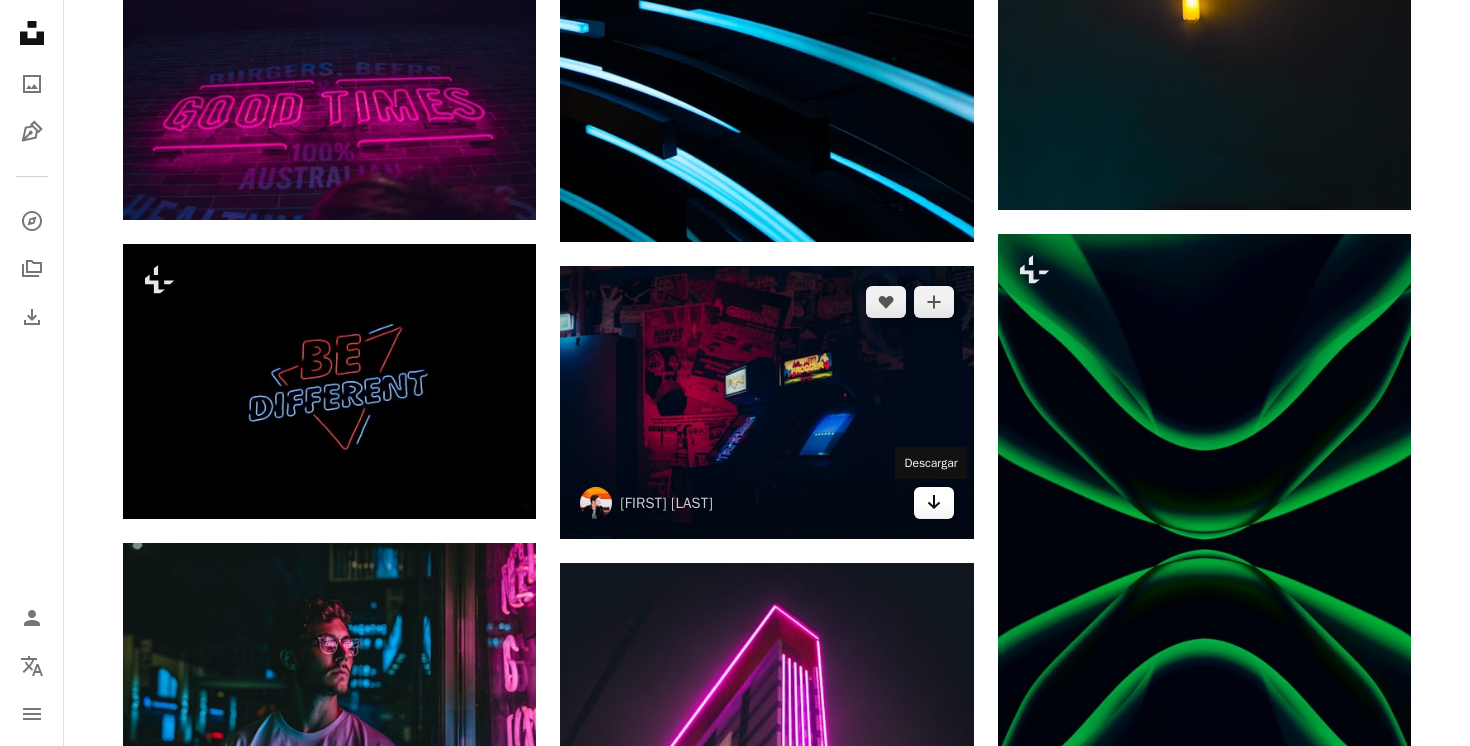 click on "Arrow pointing down" 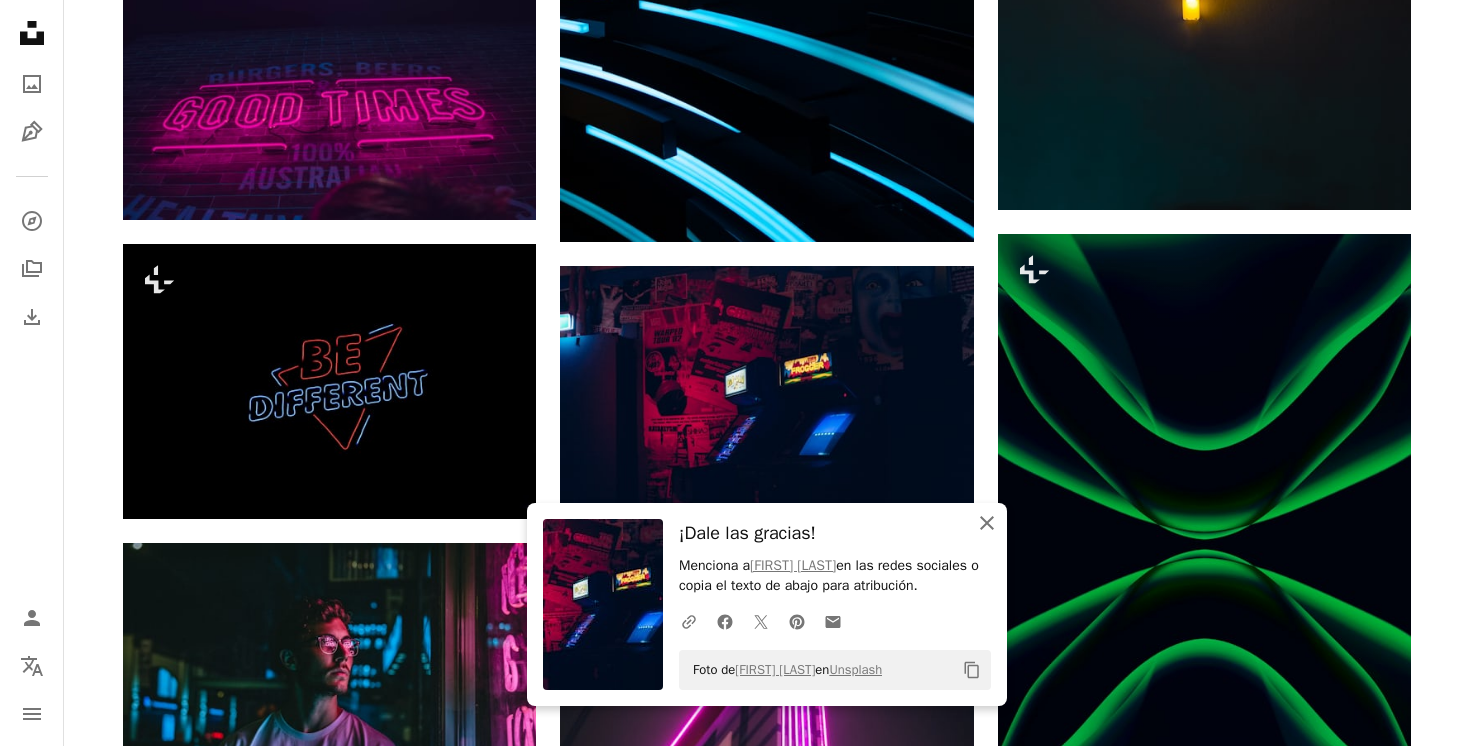 click on "An X shape" 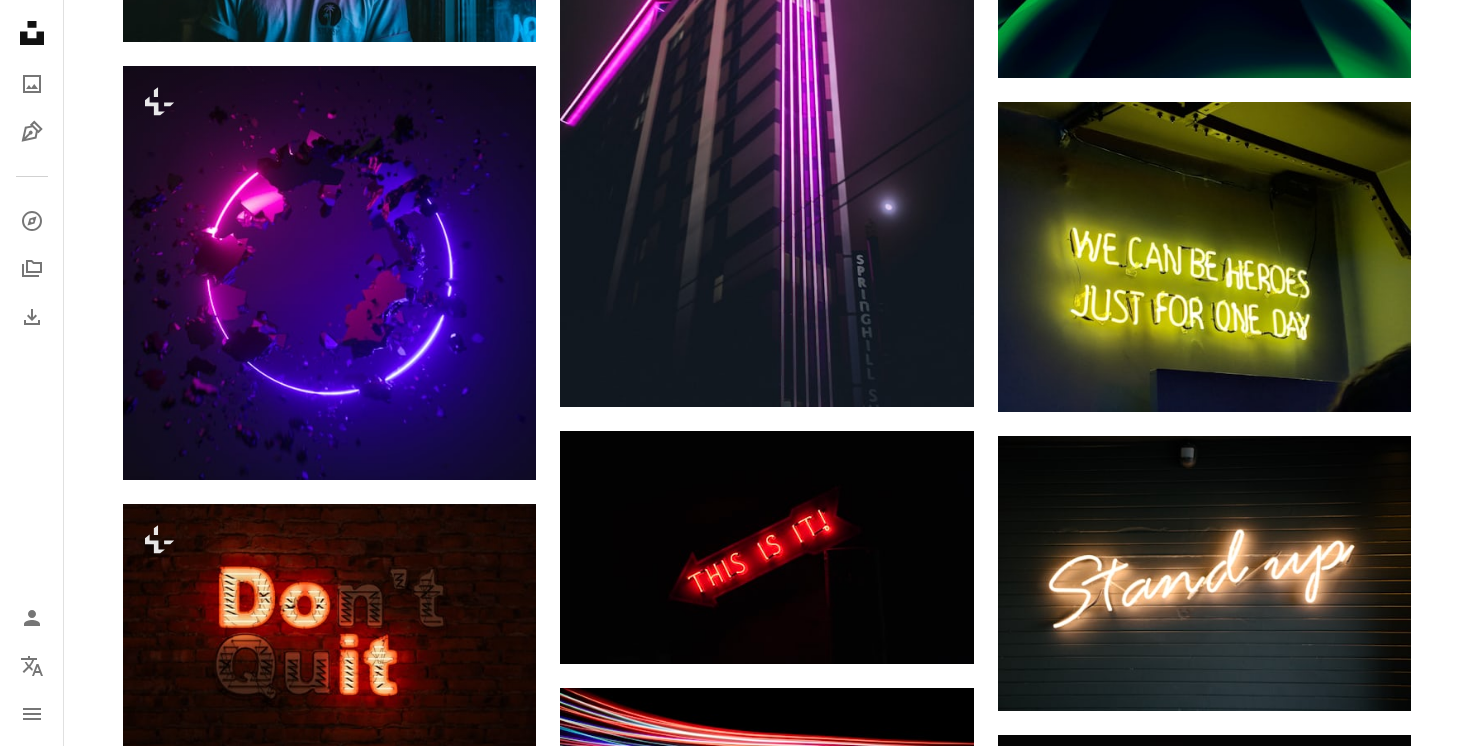 scroll, scrollTop: 16624, scrollLeft: 0, axis: vertical 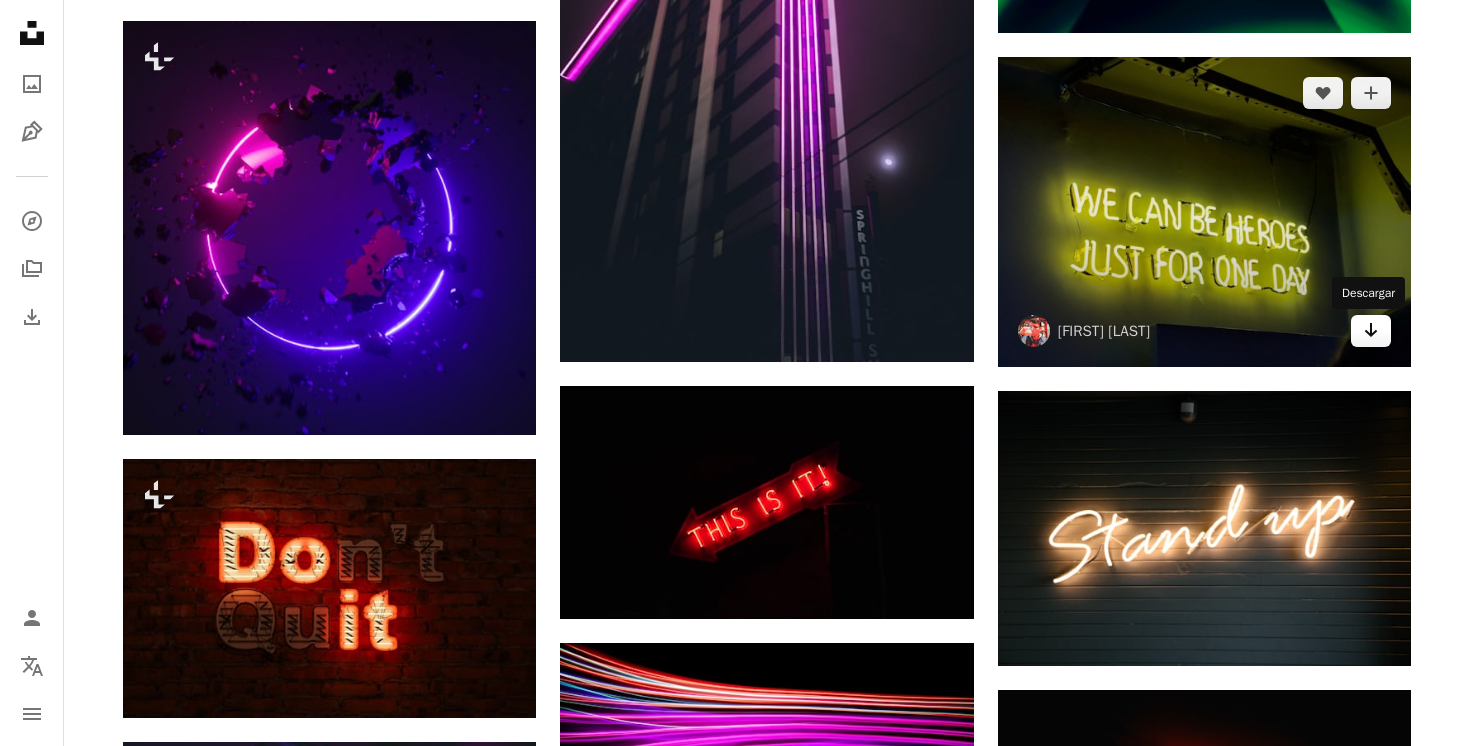 click on "Arrow pointing down" 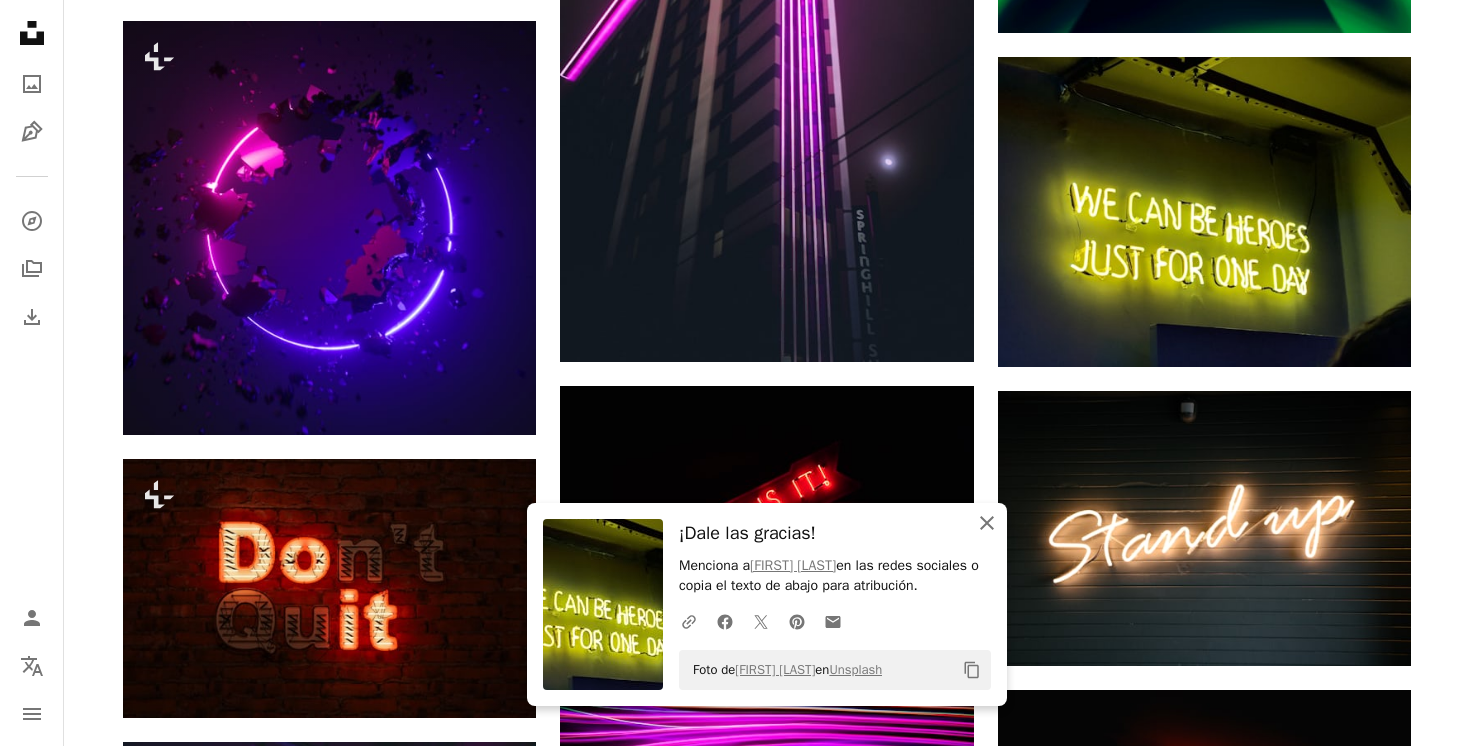 click 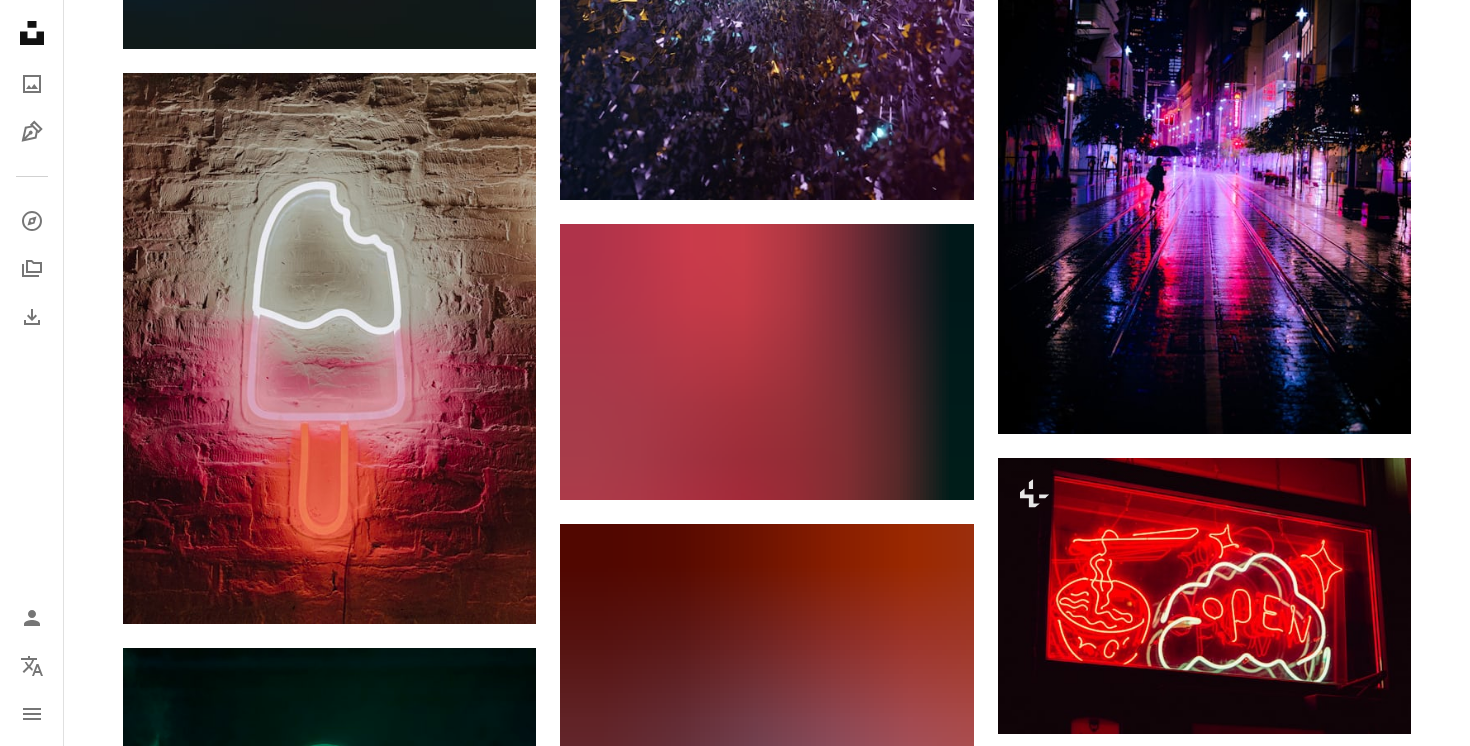 scroll, scrollTop: 17975, scrollLeft: 0, axis: vertical 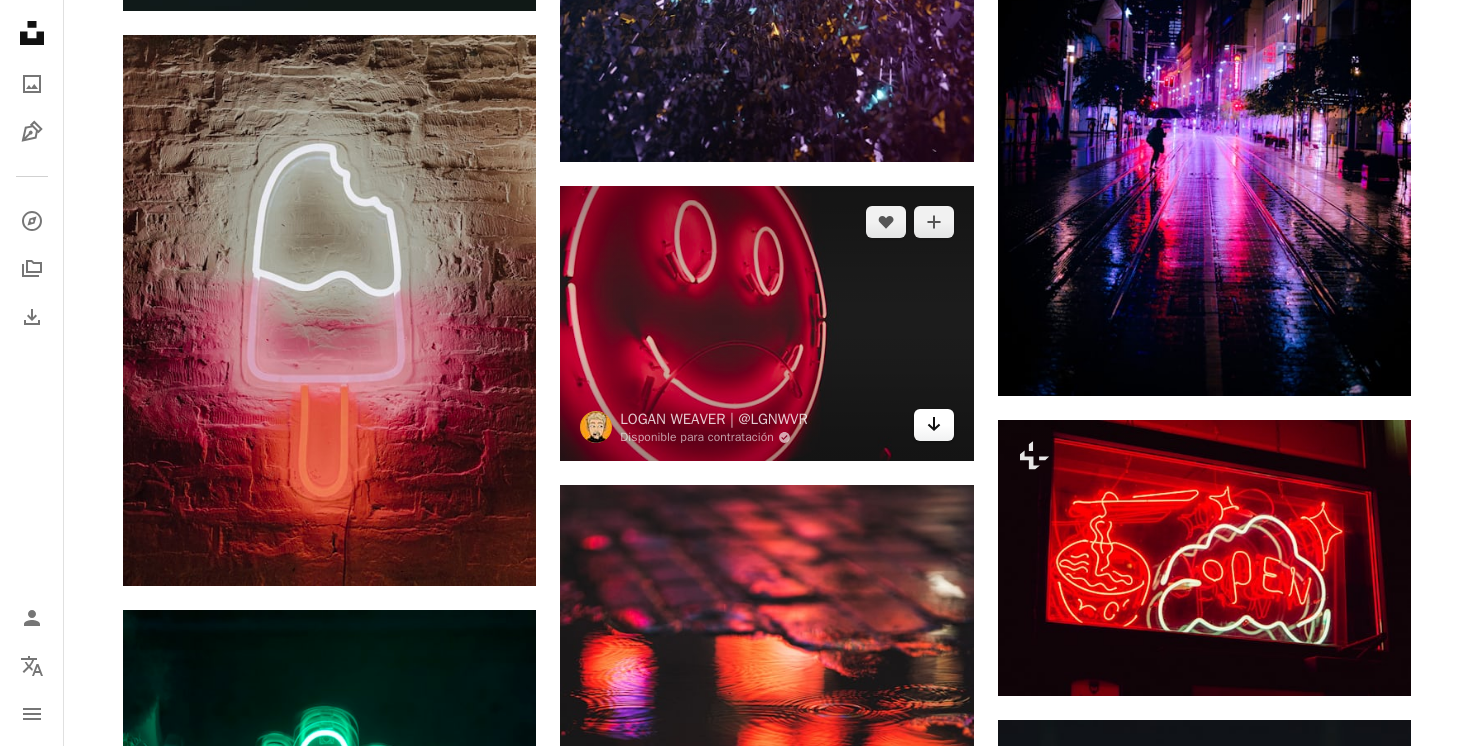 click on "Arrow pointing down" 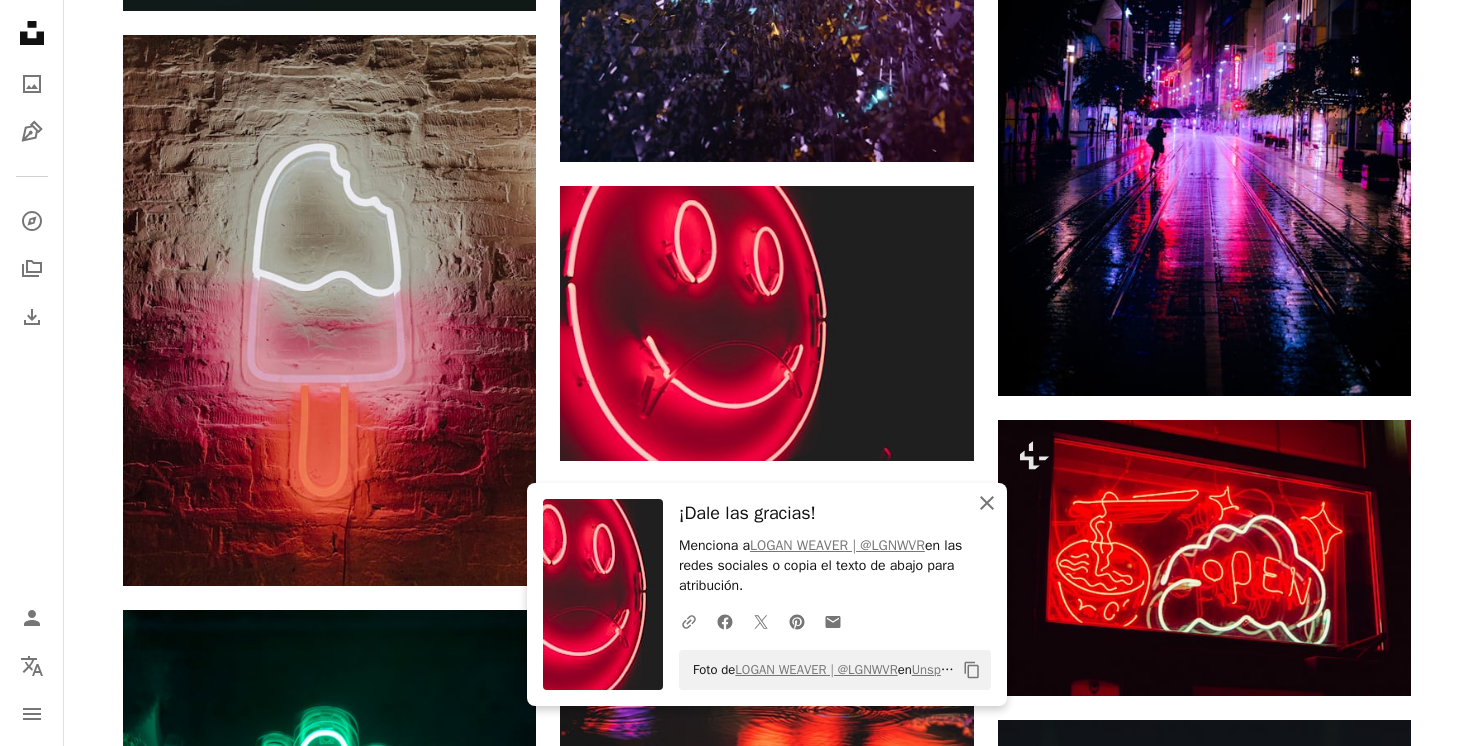 click on "An X shape" 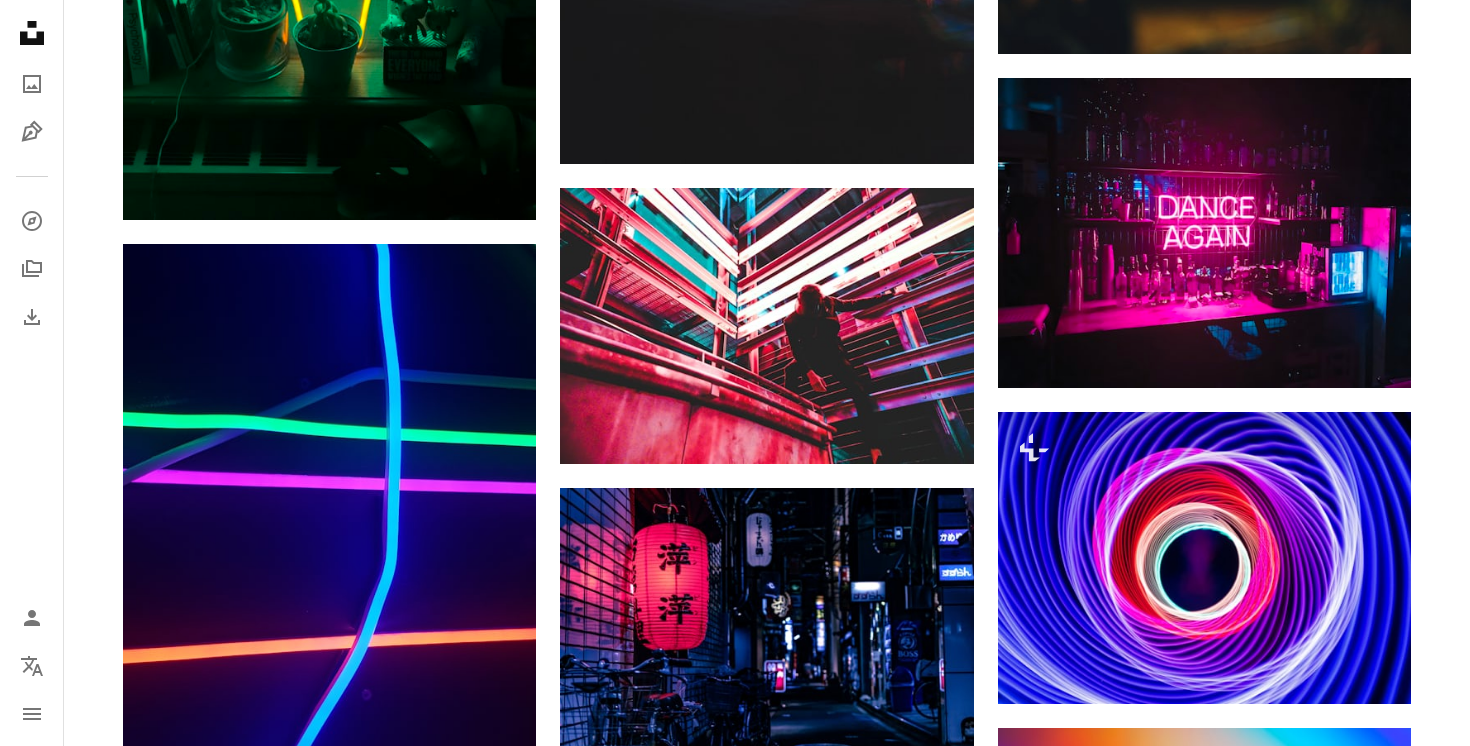 scroll, scrollTop: 18924, scrollLeft: 0, axis: vertical 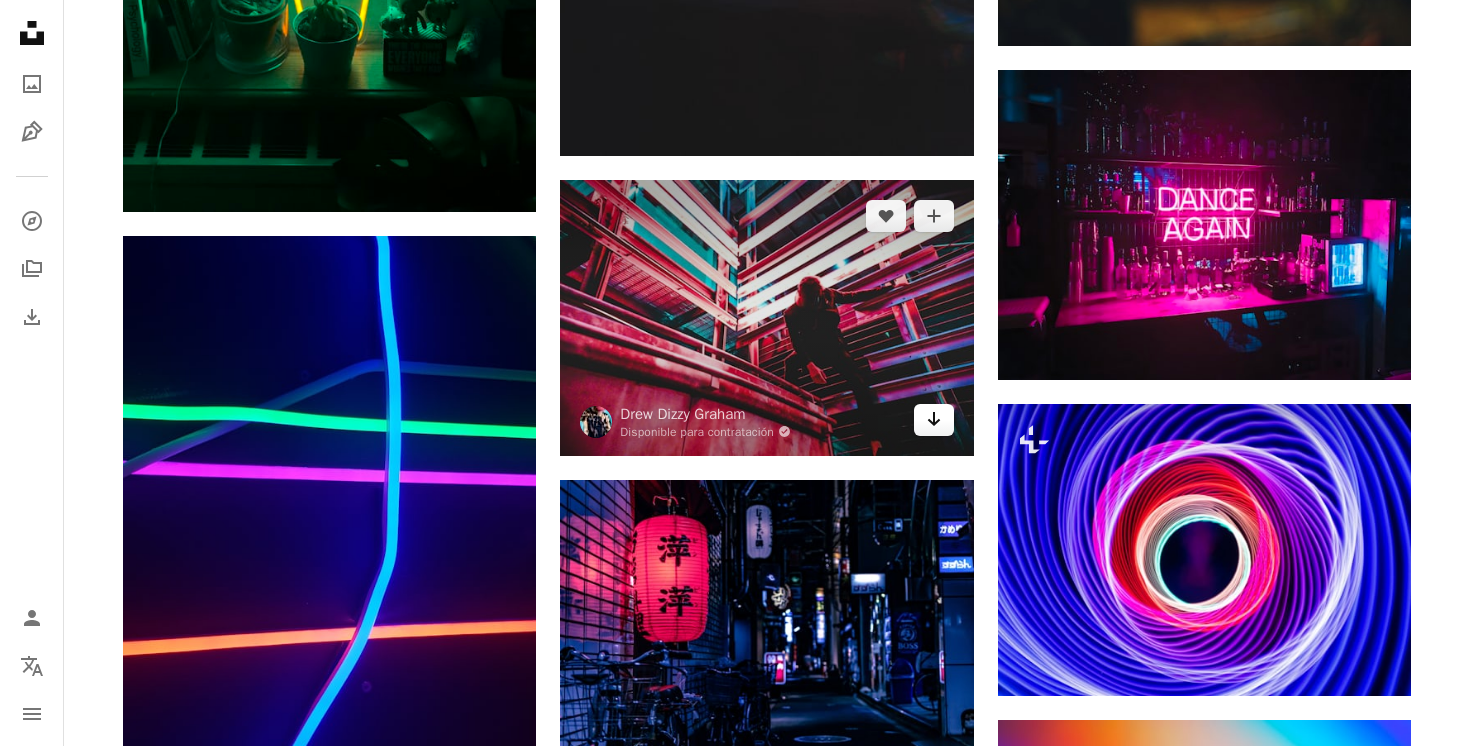 click 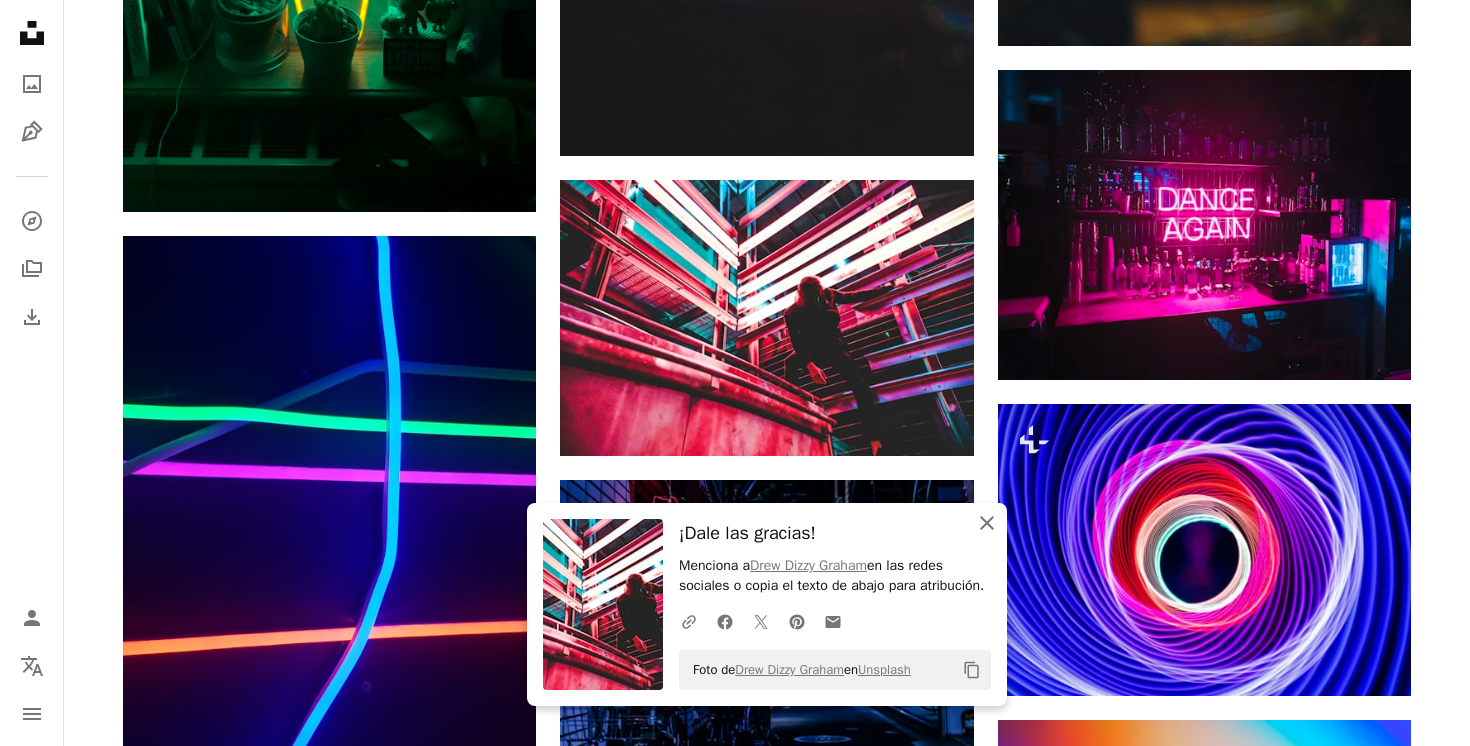 click on "An X shape" 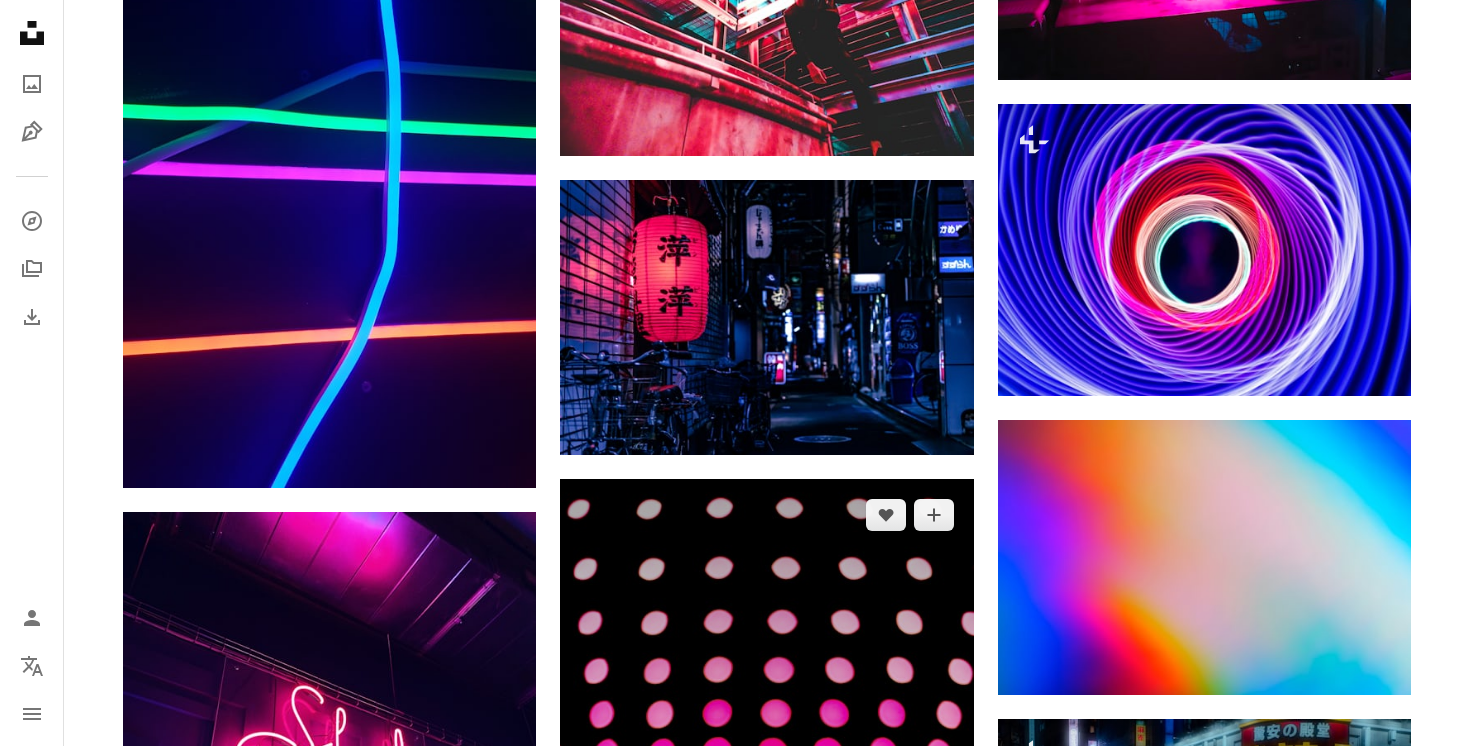 scroll, scrollTop: 19230, scrollLeft: 0, axis: vertical 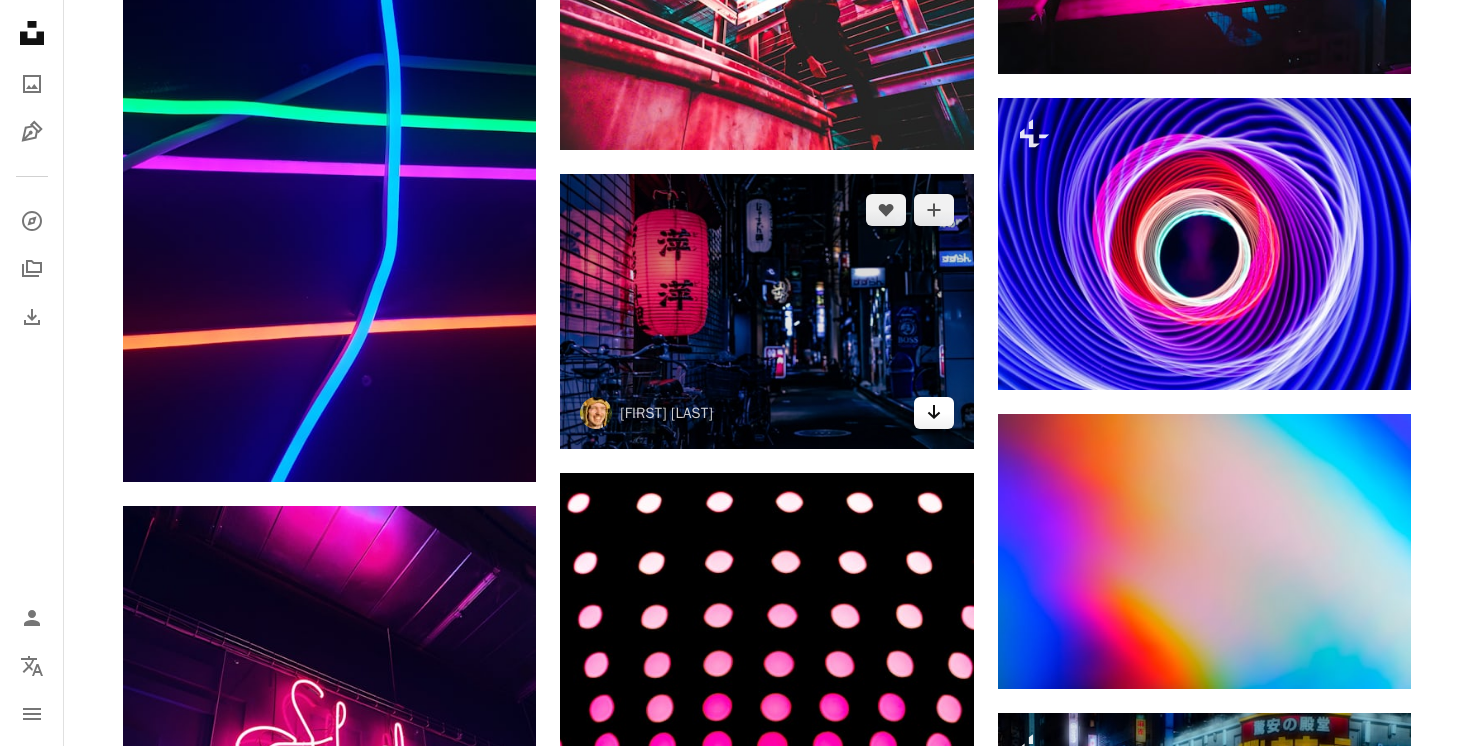 click on "Arrow pointing down" 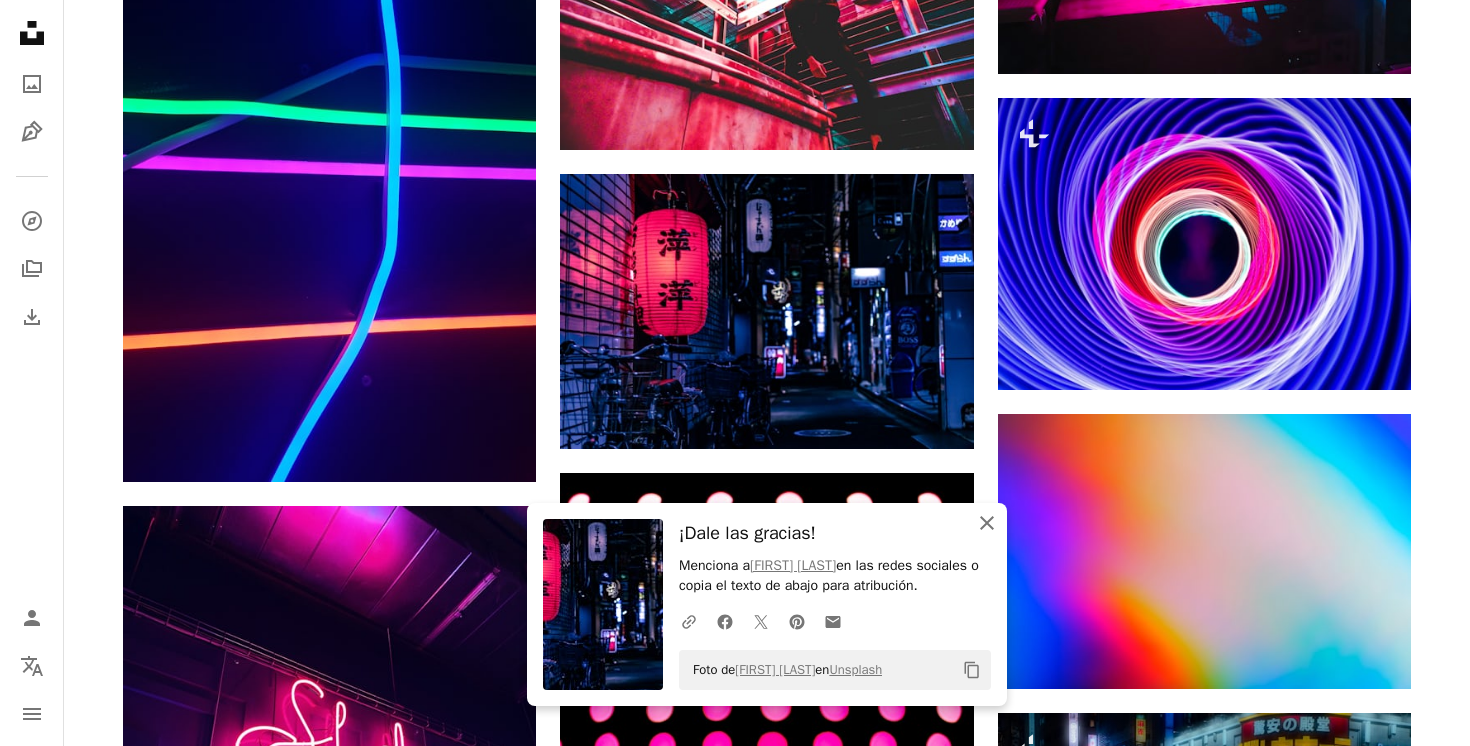 click on "An X shape" 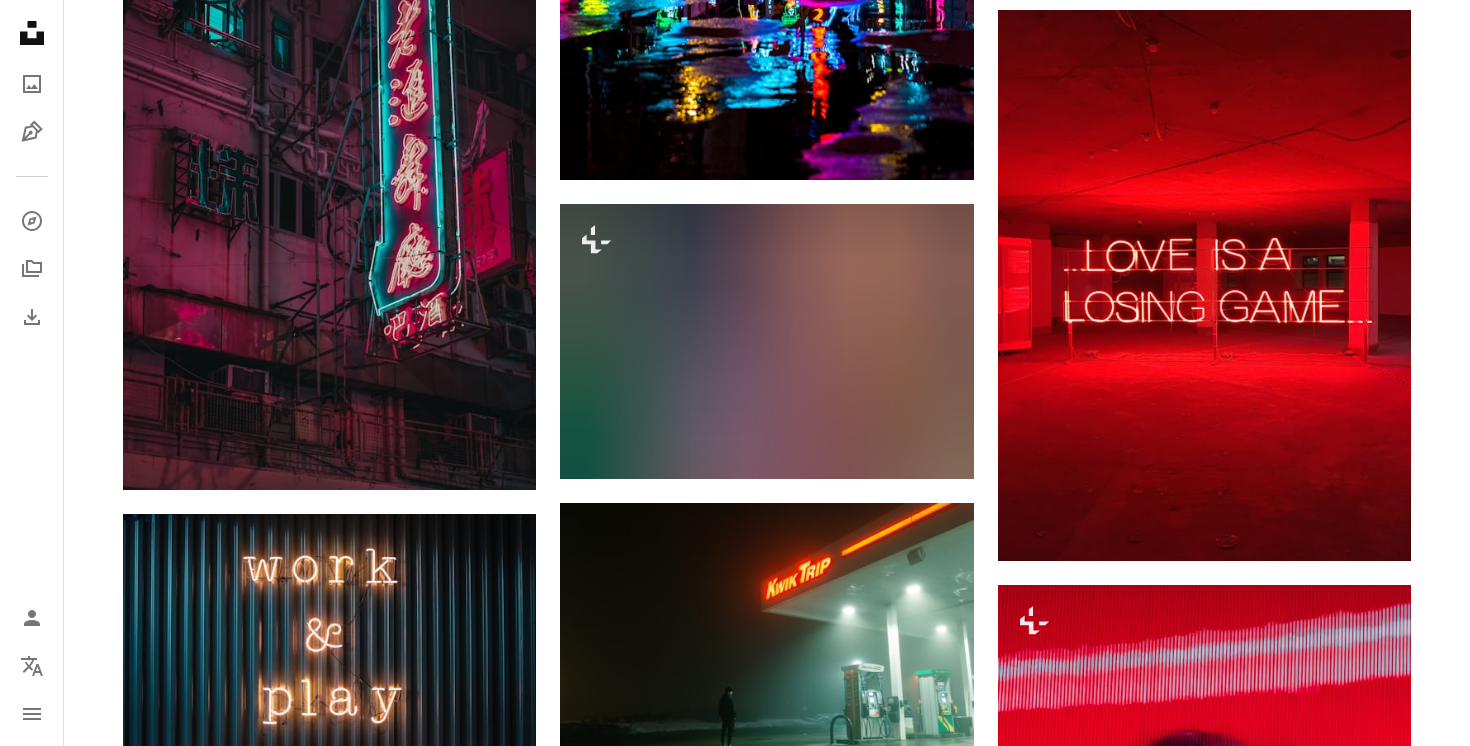scroll, scrollTop: 21092, scrollLeft: 0, axis: vertical 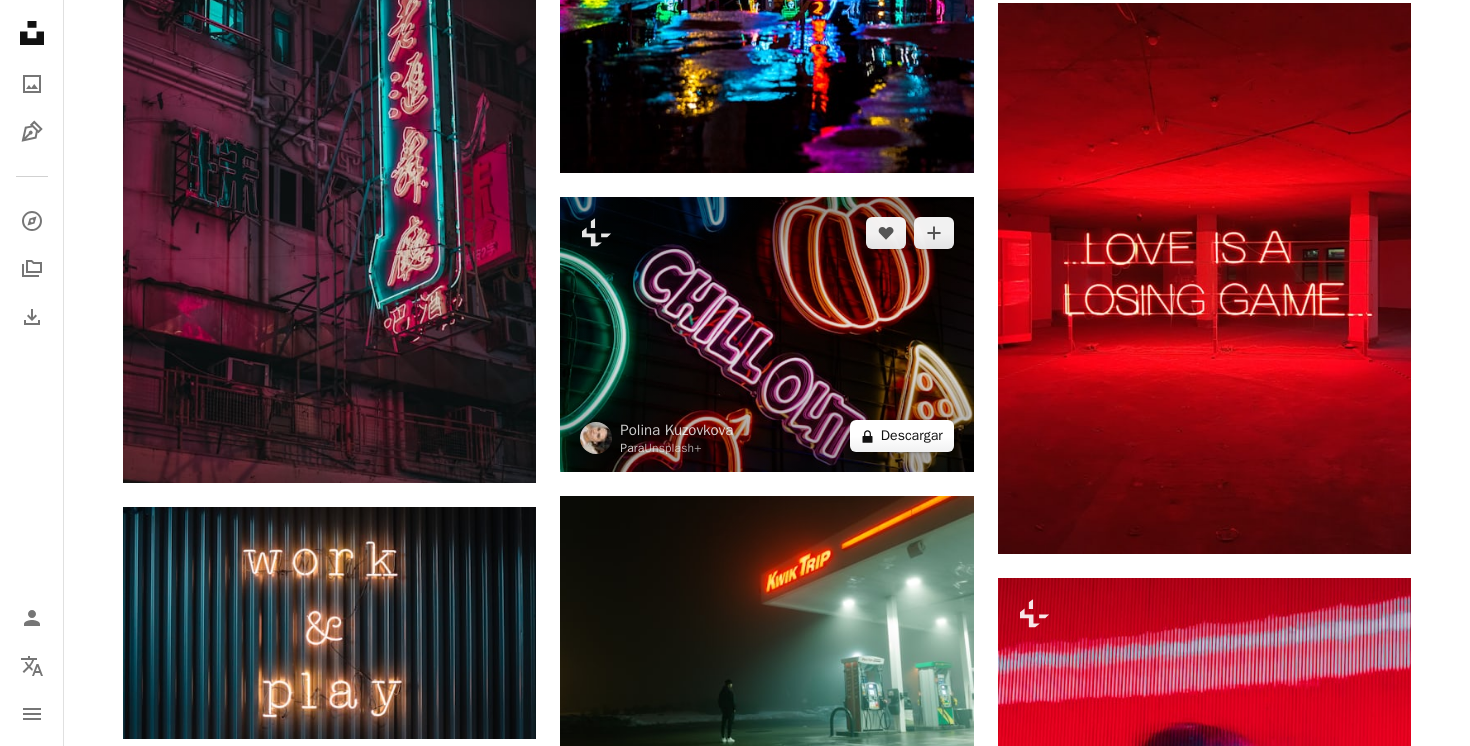 click on "A lock Descargar" at bounding box center (902, 436) 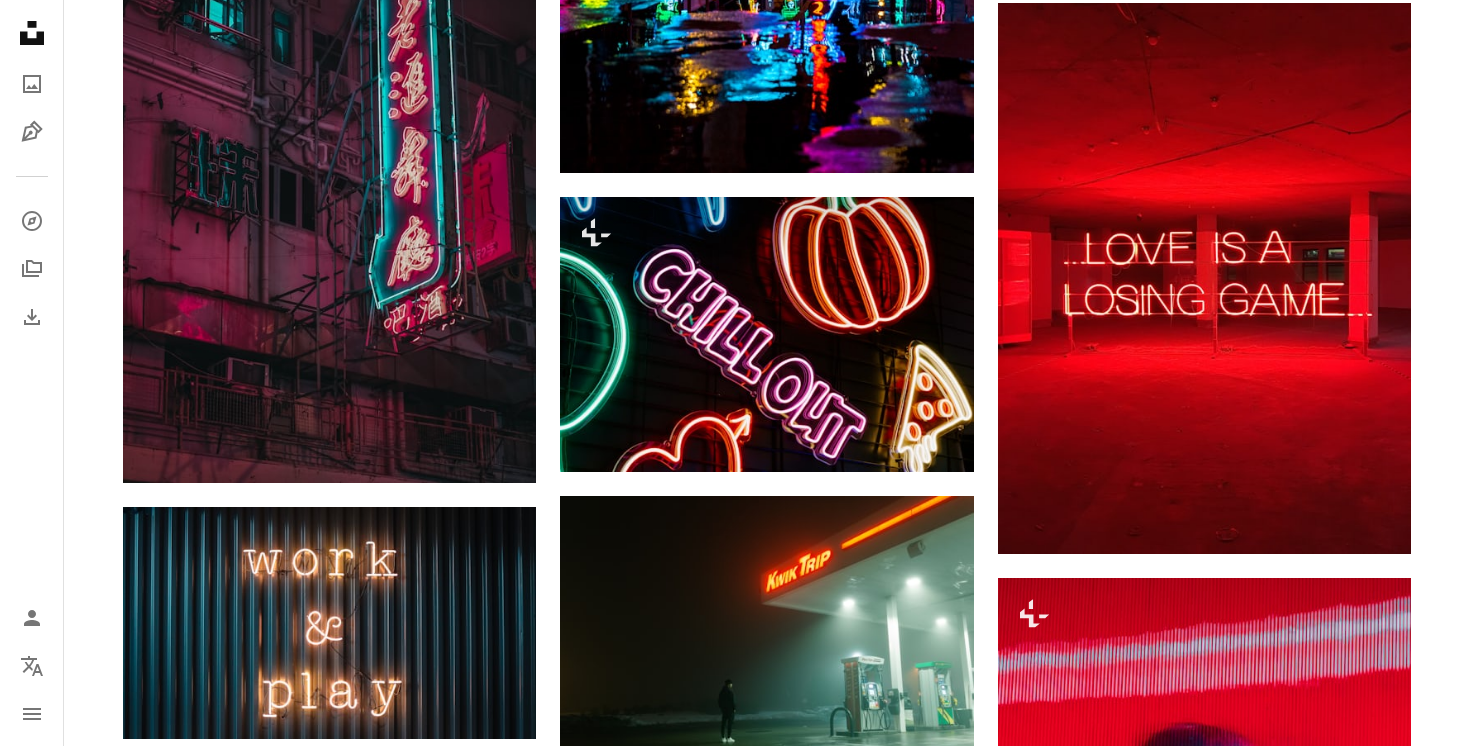 click on "An X shape Imágenes premium, listas para usar. Obtén acceso ilimitado. A plus sign Contenido solo para miembros añadido mensualmente A plus sign Descargas ilimitadas libres de derechos A plus sign Ilustraciones  Nuevo A plus sign Protecciones legales mejoradas anualmente 66 %  de descuento mensualmente 12 $   4 $ USD al mes * Obtener  Unsplash+ *Cuando se paga anualmente, se factura por adelantado  48 $ Más los impuestos aplicables. Se renueva automáticamente. Cancela cuando quieras." at bounding box center (735, 4183) 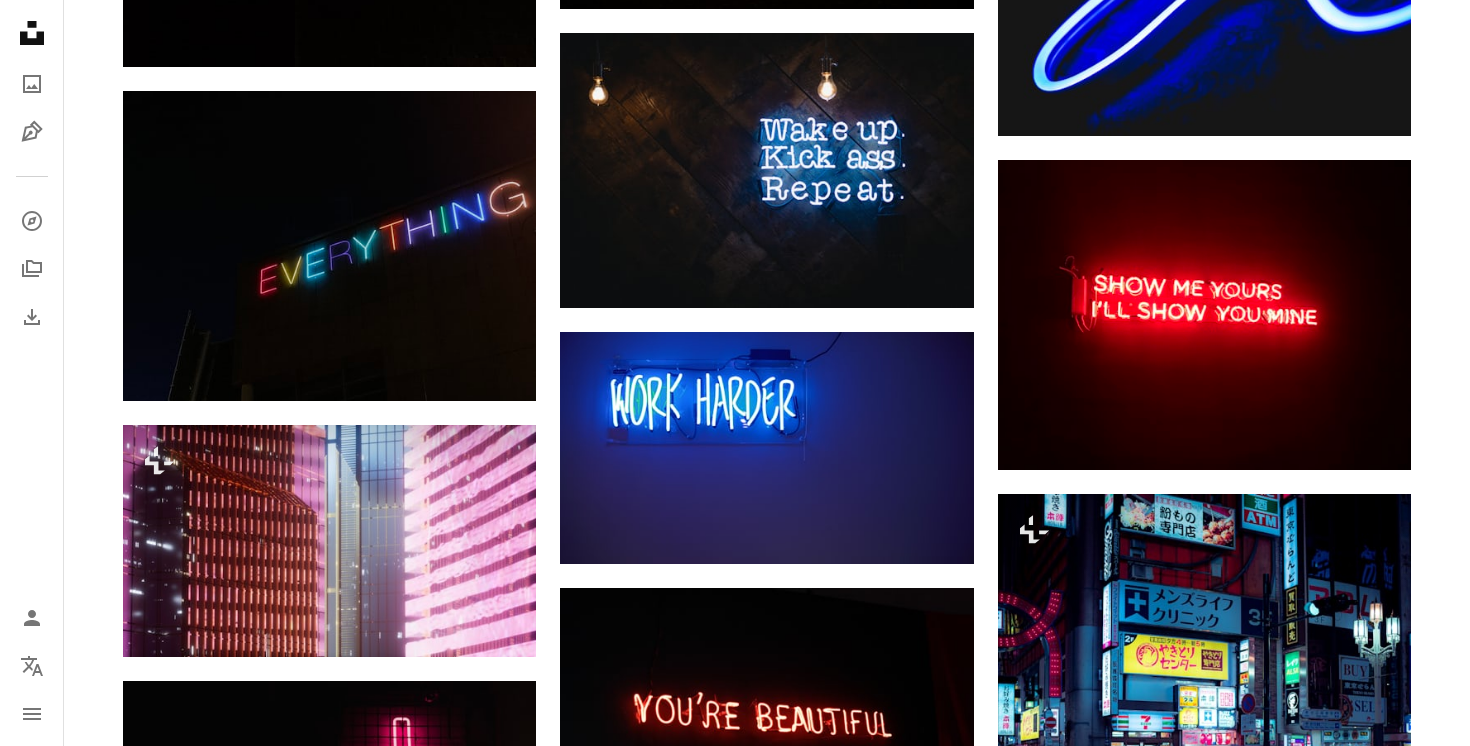 scroll, scrollTop: 23103, scrollLeft: 0, axis: vertical 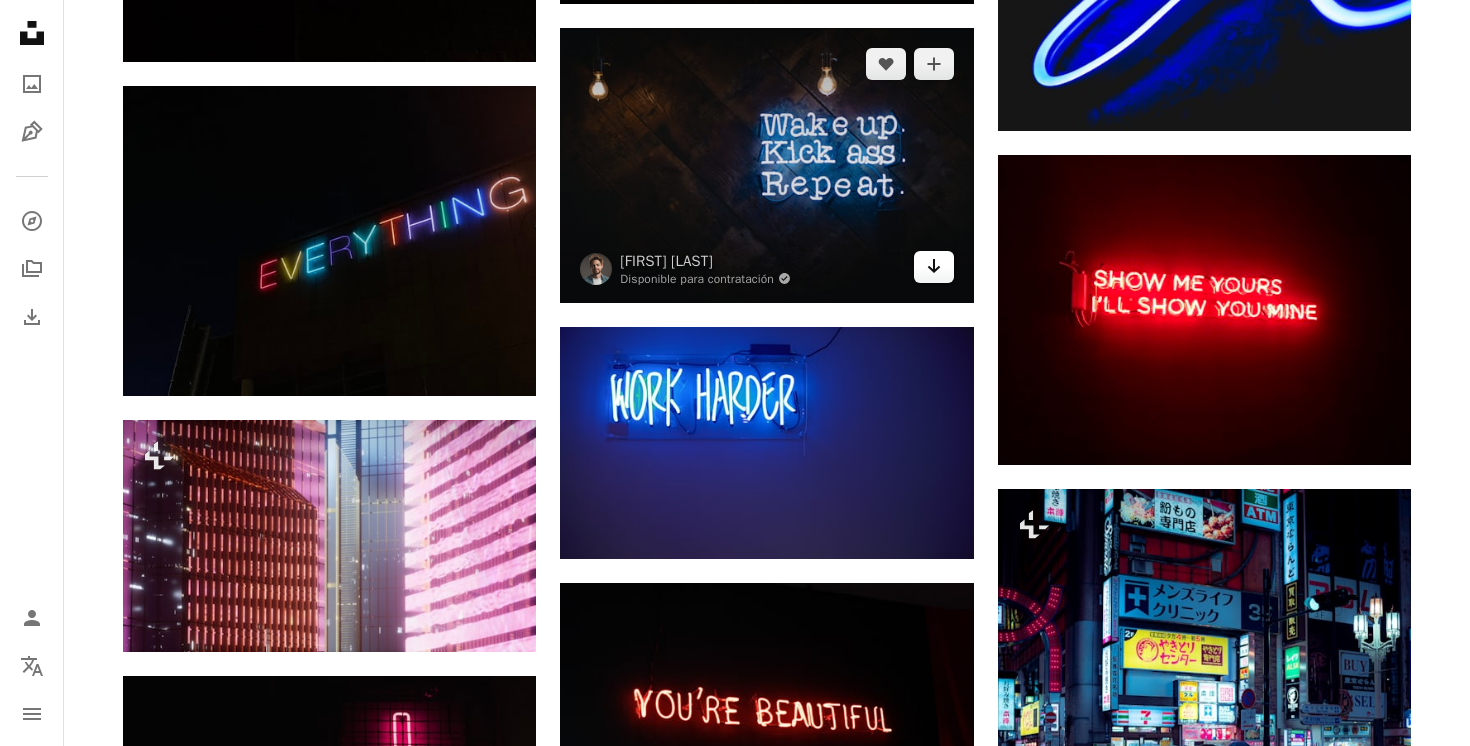 click 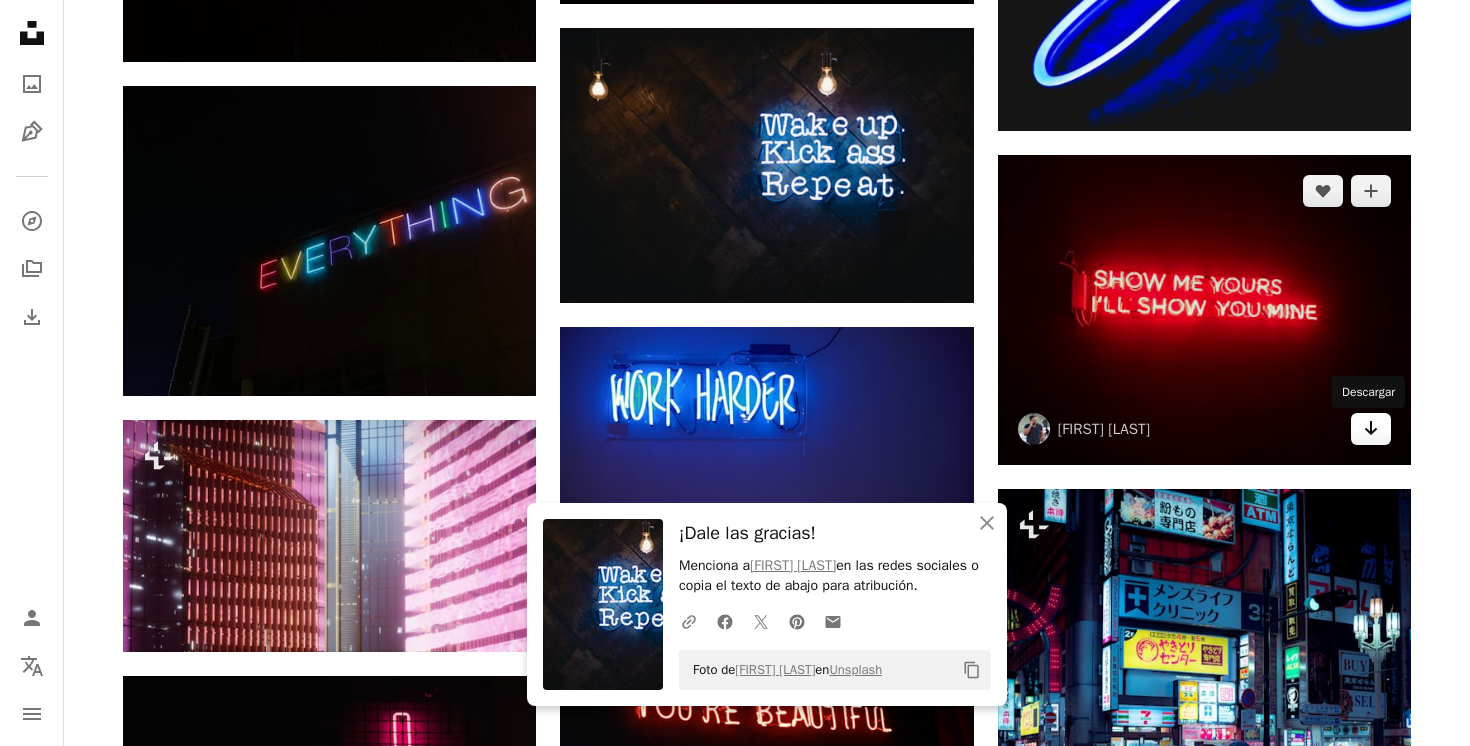 click on "Arrow pointing down" 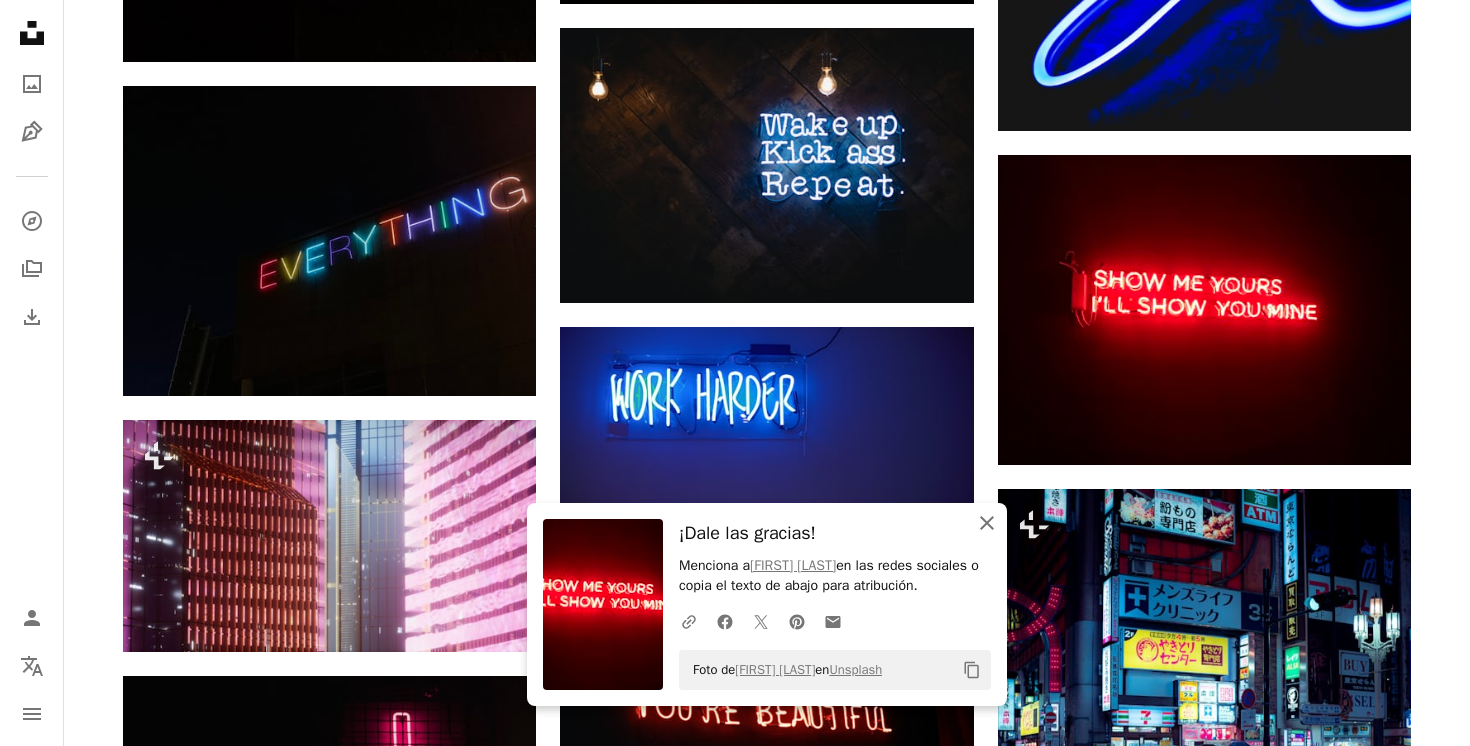 click on "An X shape" 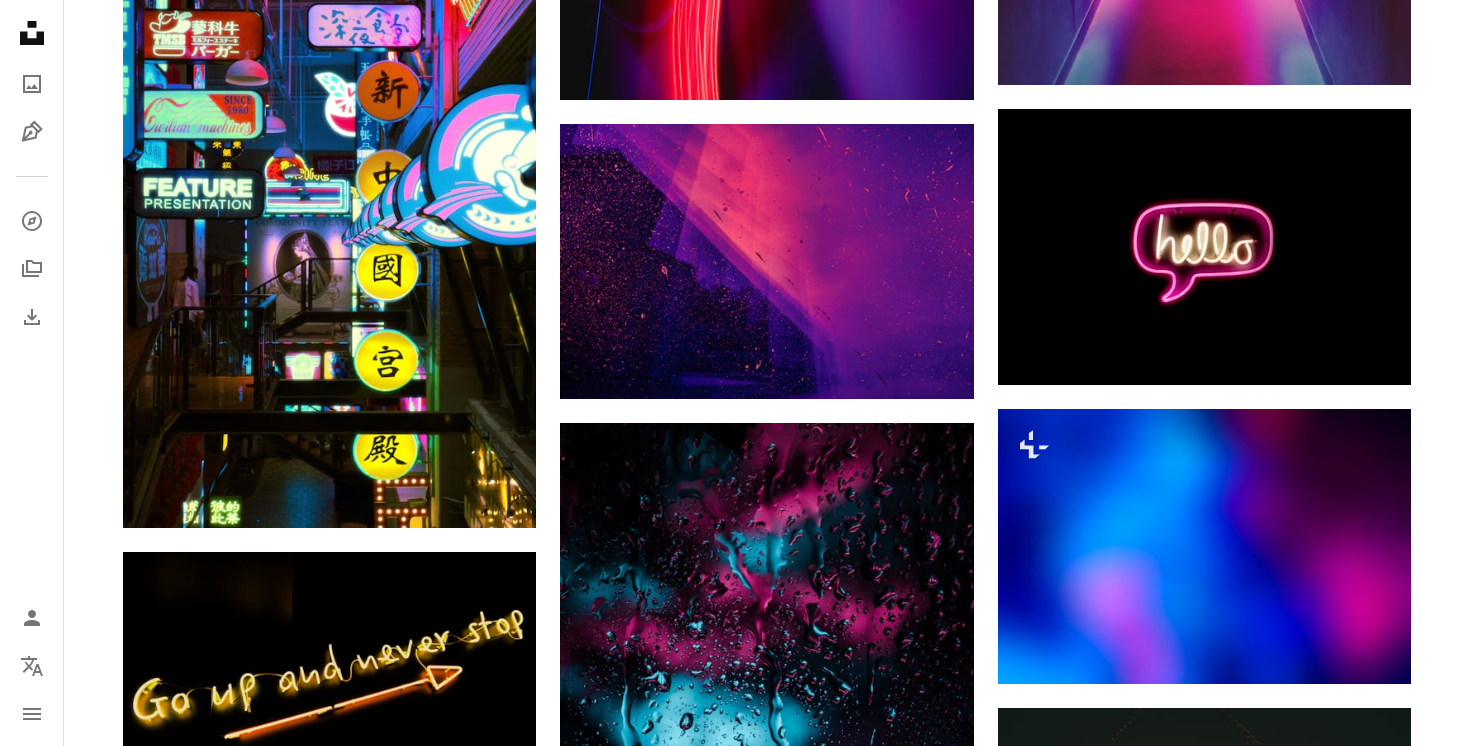 scroll, scrollTop: 0, scrollLeft: 0, axis: both 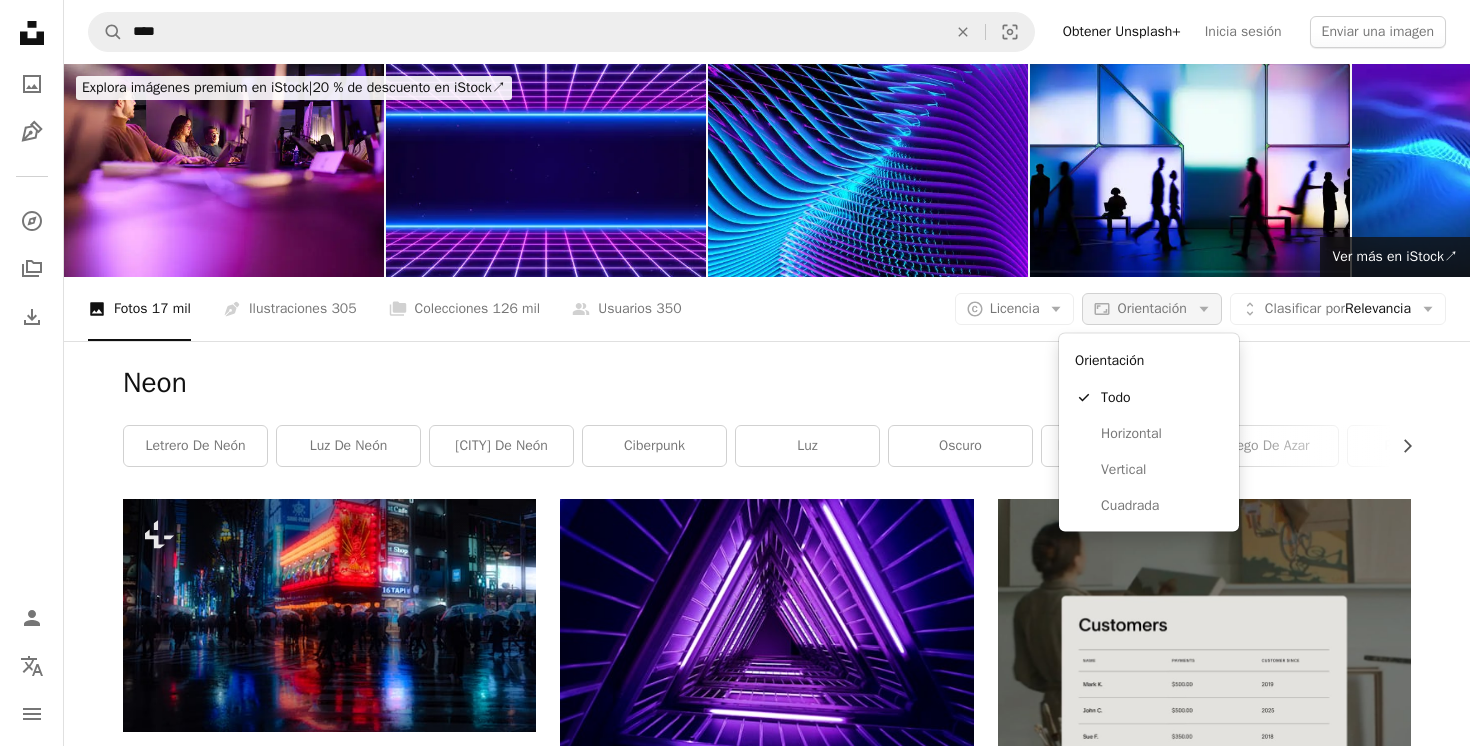 click on "Aspect ratio Orientación Arrow down" at bounding box center [1151, 309] 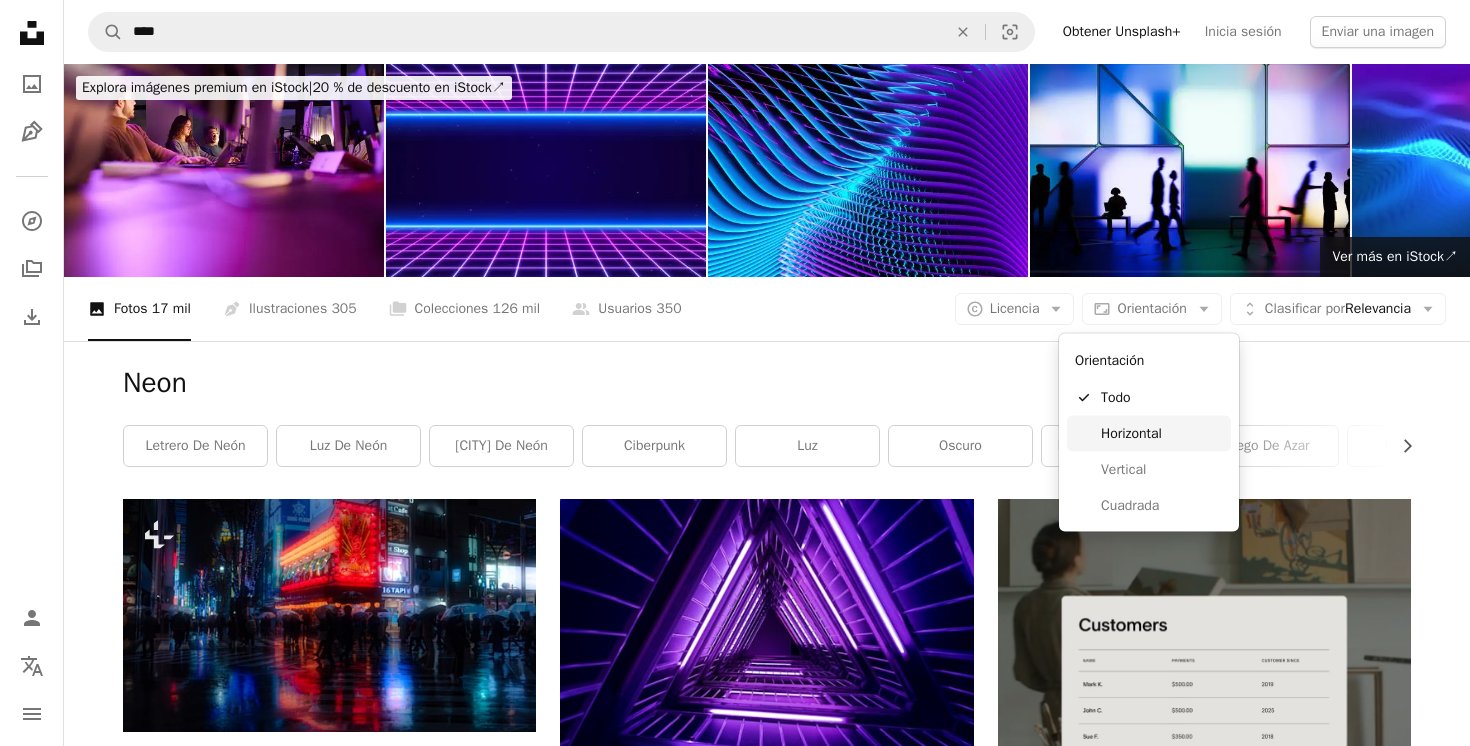 click on "Horizontal" at bounding box center (1149, 433) 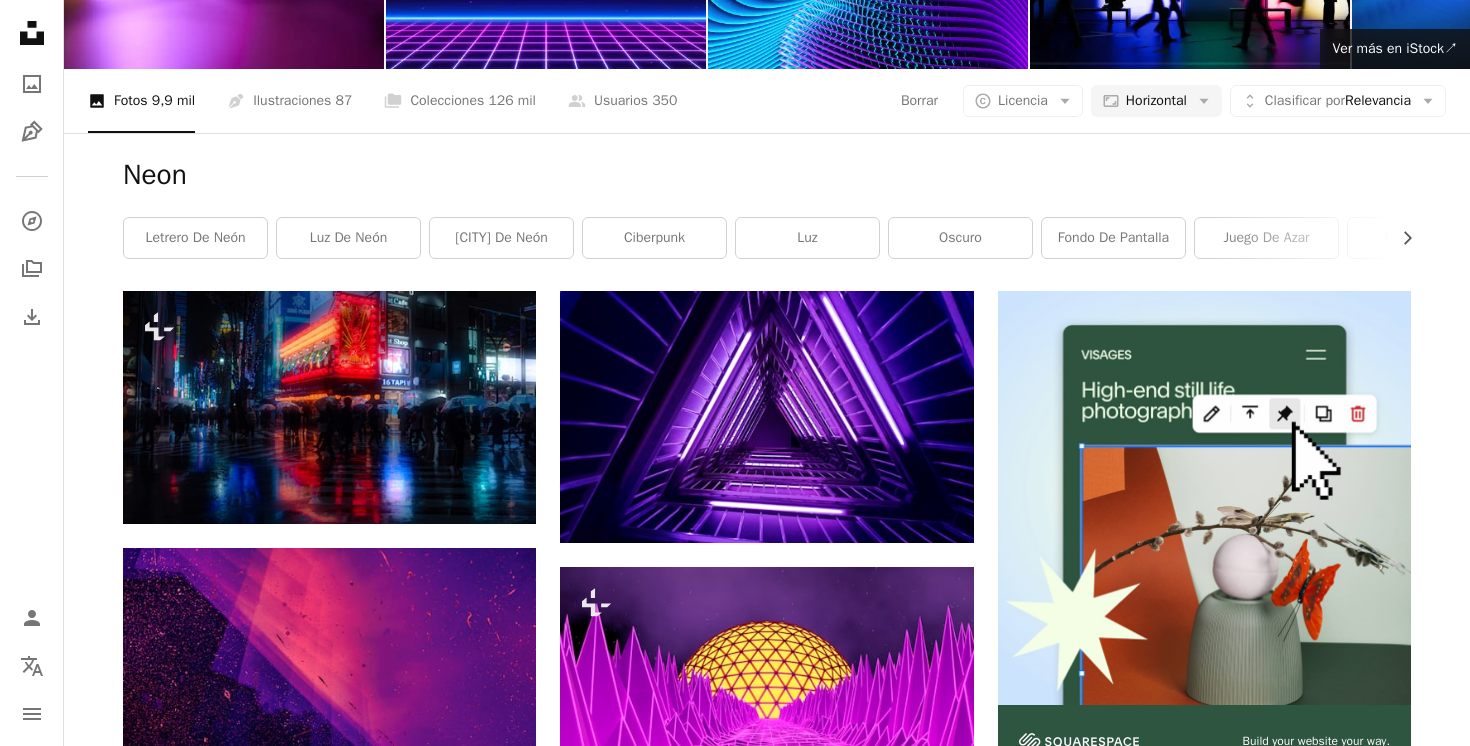 scroll, scrollTop: 0, scrollLeft: 0, axis: both 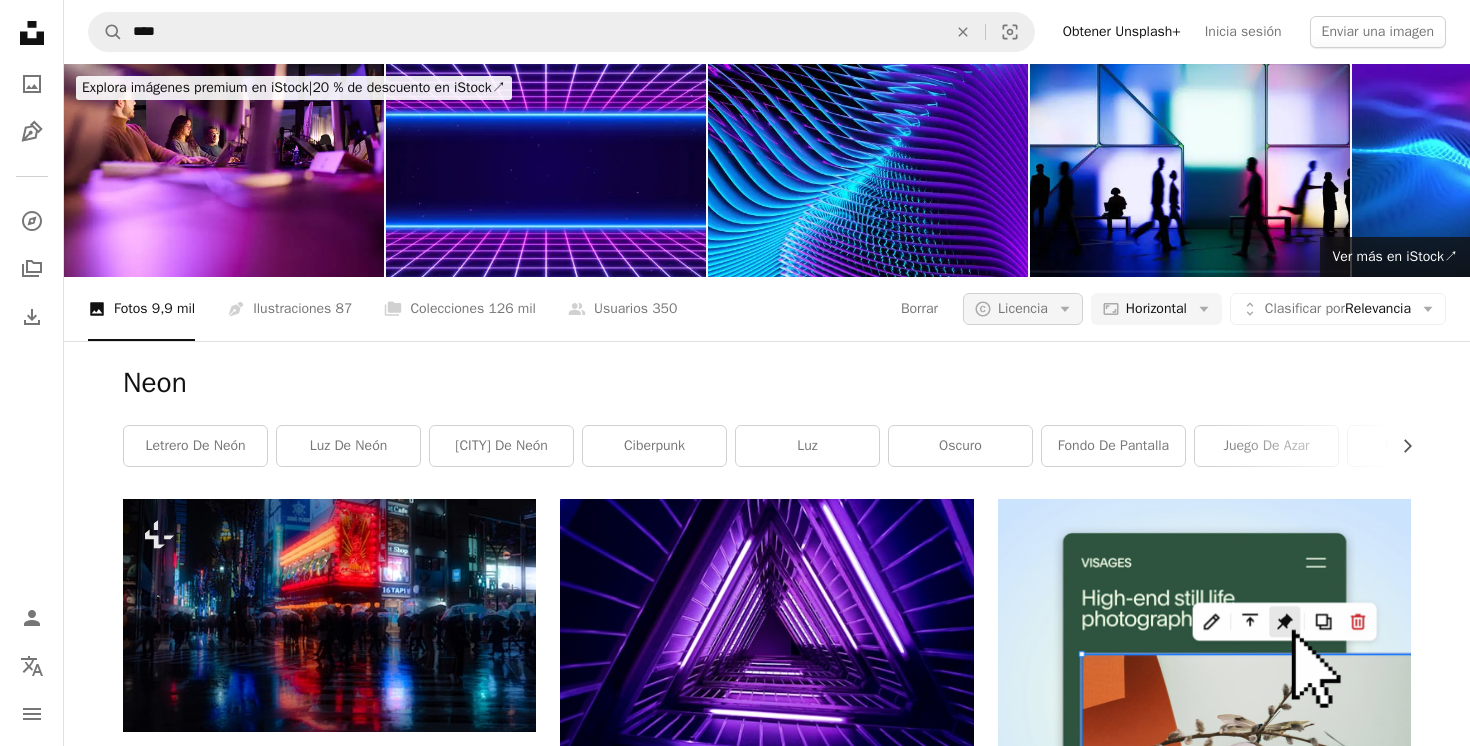 click on "A copyright icon © Licencia Arrow down" at bounding box center (1023, 309) 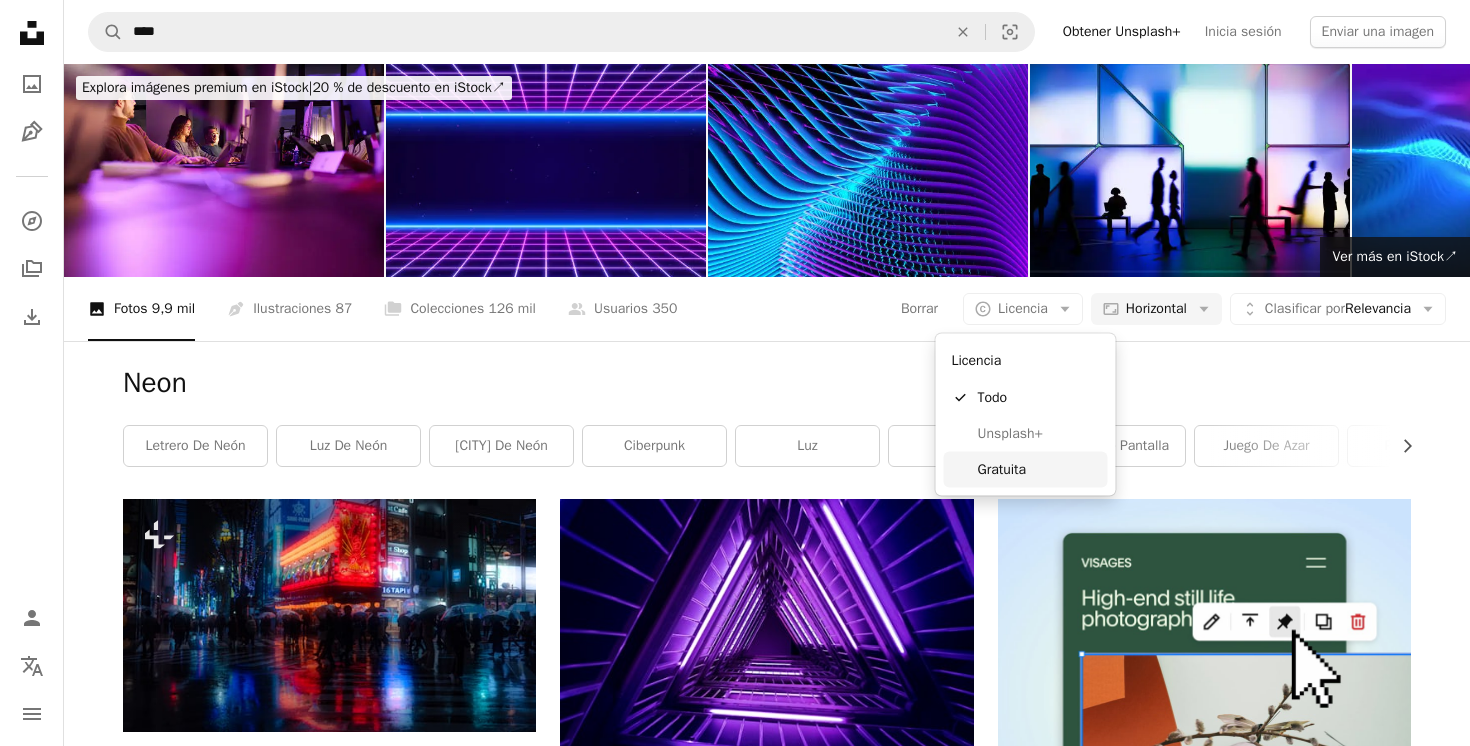 click on "Gratuita" at bounding box center (1039, 469) 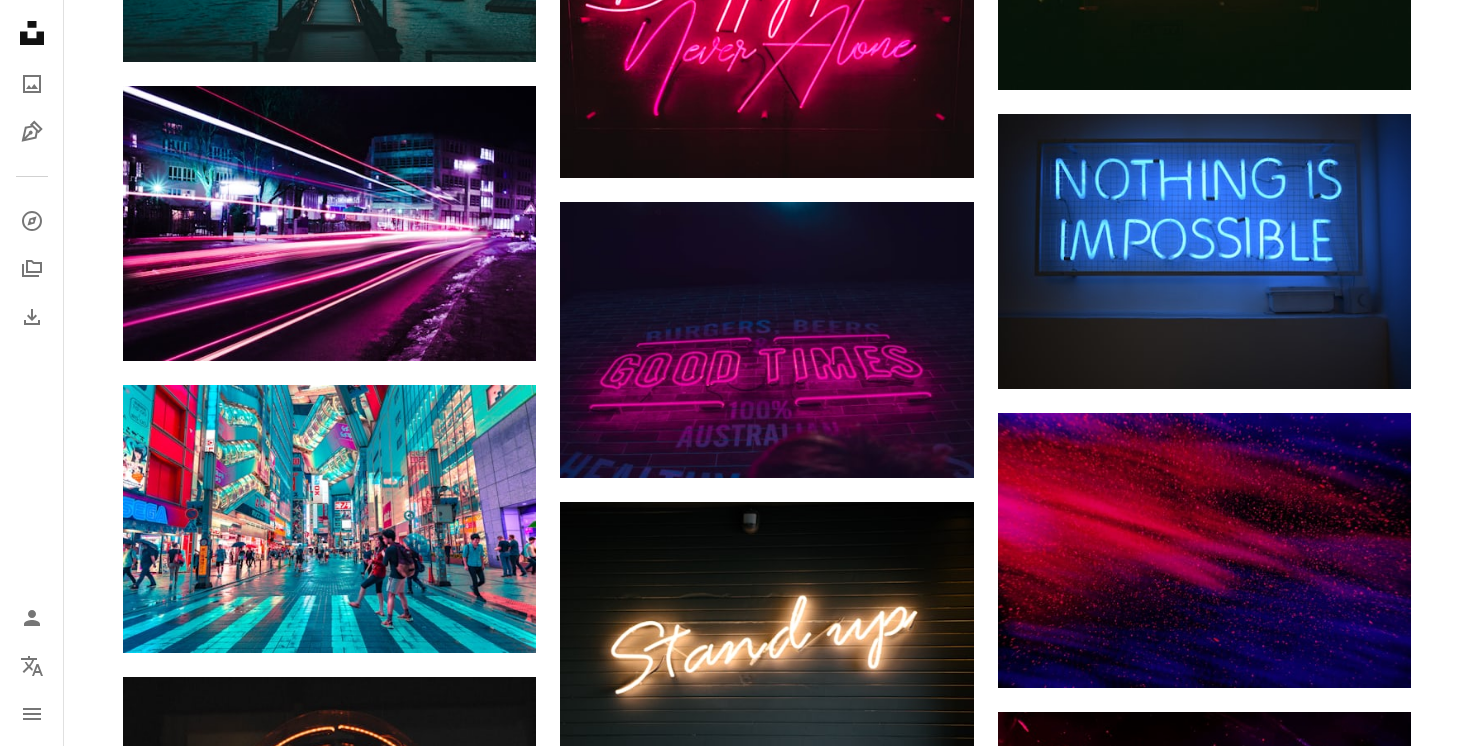 scroll, scrollTop: 4292, scrollLeft: 0, axis: vertical 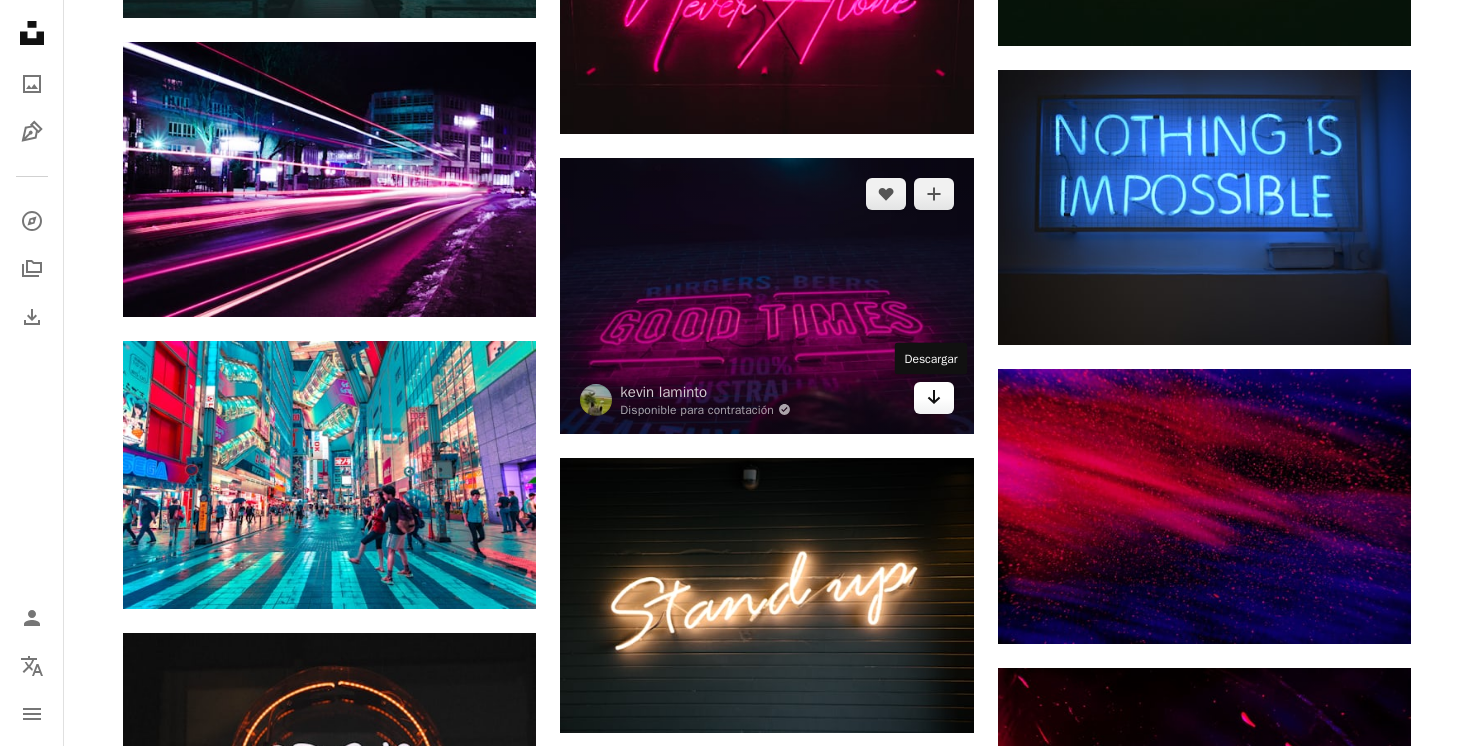 click on "Arrow pointing down" 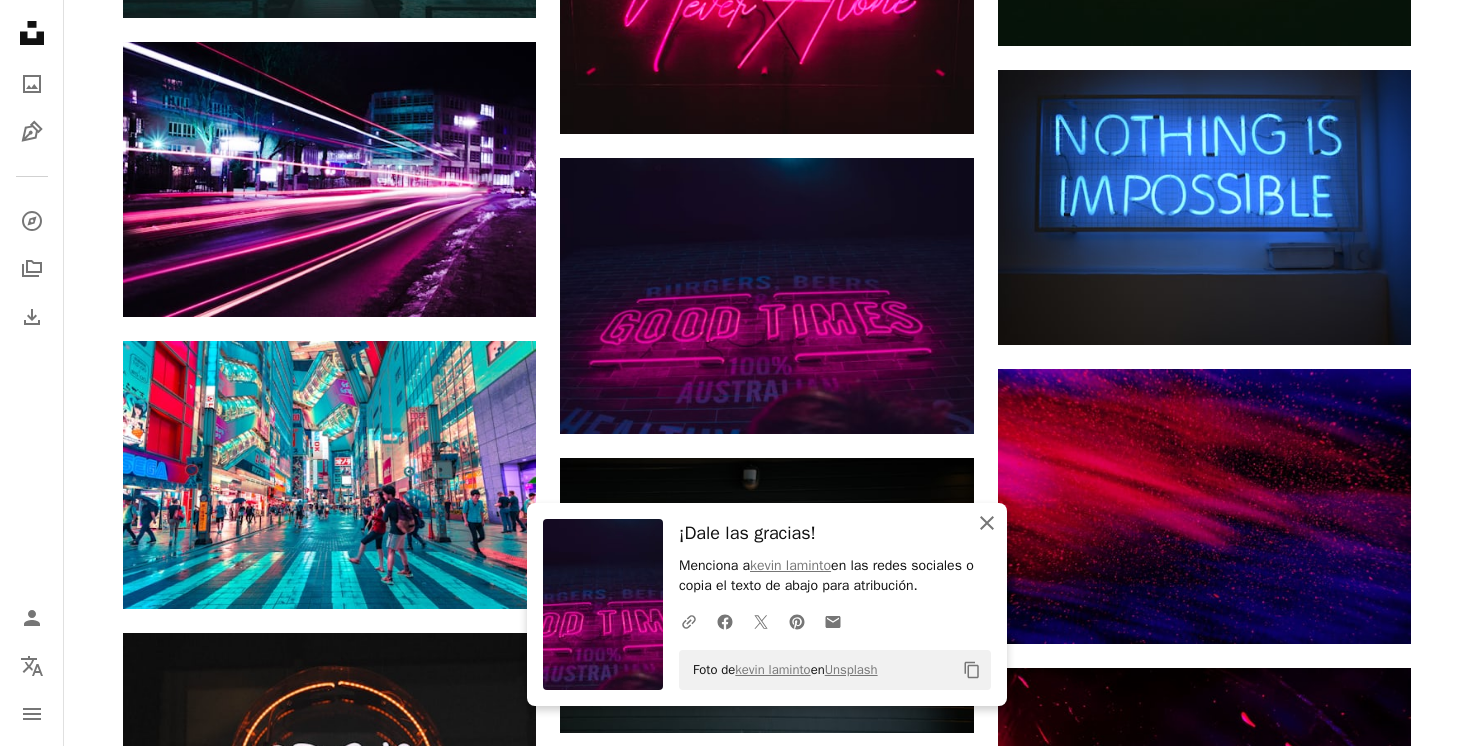 click on "An X shape" 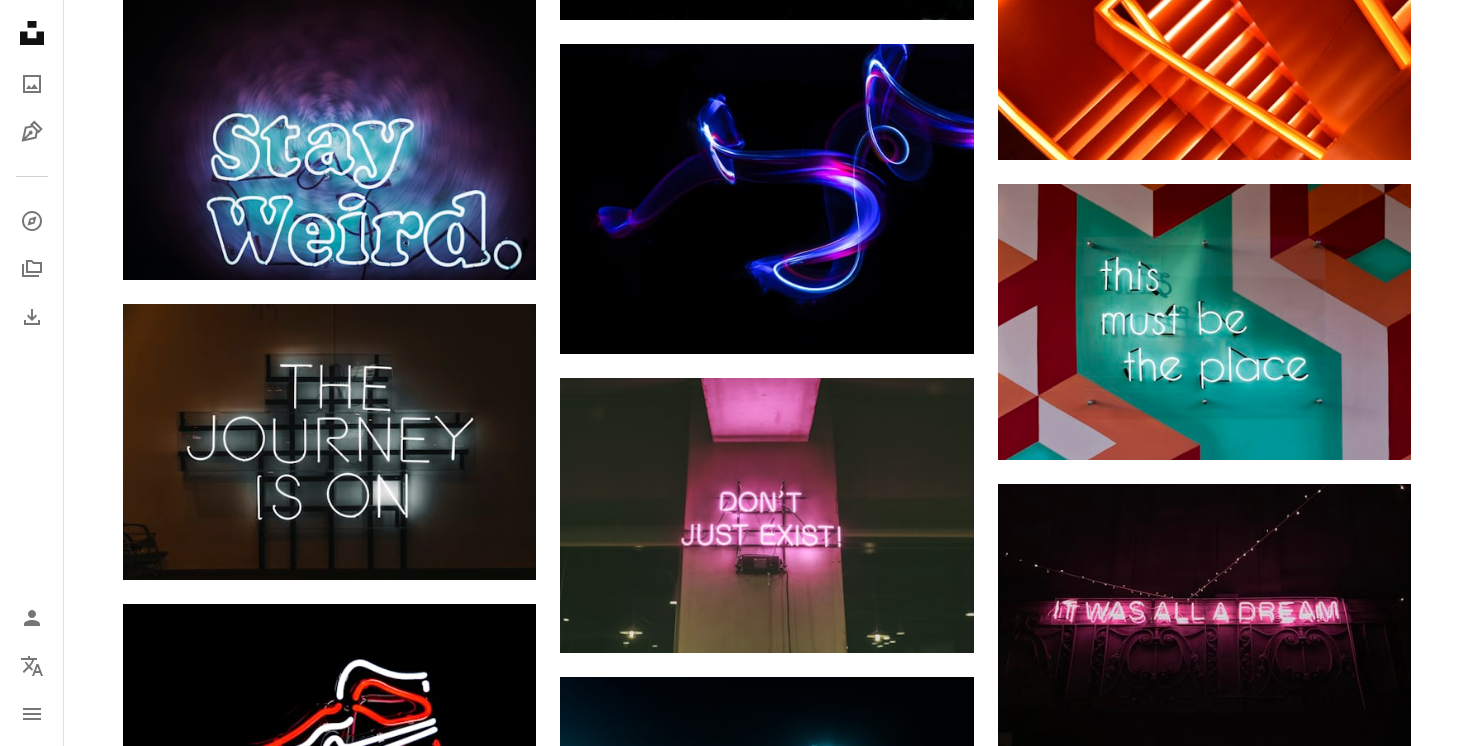 scroll, scrollTop: 8892, scrollLeft: 0, axis: vertical 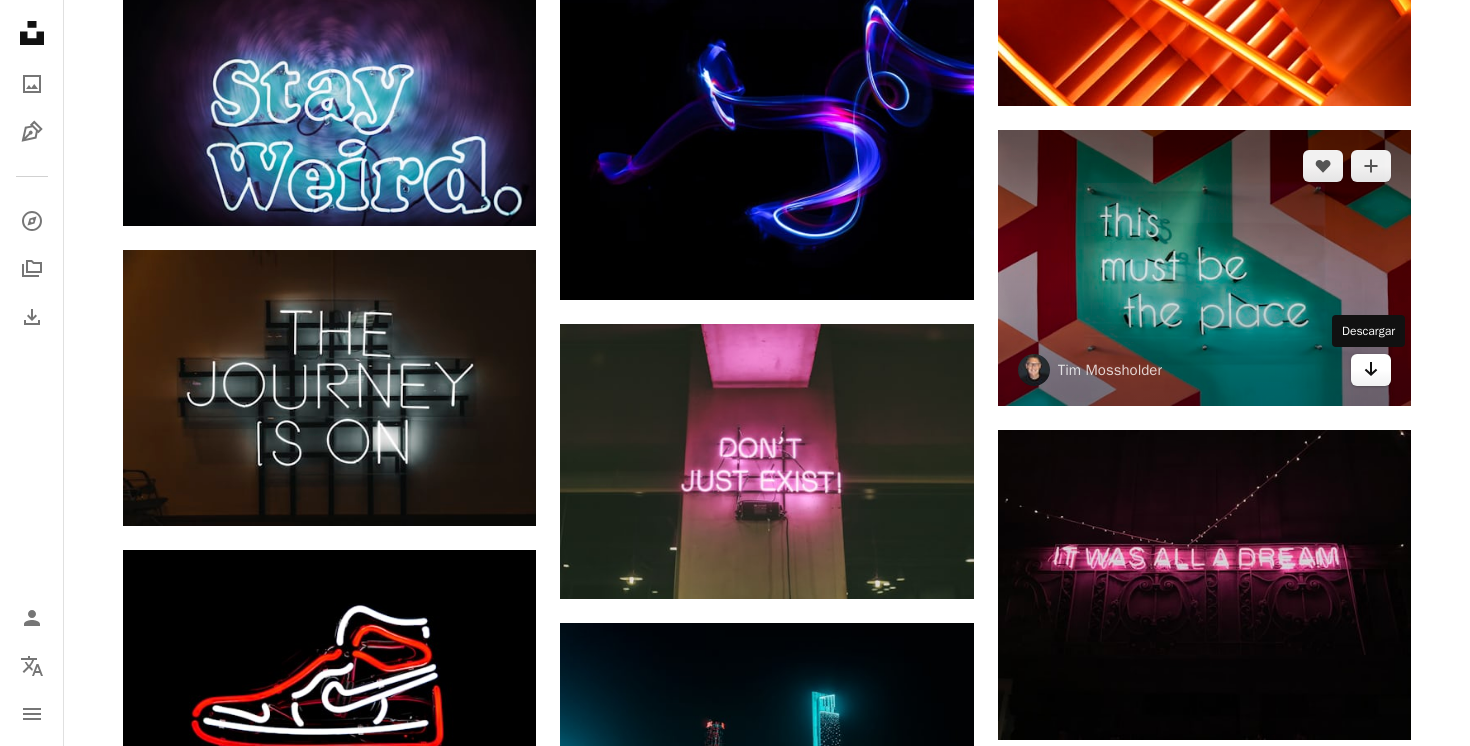 click on "Arrow pointing down" 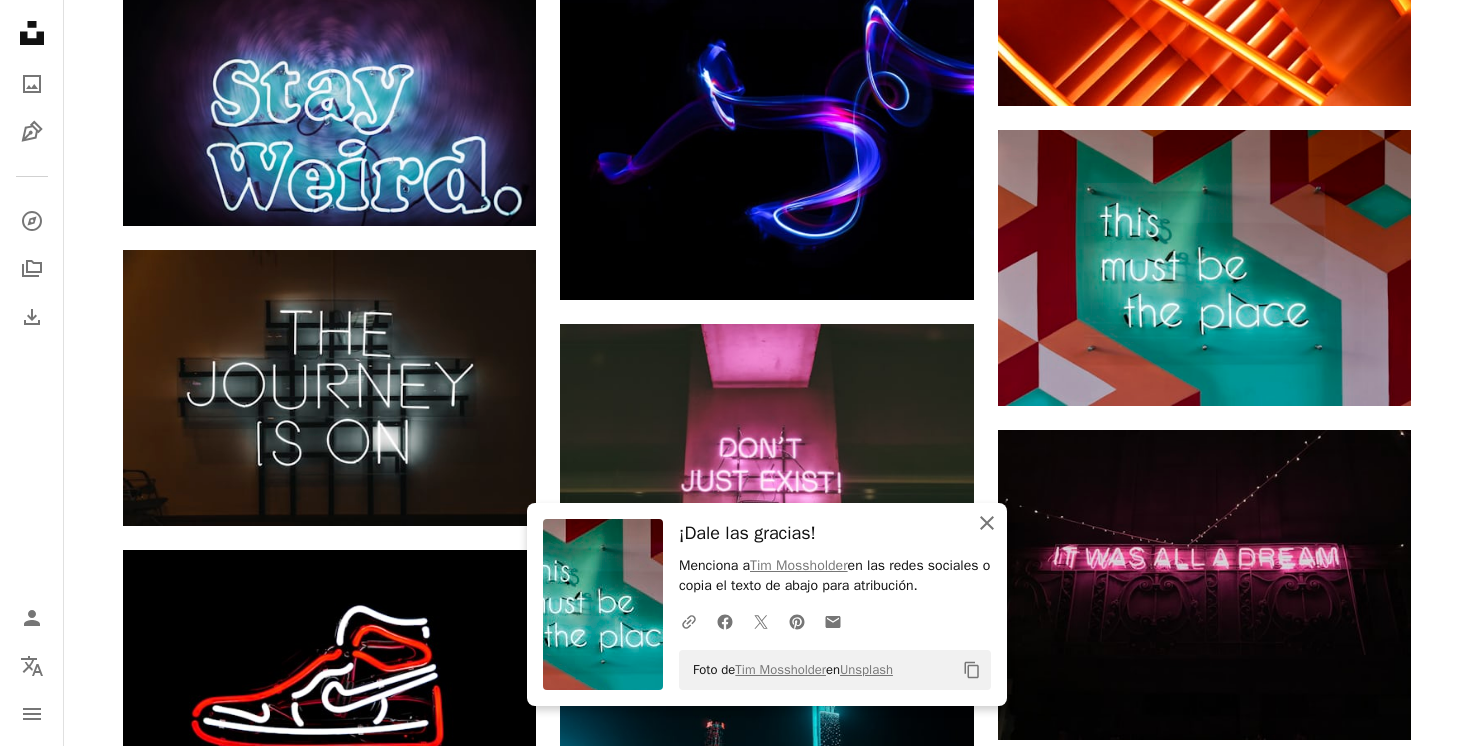 click on "An X shape Cerrar" at bounding box center [987, 523] 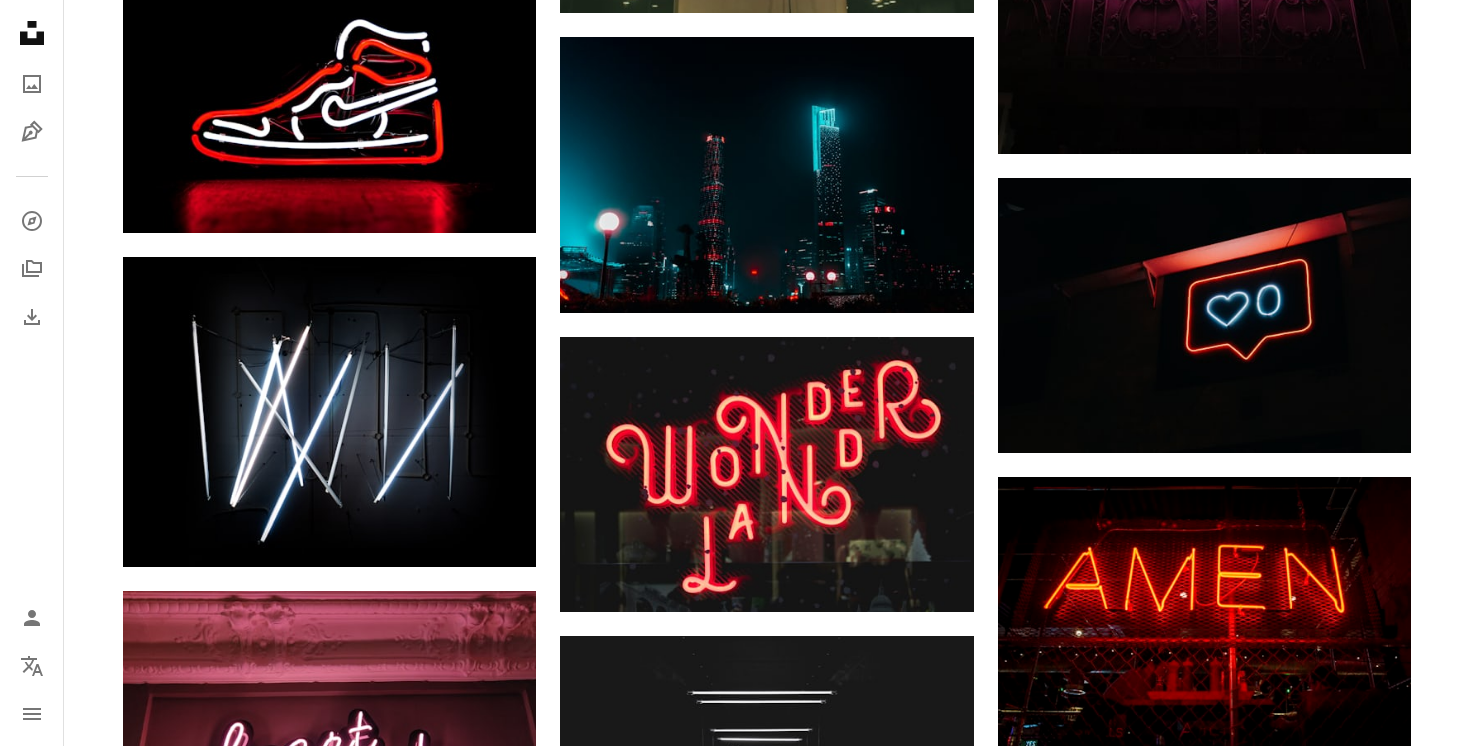 scroll, scrollTop: 9499, scrollLeft: 0, axis: vertical 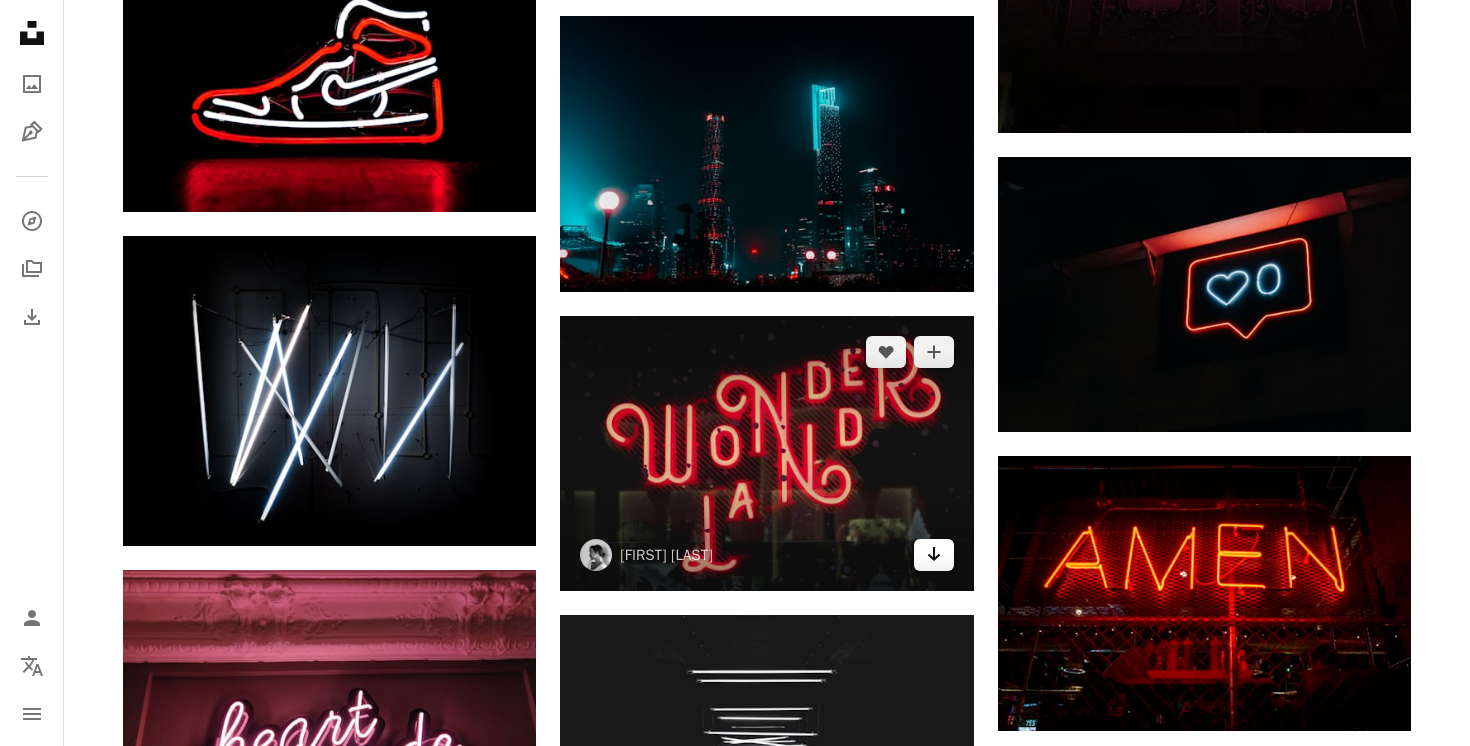 click on "Arrow pointing down" 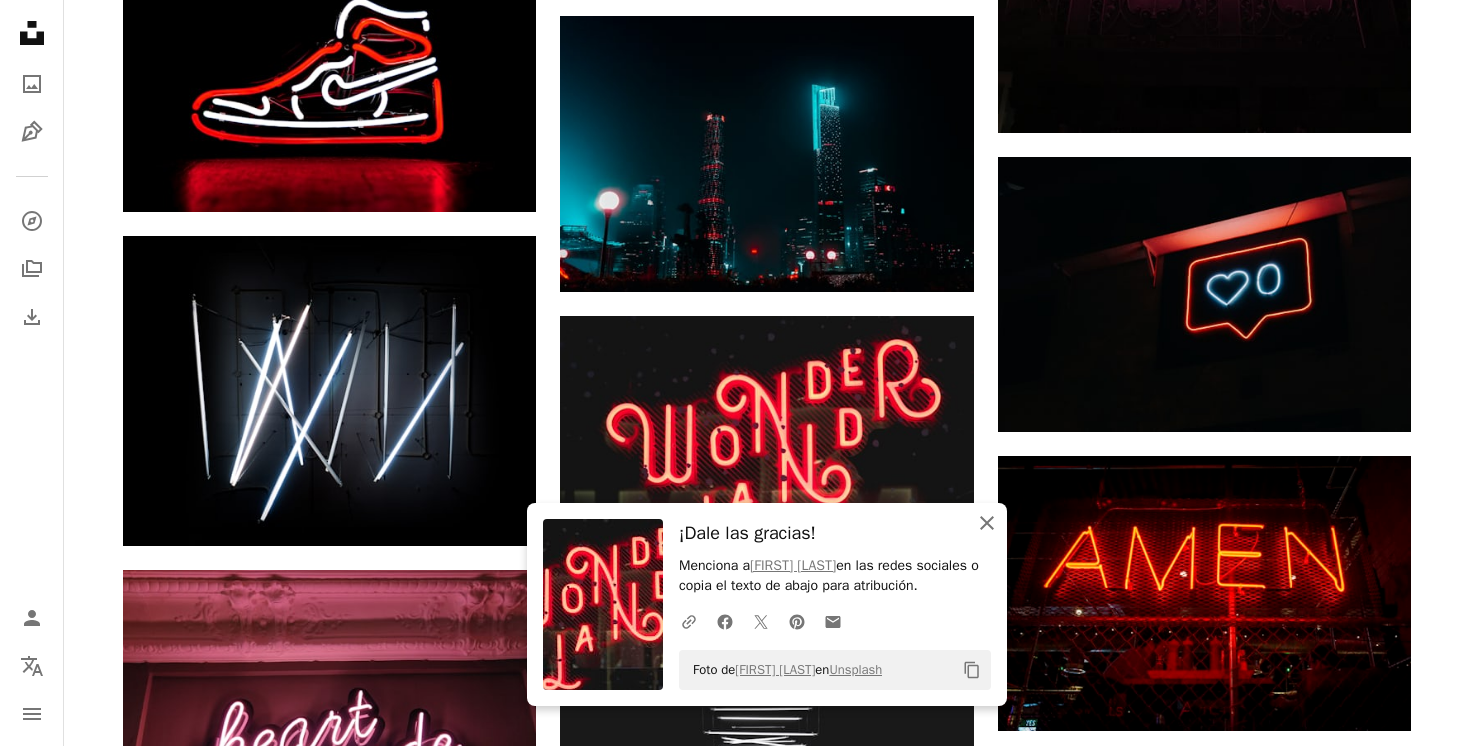 click on "An X shape" 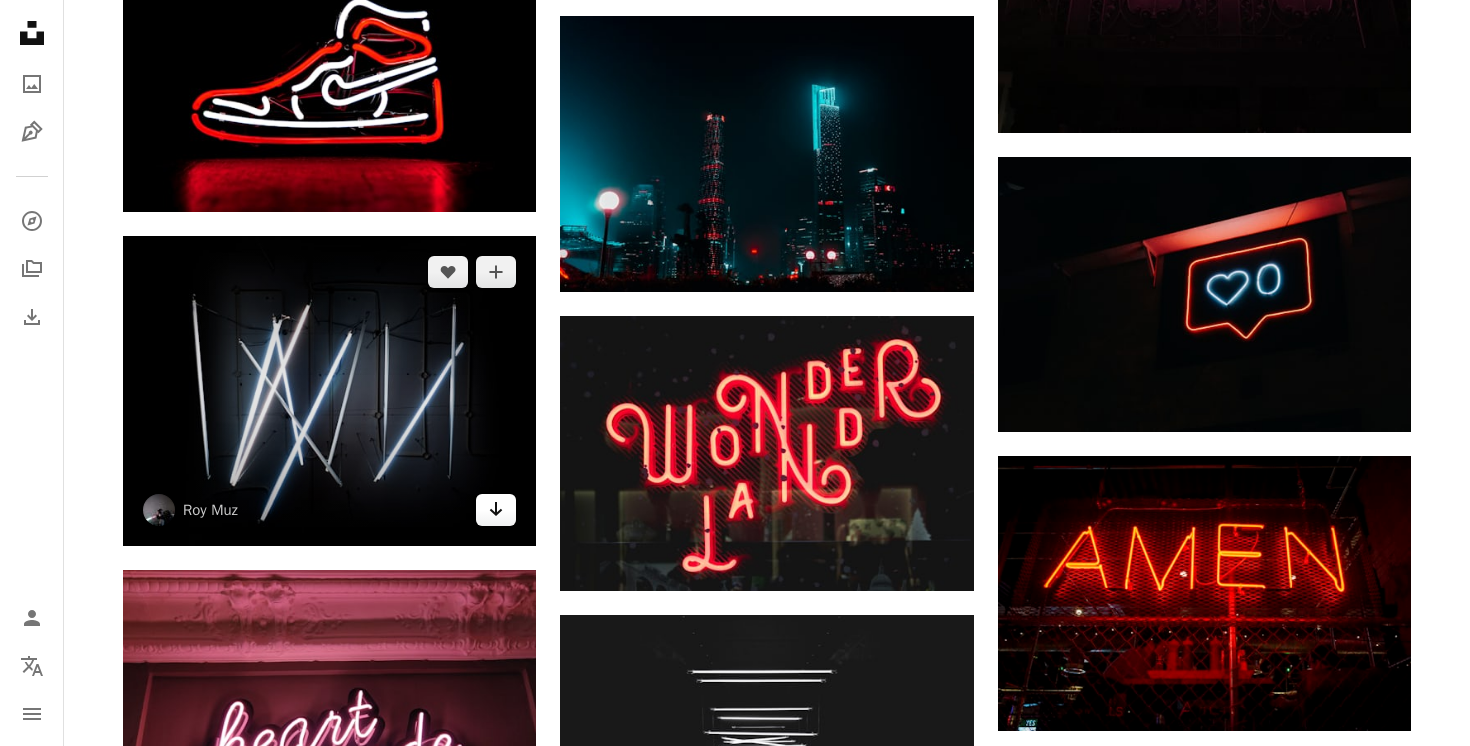 click on "Arrow pointing down" at bounding box center (496, 510) 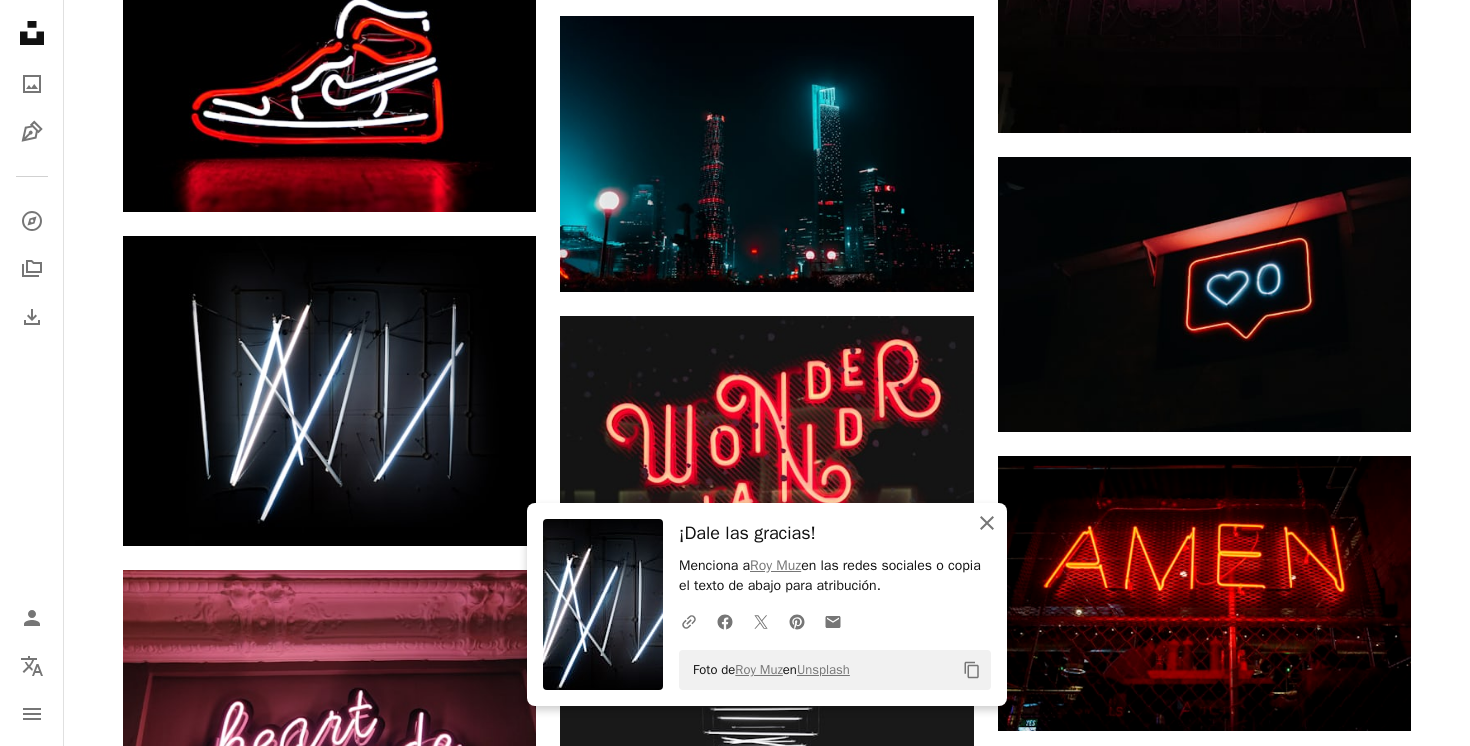 click on "An X shape" 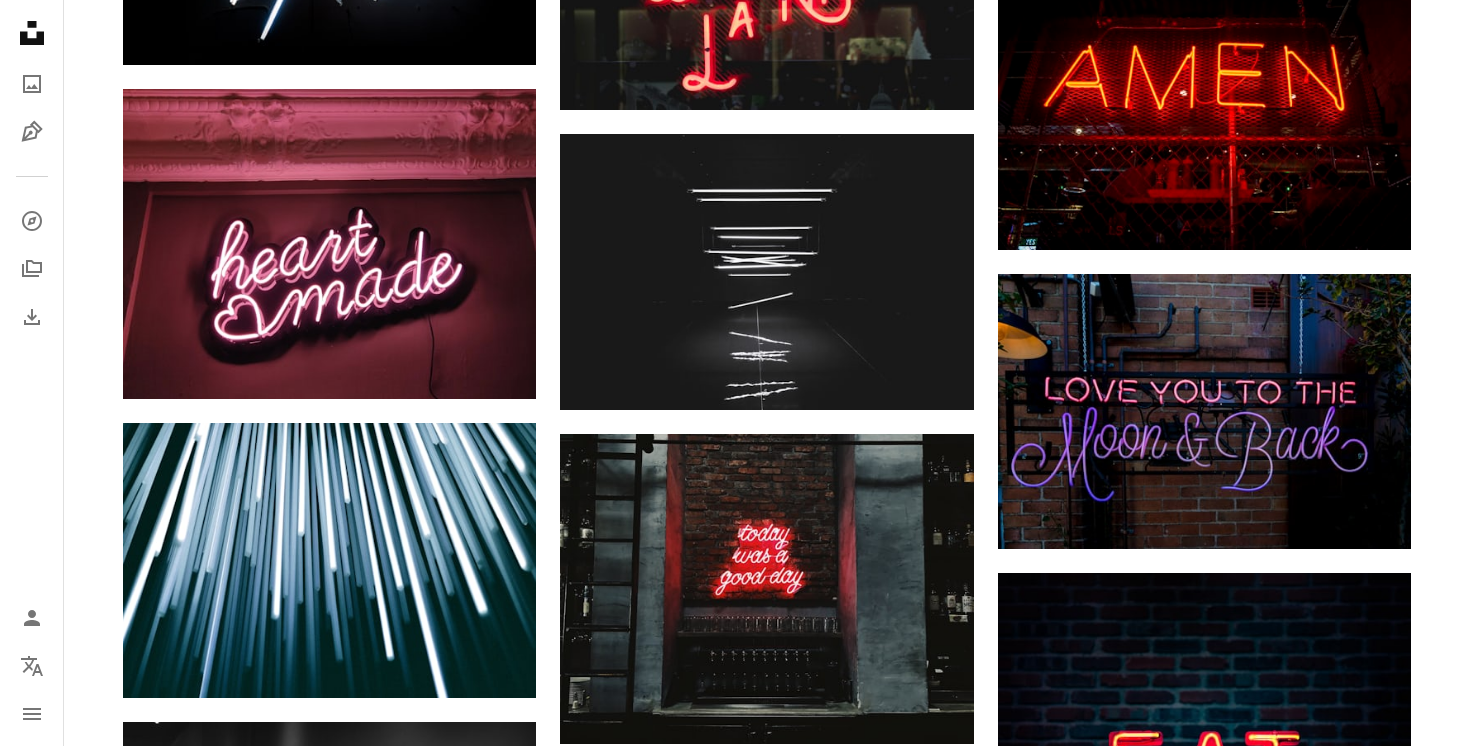scroll, scrollTop: 9981, scrollLeft: 0, axis: vertical 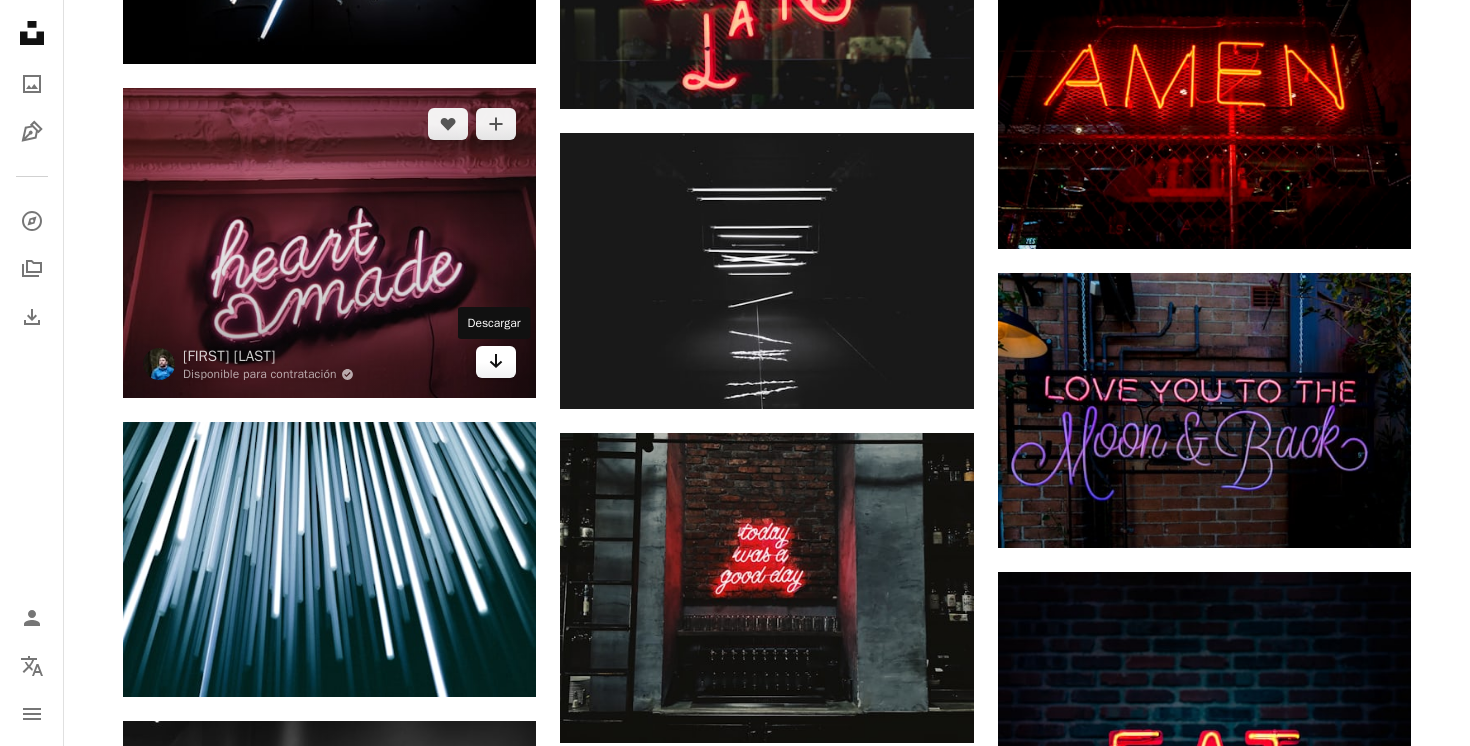 click on "Arrow pointing down" 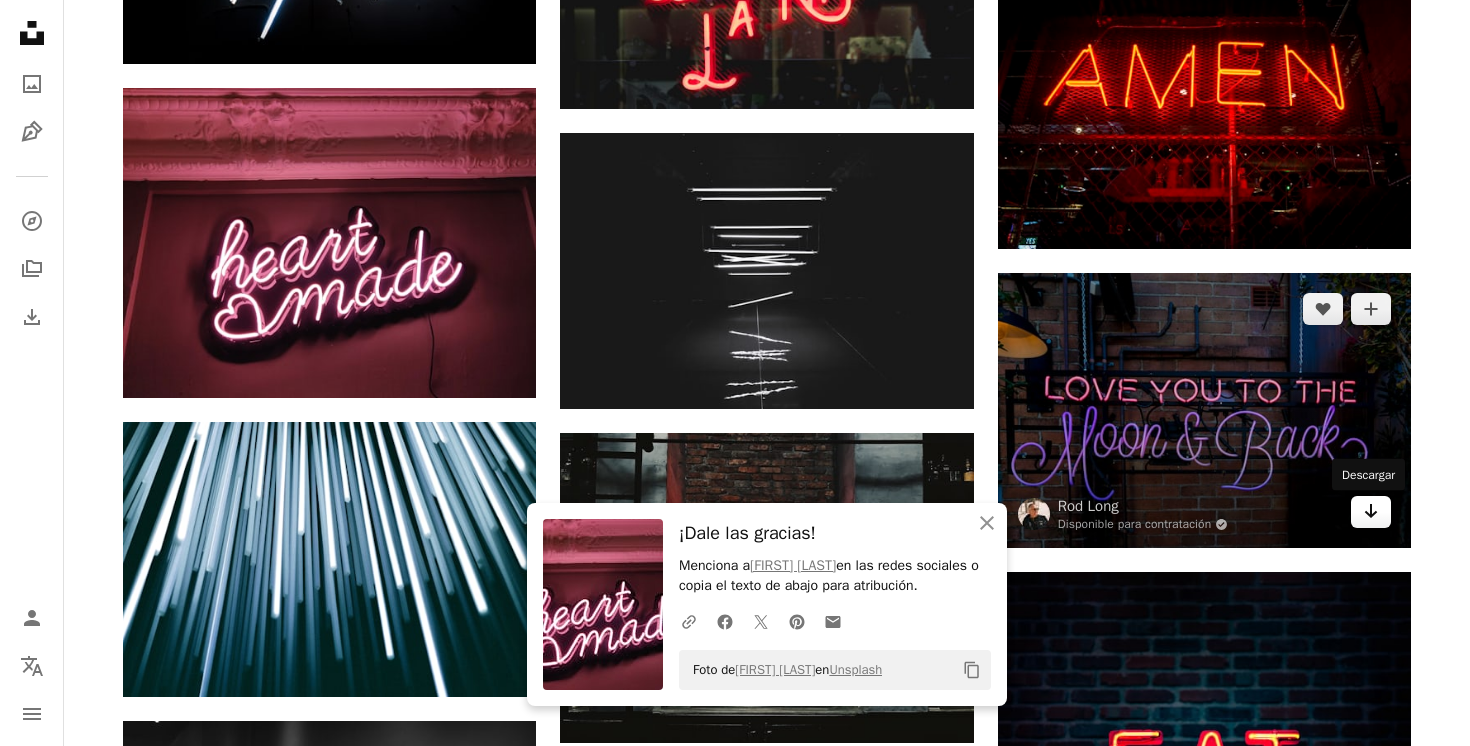click on "Arrow pointing down" 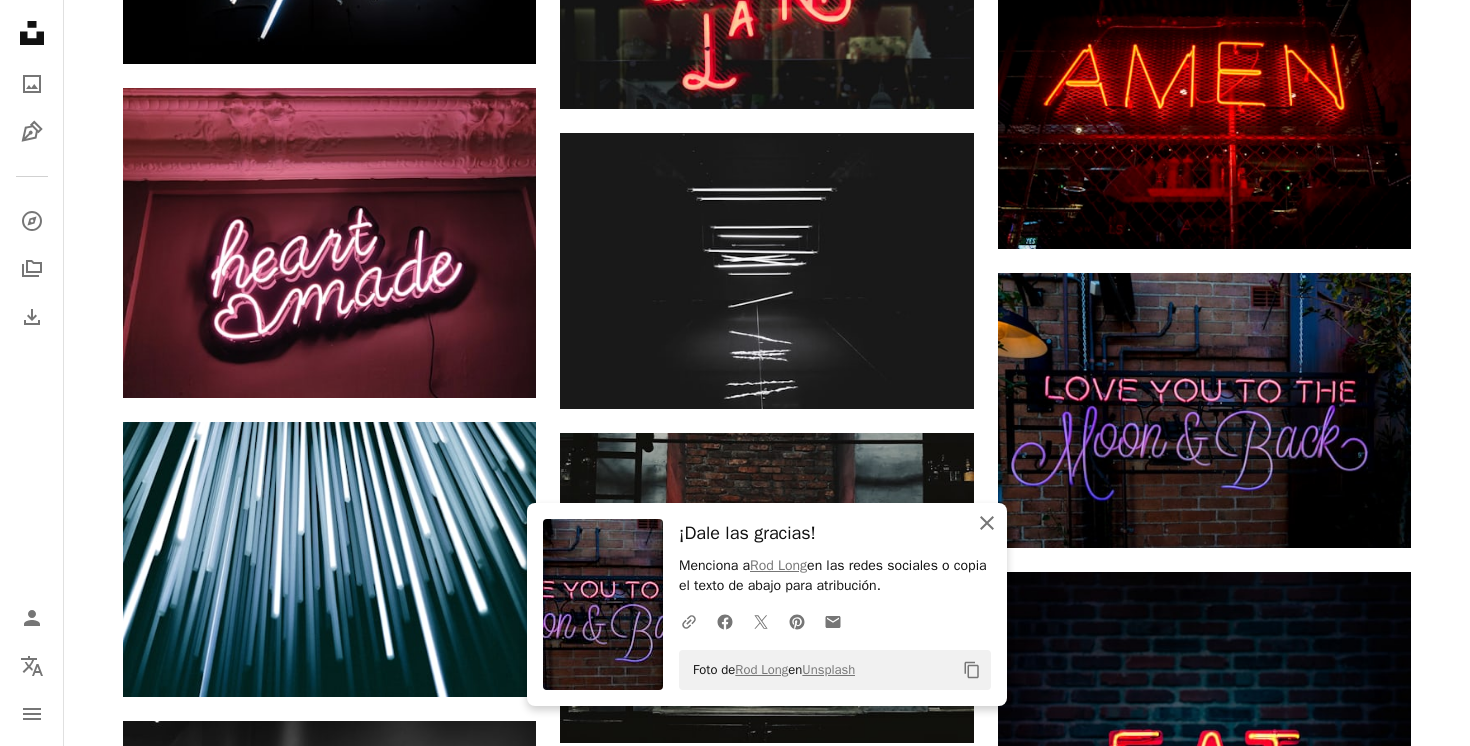 click on "An X shape" 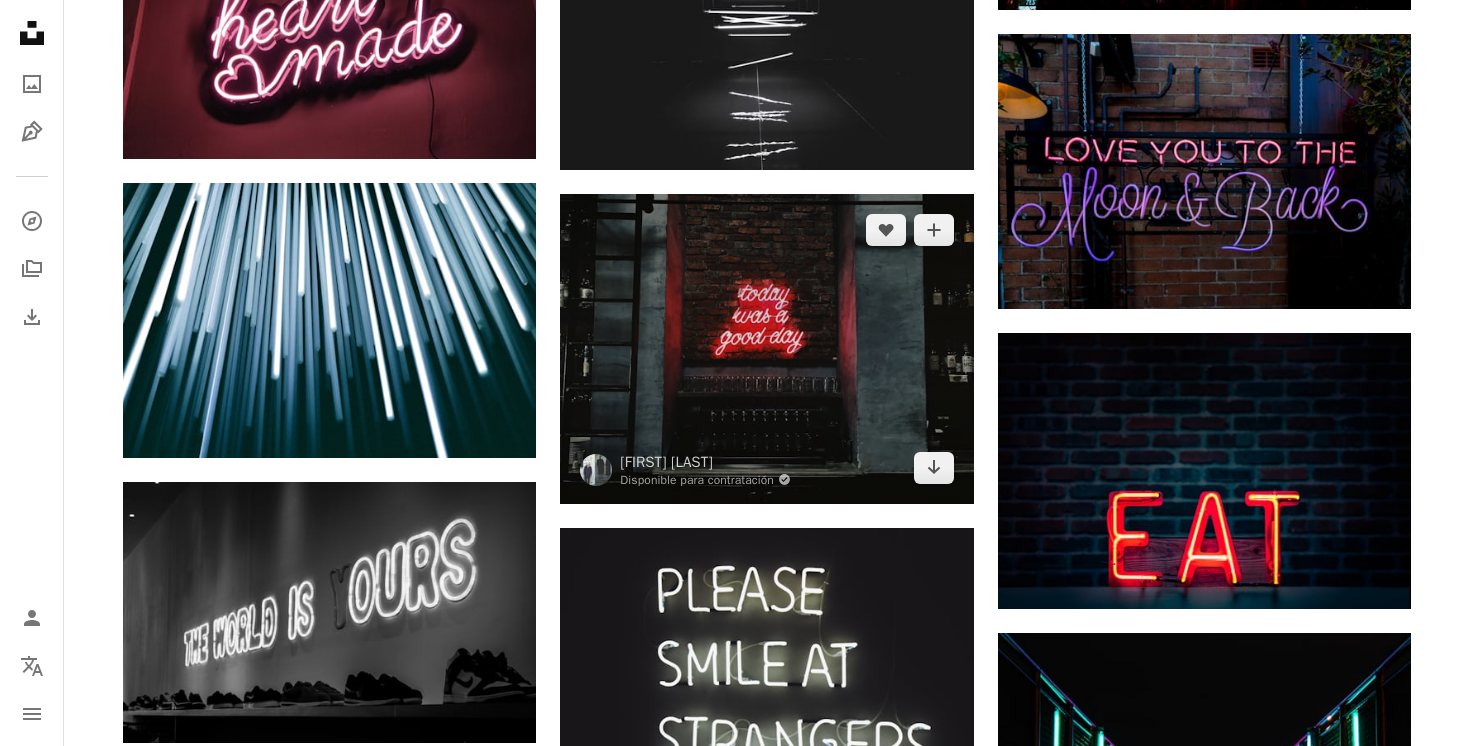 scroll, scrollTop: 10253, scrollLeft: 0, axis: vertical 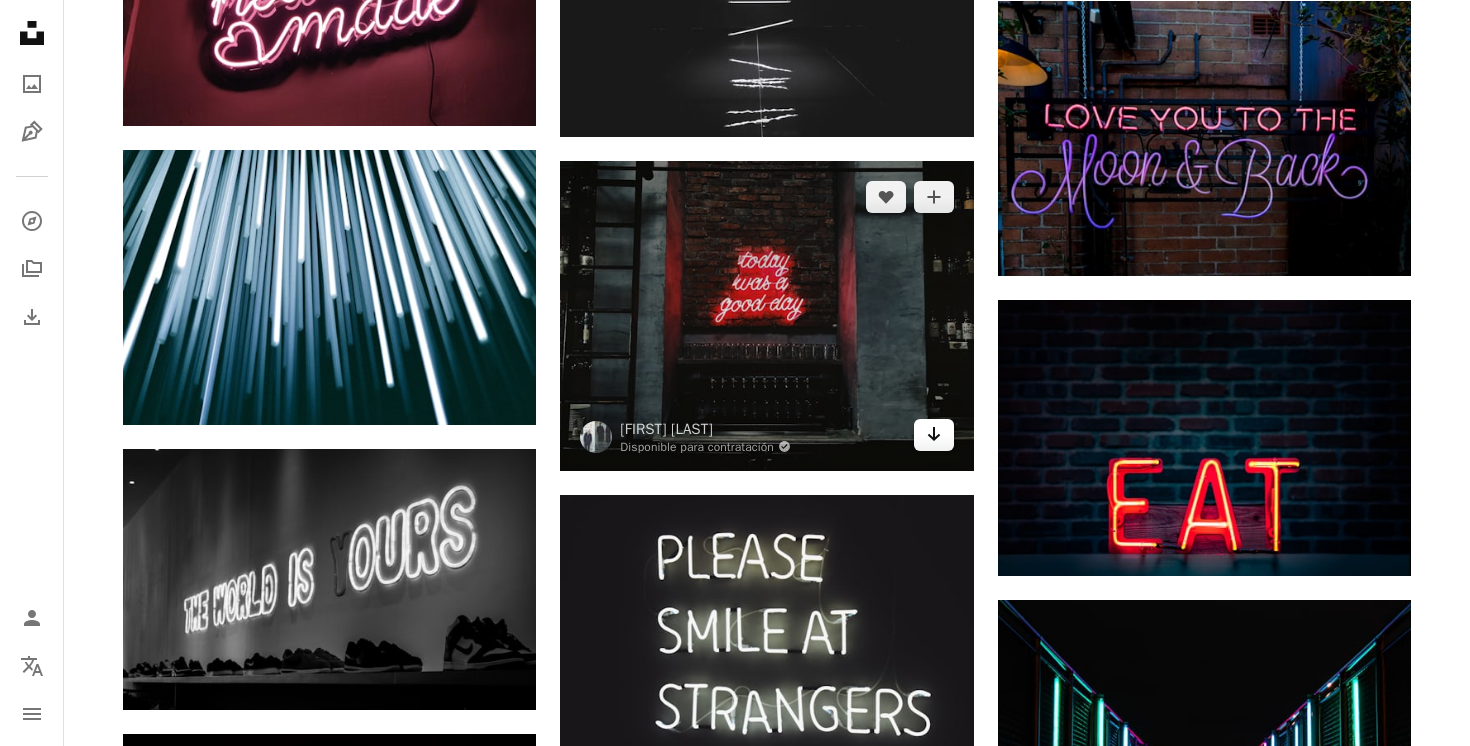 click on "Arrow pointing down" 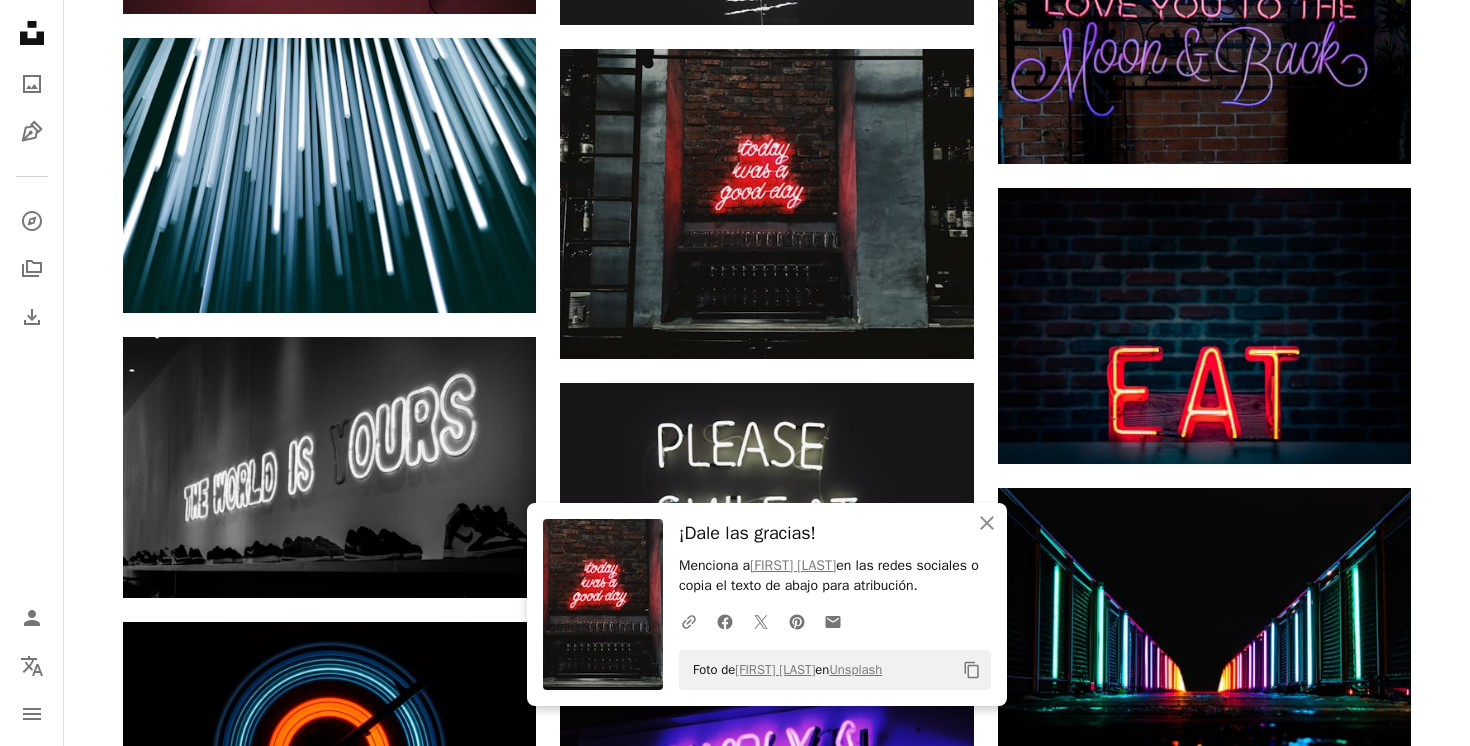 click on "A heart A plus sign [FIRST] [LAST] Arrow pointing down A heart A plus sign 8 verthing Disponible para contratación A checkmark inside of a circle Arrow pointing down A heart A plus sign [FIRST] [LAST] Arrow pointing down A heart A plus sign [FIRST] [LAST] Disponible para contratación A checkmark inside of a circle Arrow pointing down A heart A plus sign [FIRST] [LAST] Arrow pointing down A heart A plus sign [FIRST] [LAST] Disponible para contratación A checkmark inside of a circle Arrow pointing down A heart A plus sign [FIRST] [LAST] Arrow pointing down A heart A plus sign [FIRST] [LAST] Disponible para contratación A checkmark inside of a circle Arrow pointing down –– ––– –––  –– ––– –  ––– –––  ––––  –   – –– –––  – – ––– –– –– –––– –– Get started [FIRST]" at bounding box center [767, -3372] 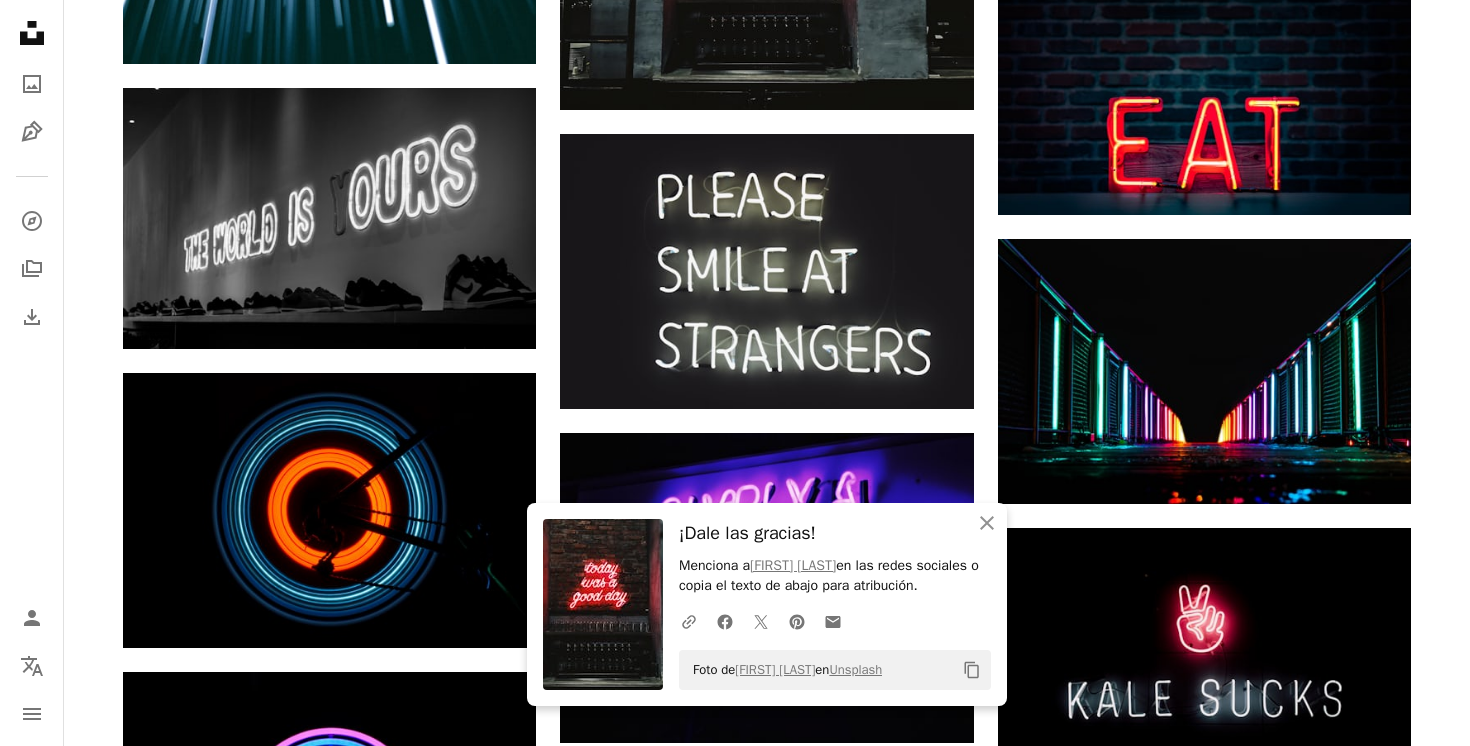 scroll, scrollTop: 10626, scrollLeft: 0, axis: vertical 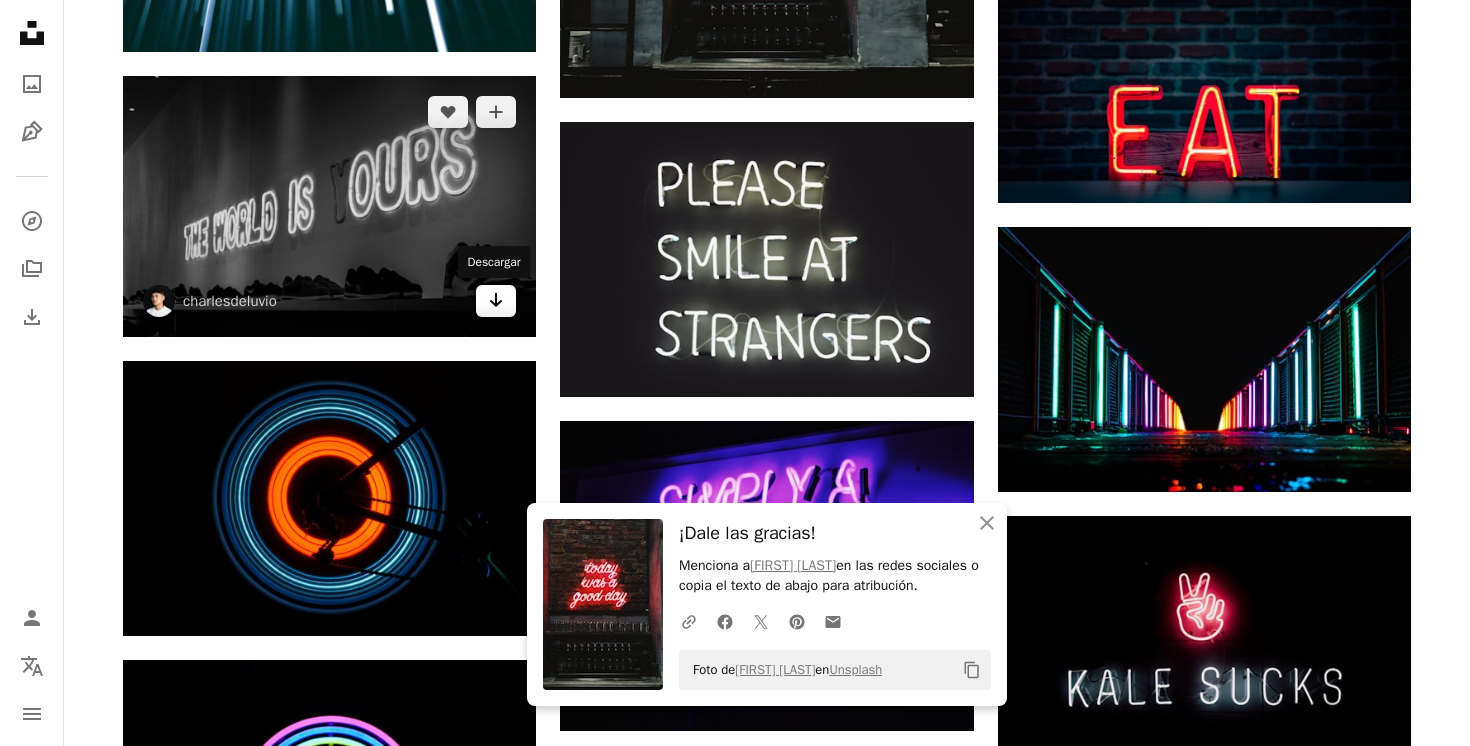 click 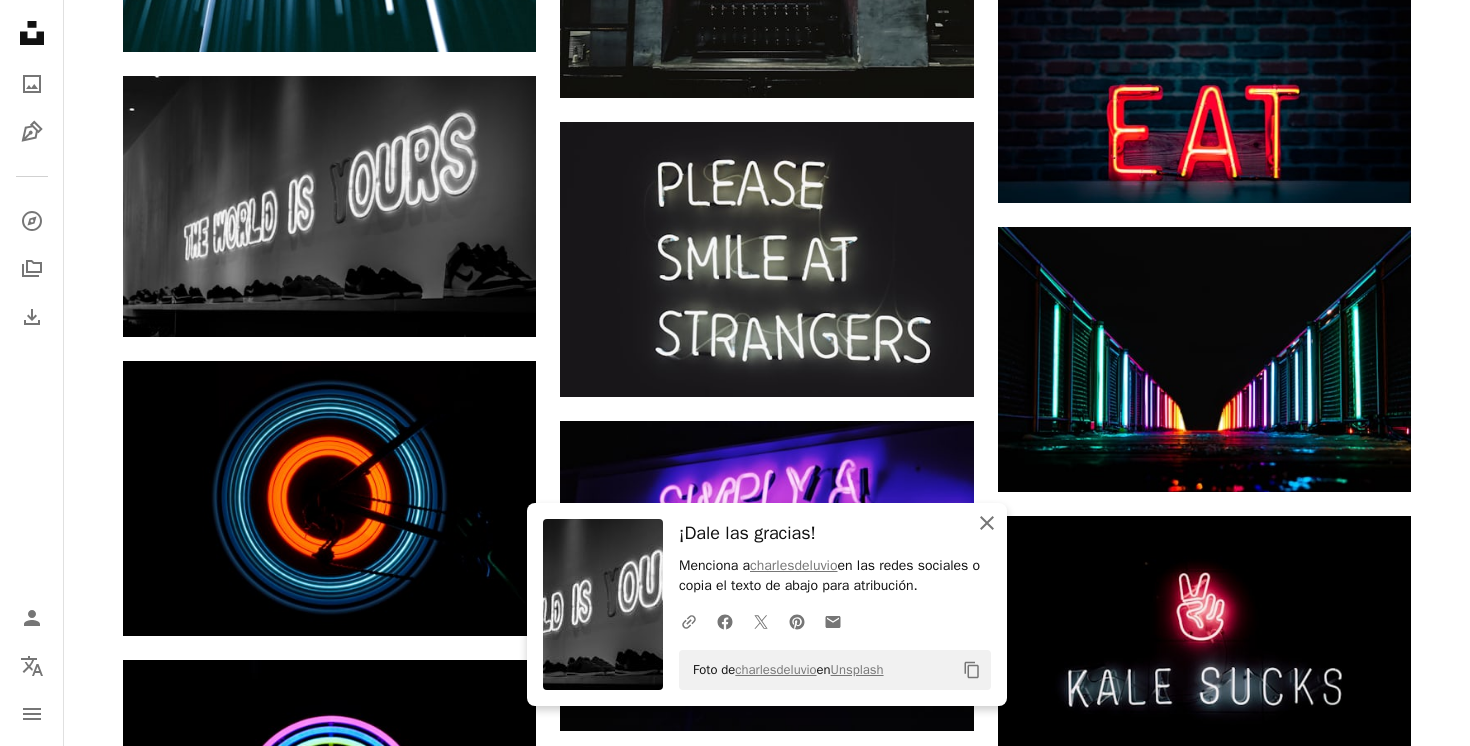 click on "An X shape" 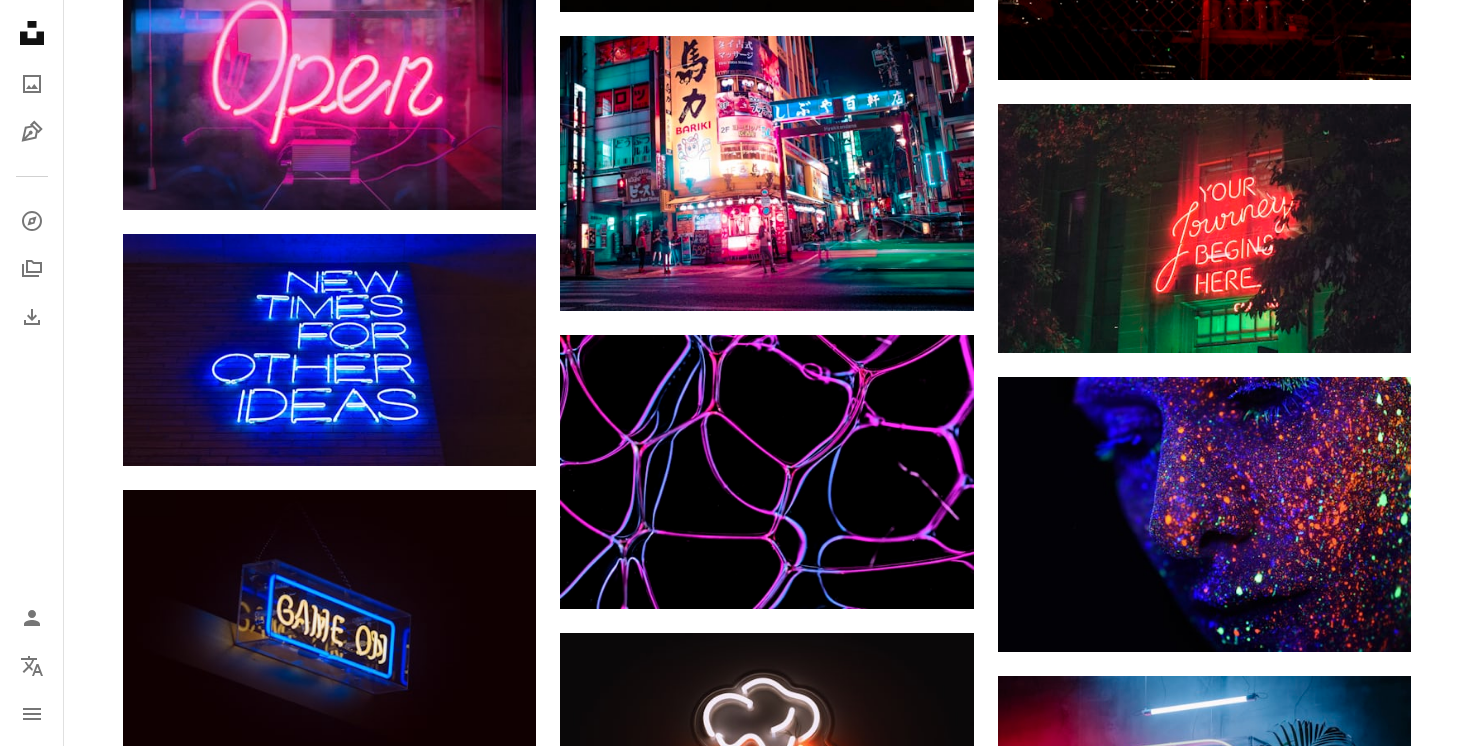 scroll, scrollTop: 11943, scrollLeft: 0, axis: vertical 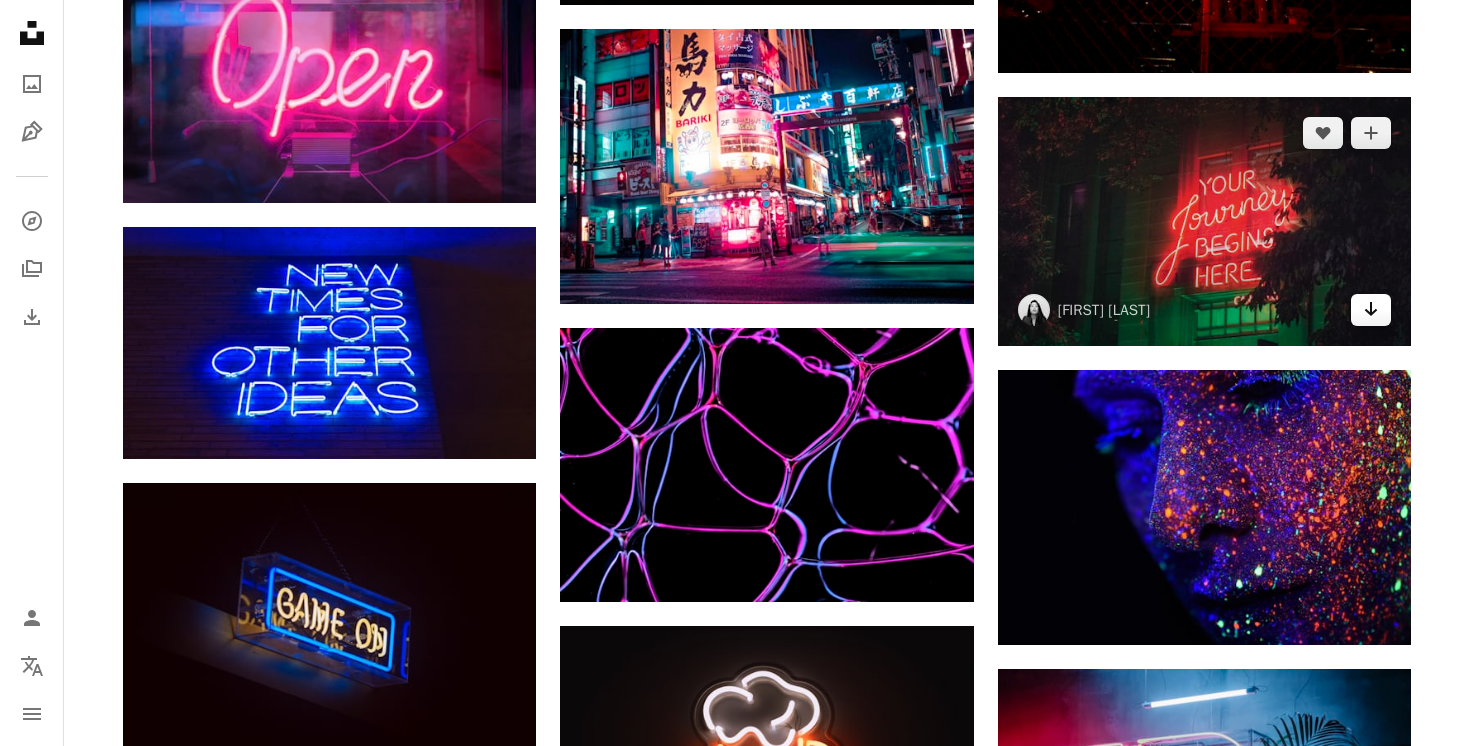 click on "Arrow pointing down" 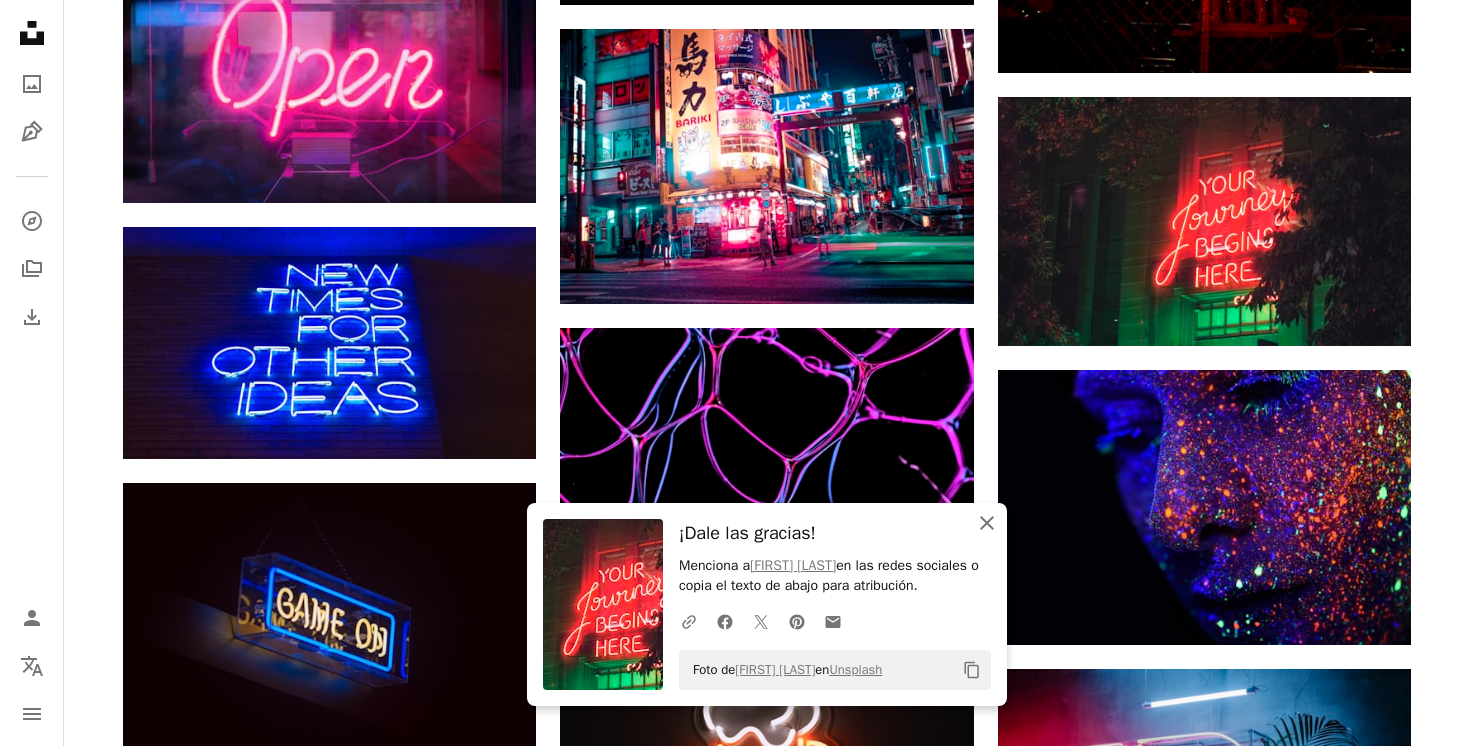 click 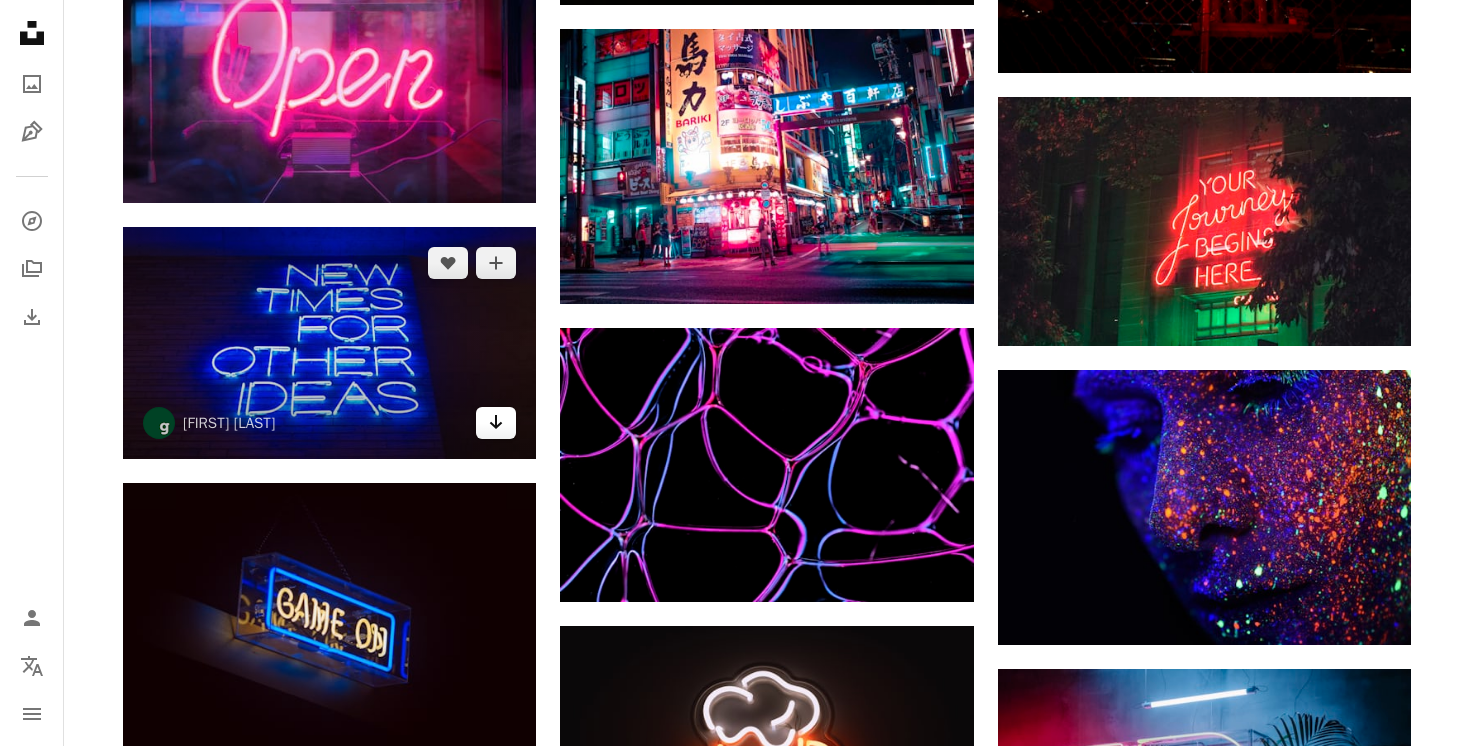 click on "Arrow pointing down" 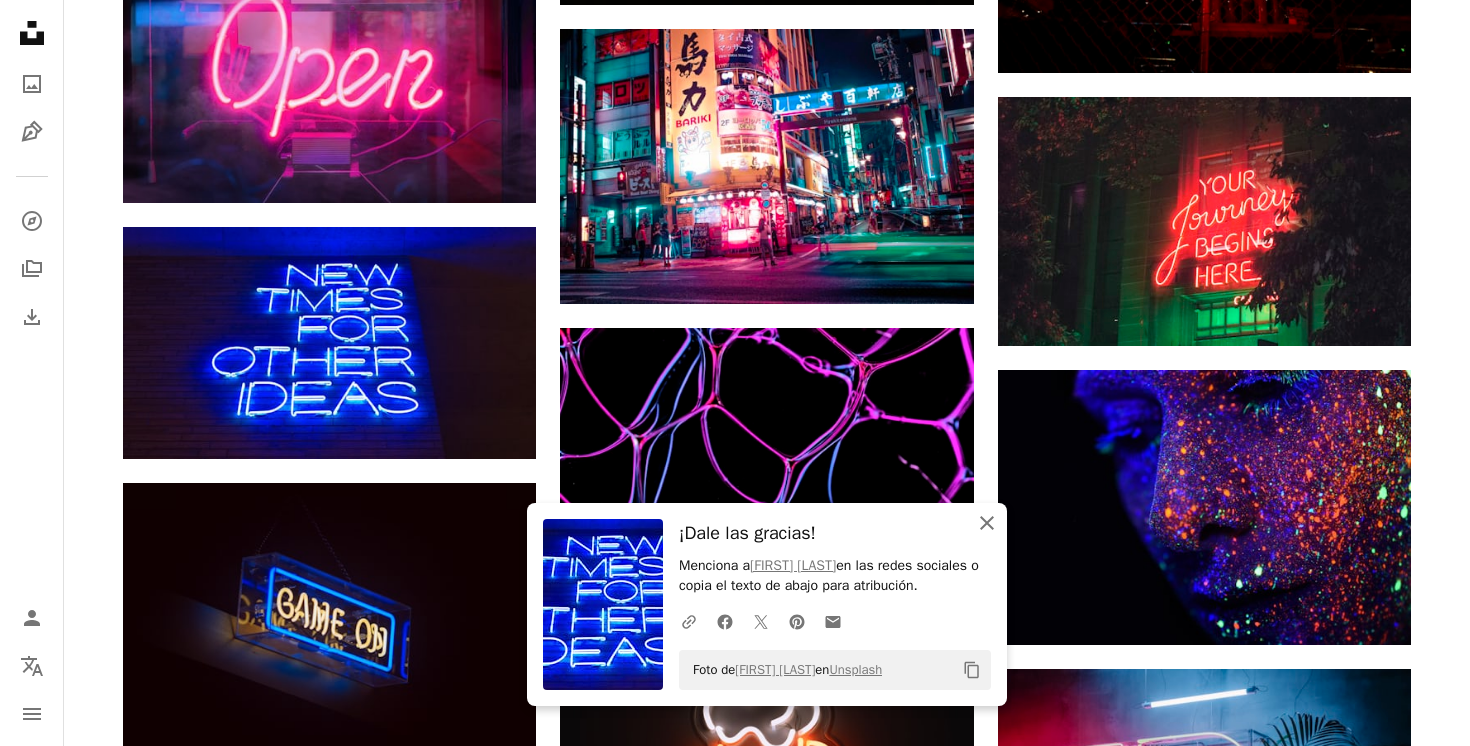 click on "An X shape" 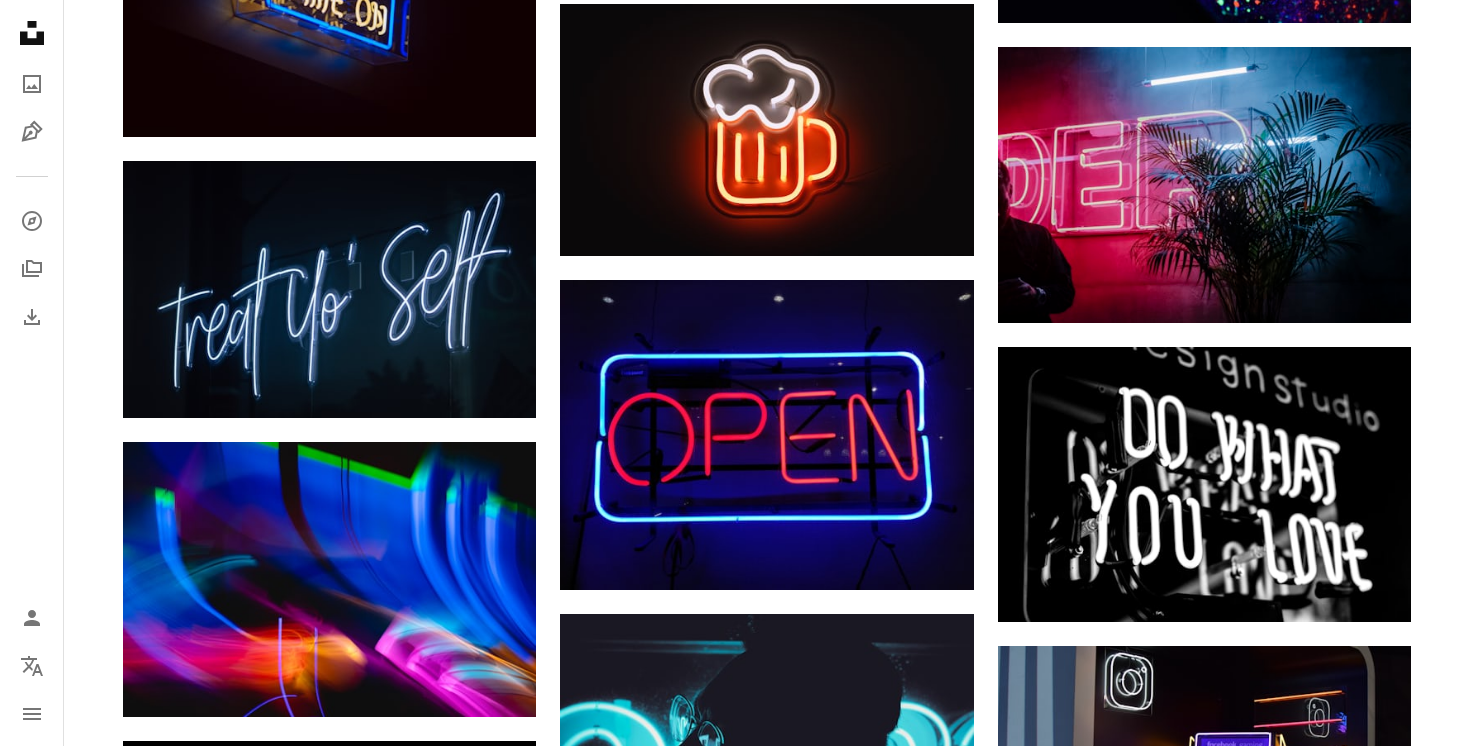 scroll, scrollTop: 12578, scrollLeft: 0, axis: vertical 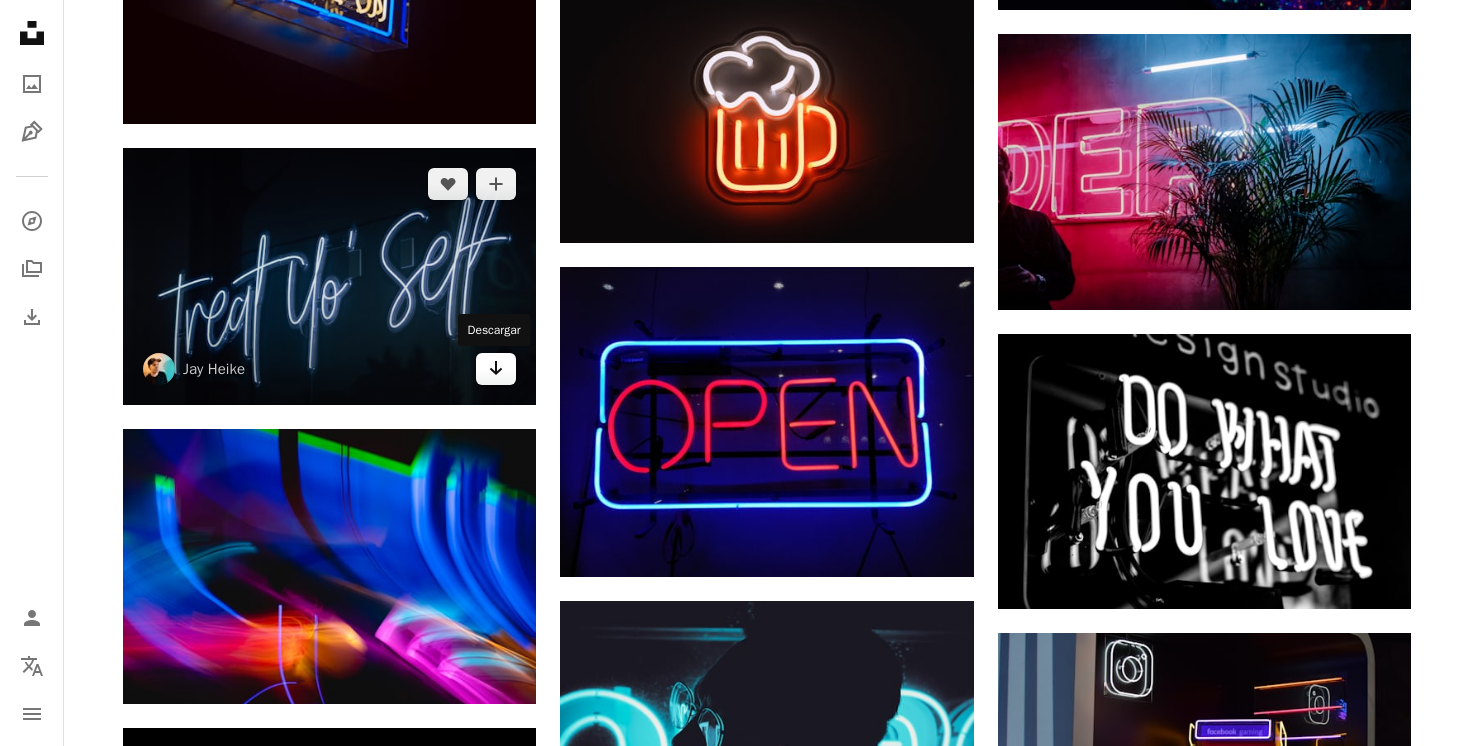 click on "Arrow pointing down" 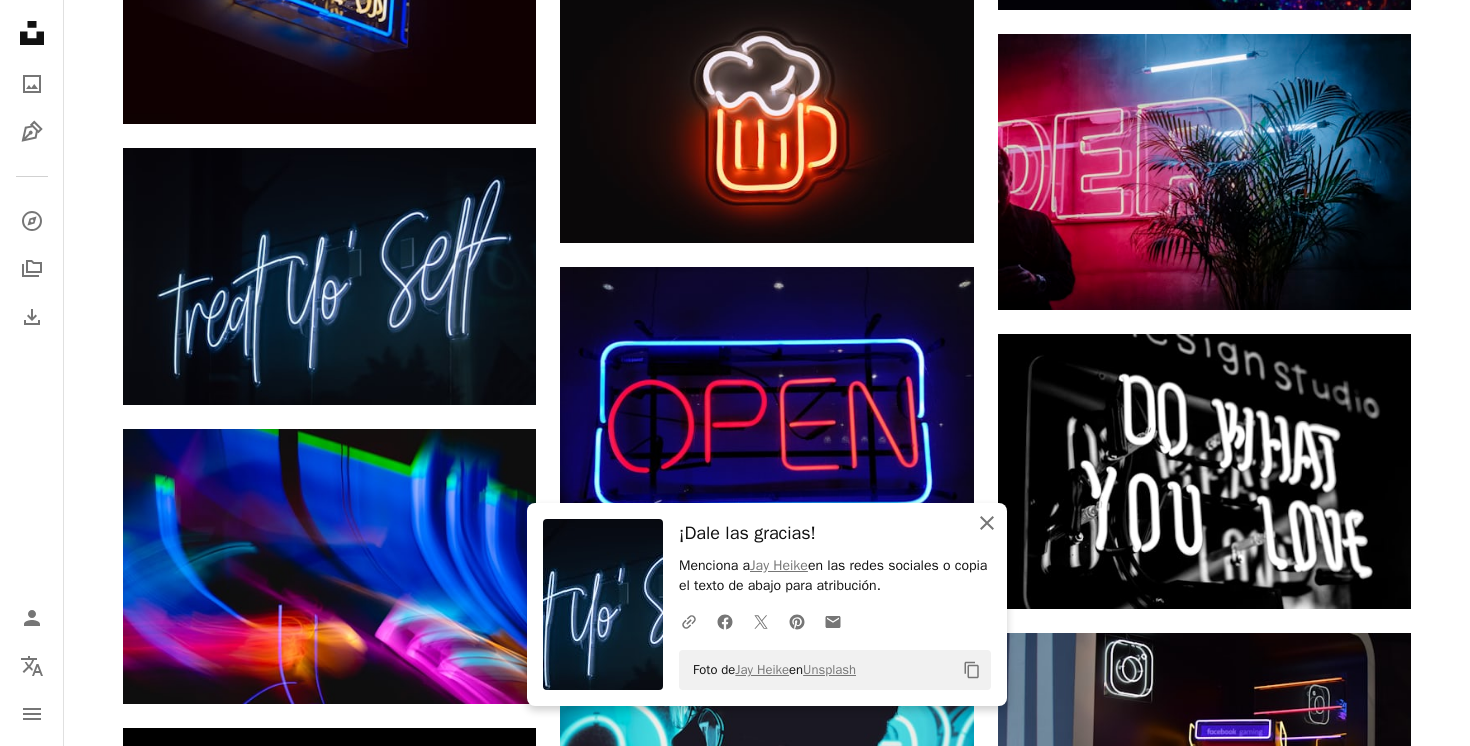 click on "An X shape" 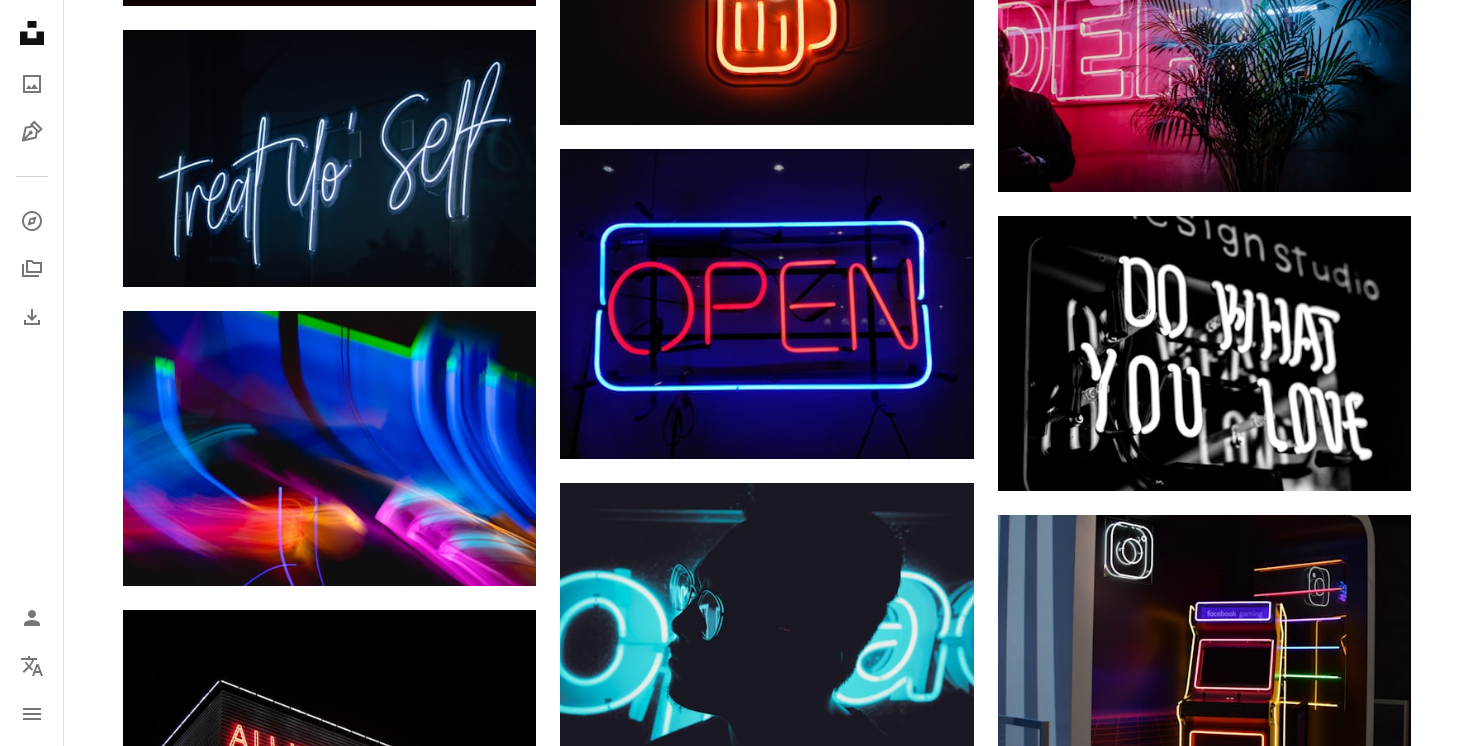 scroll, scrollTop: 12779, scrollLeft: 0, axis: vertical 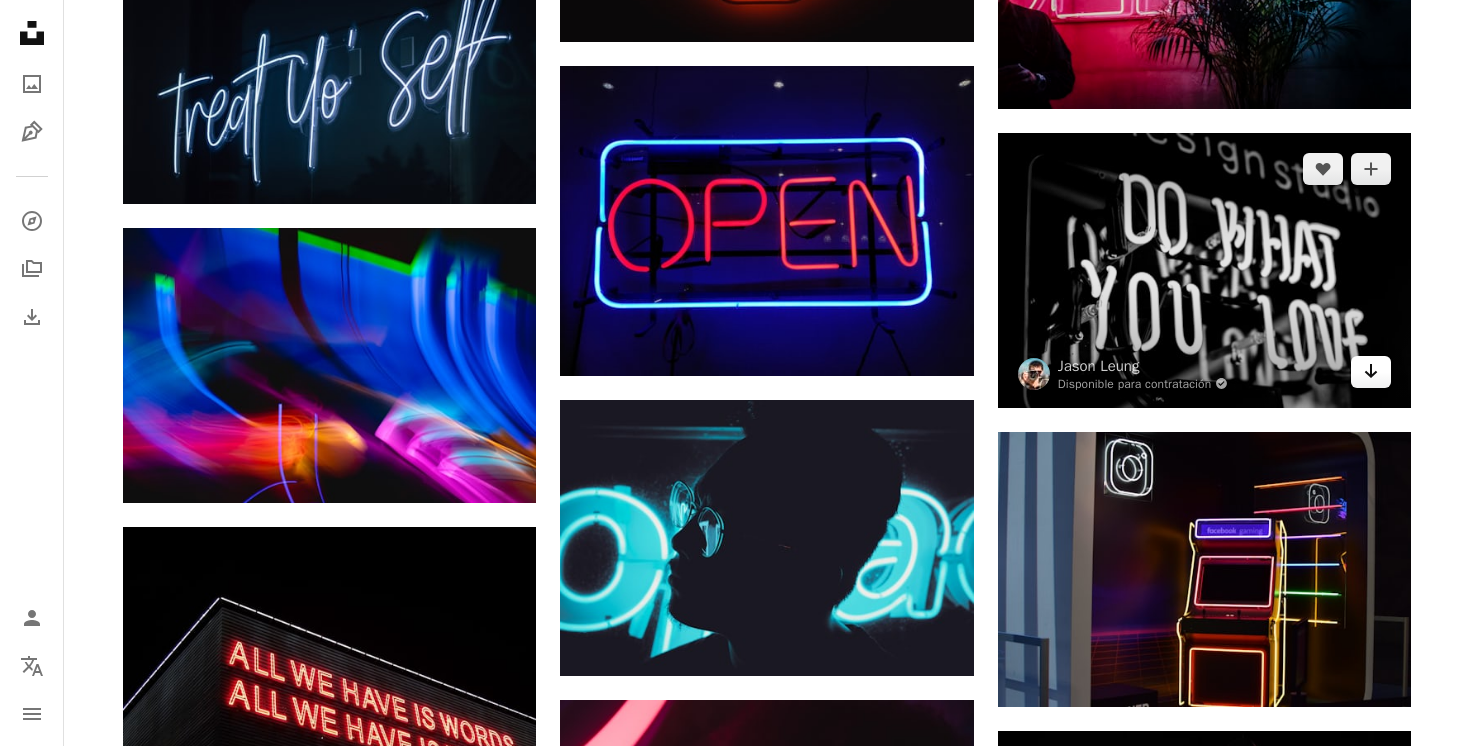 click on "Arrow pointing down" 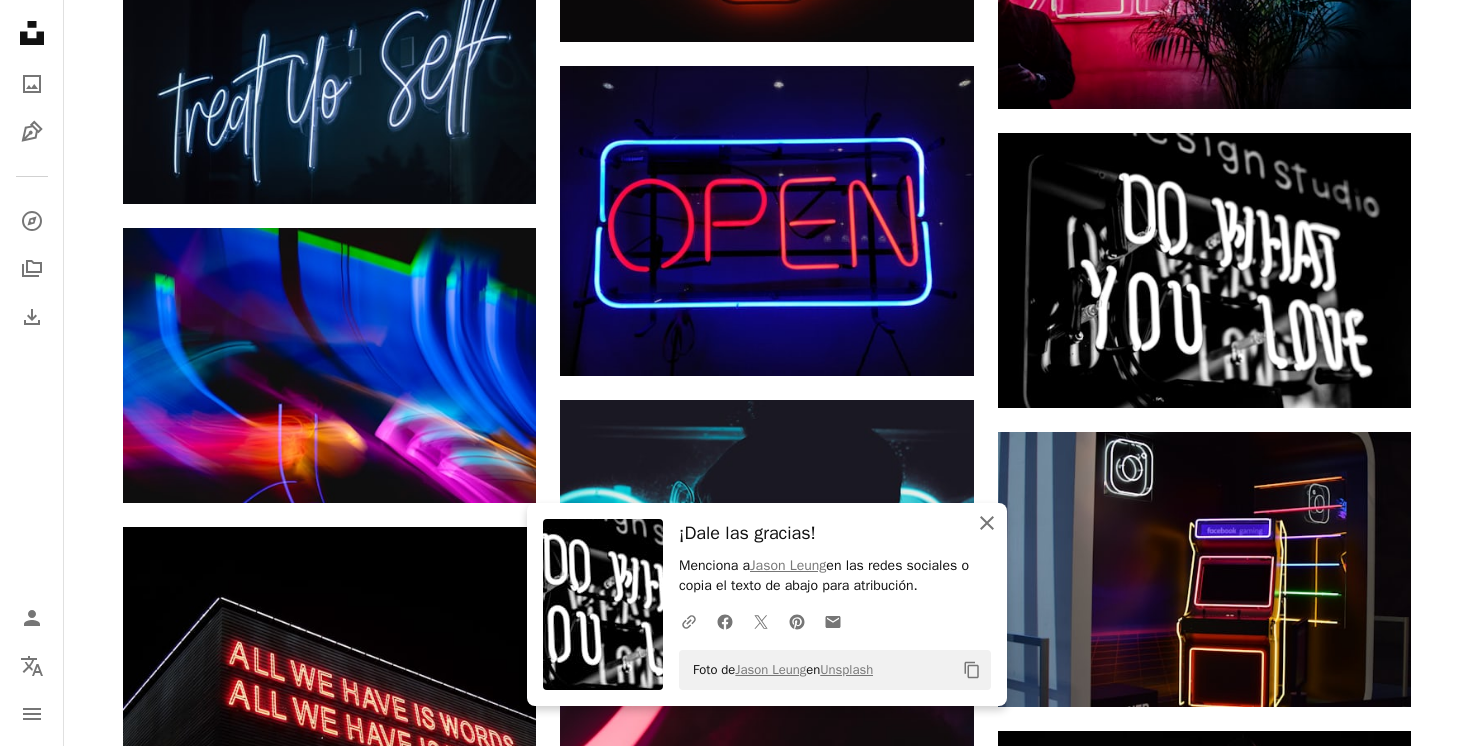 click on "An X shape" 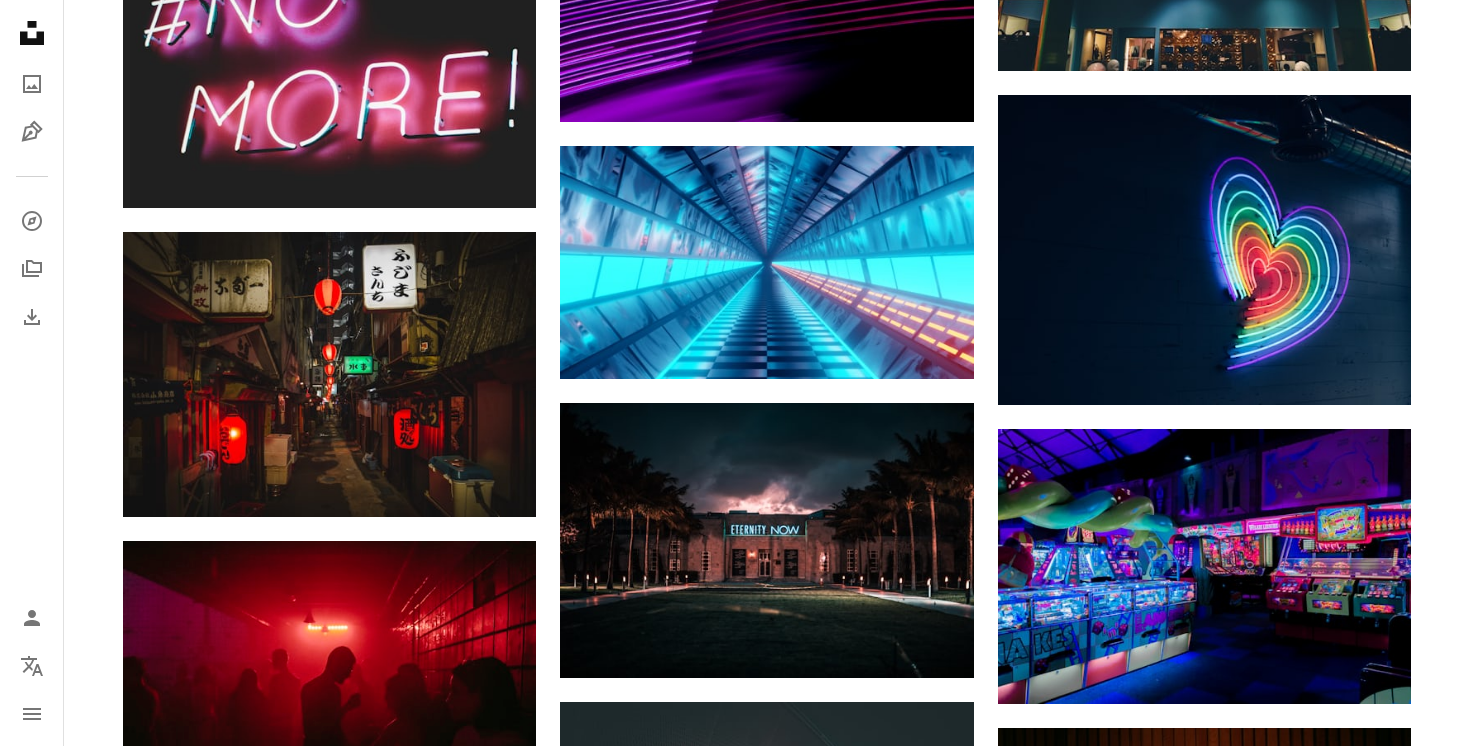 scroll, scrollTop: 14619, scrollLeft: 0, axis: vertical 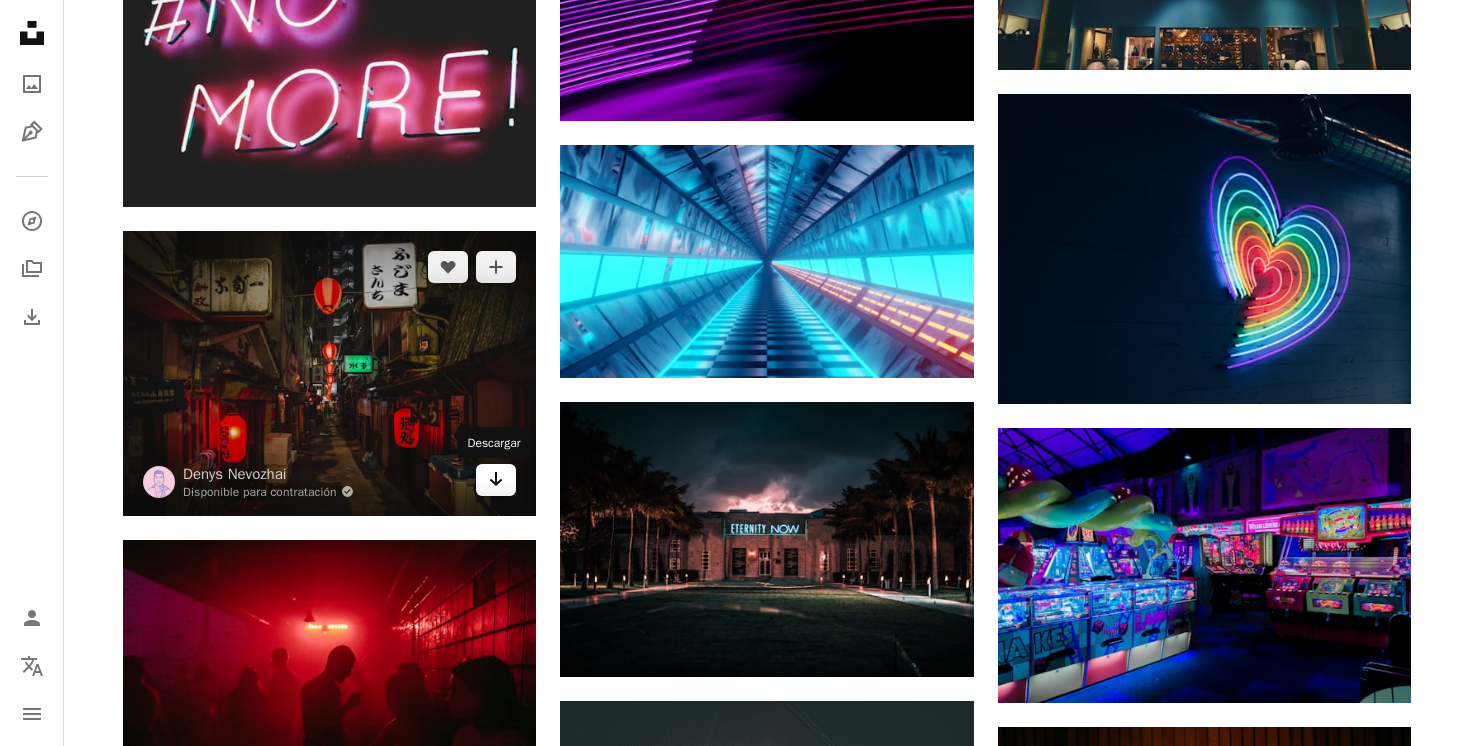 click on "Arrow pointing down" 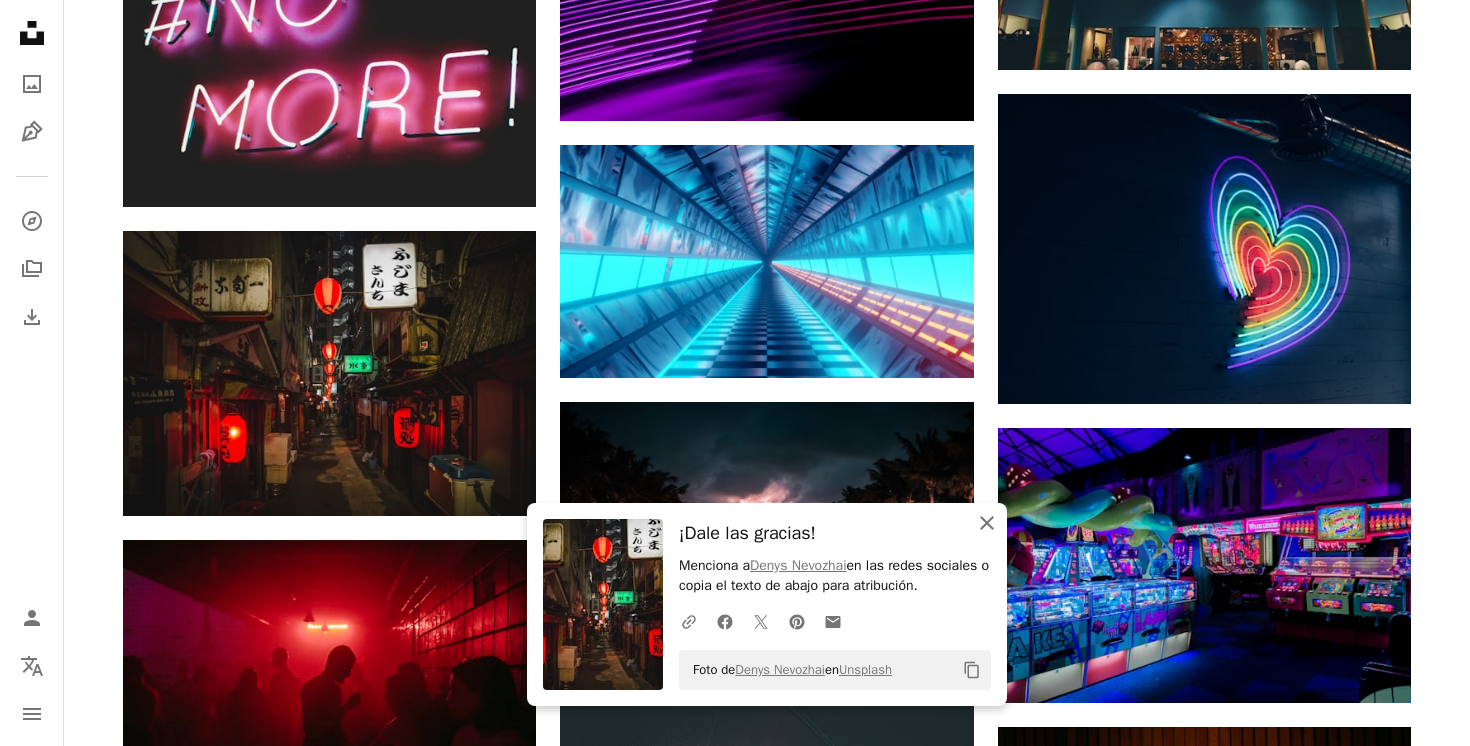 click on "An X shape" 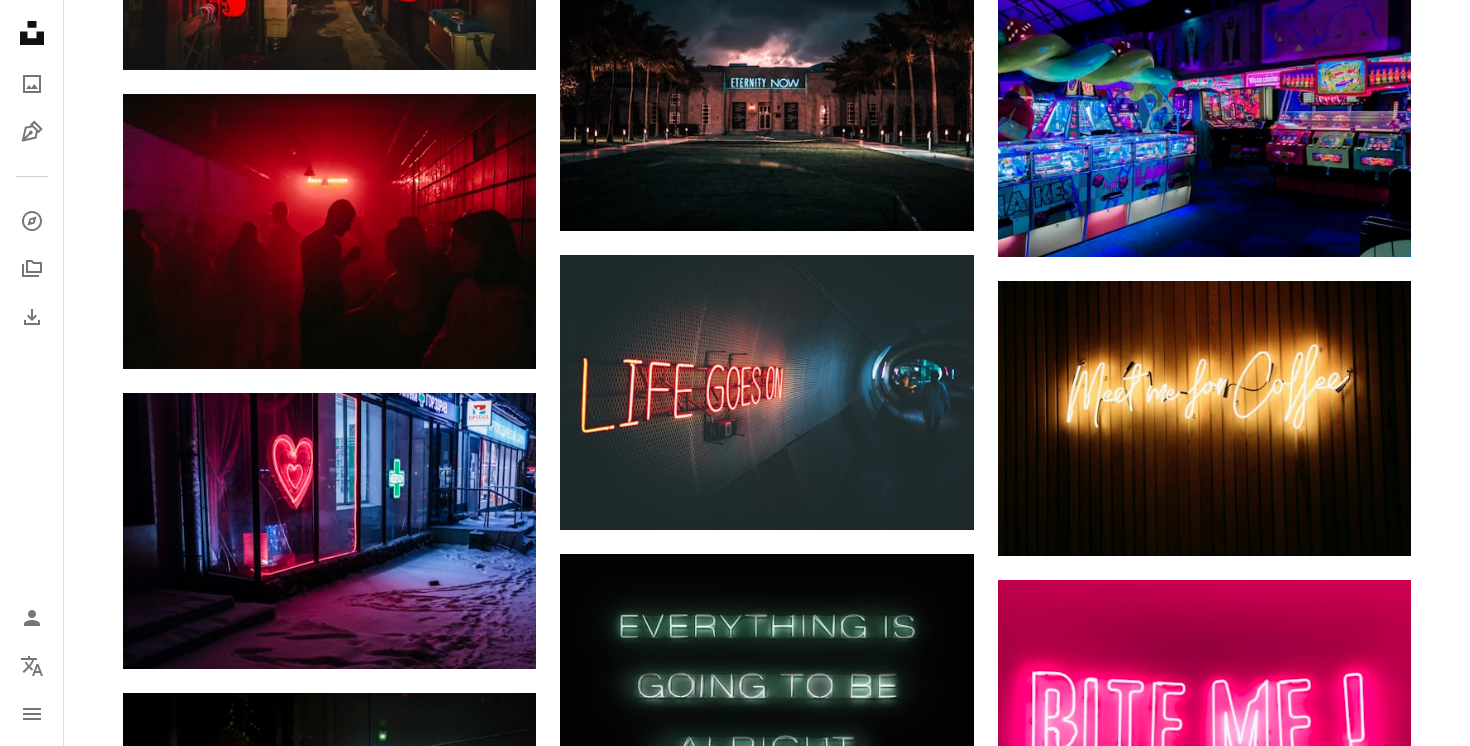 scroll, scrollTop: 15071, scrollLeft: 0, axis: vertical 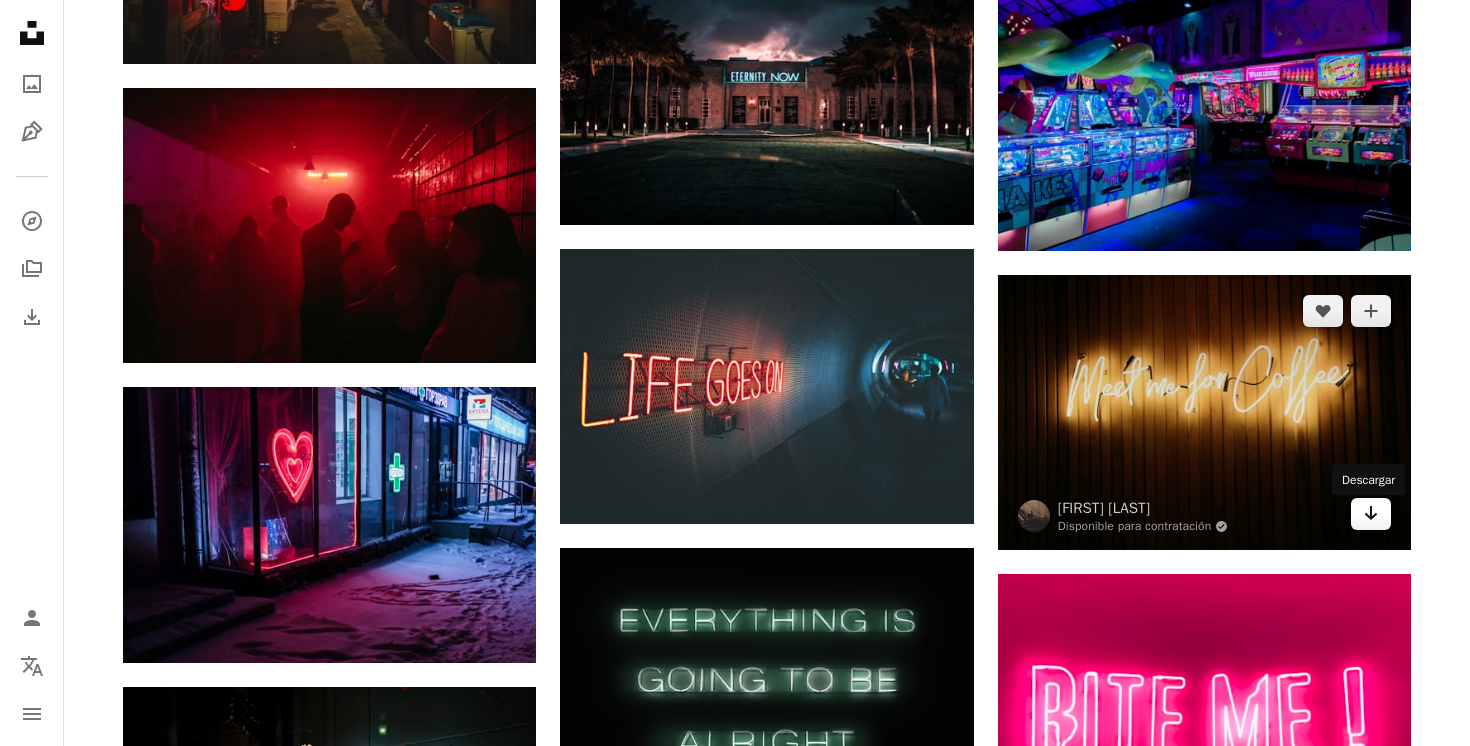 click on "Arrow pointing down" 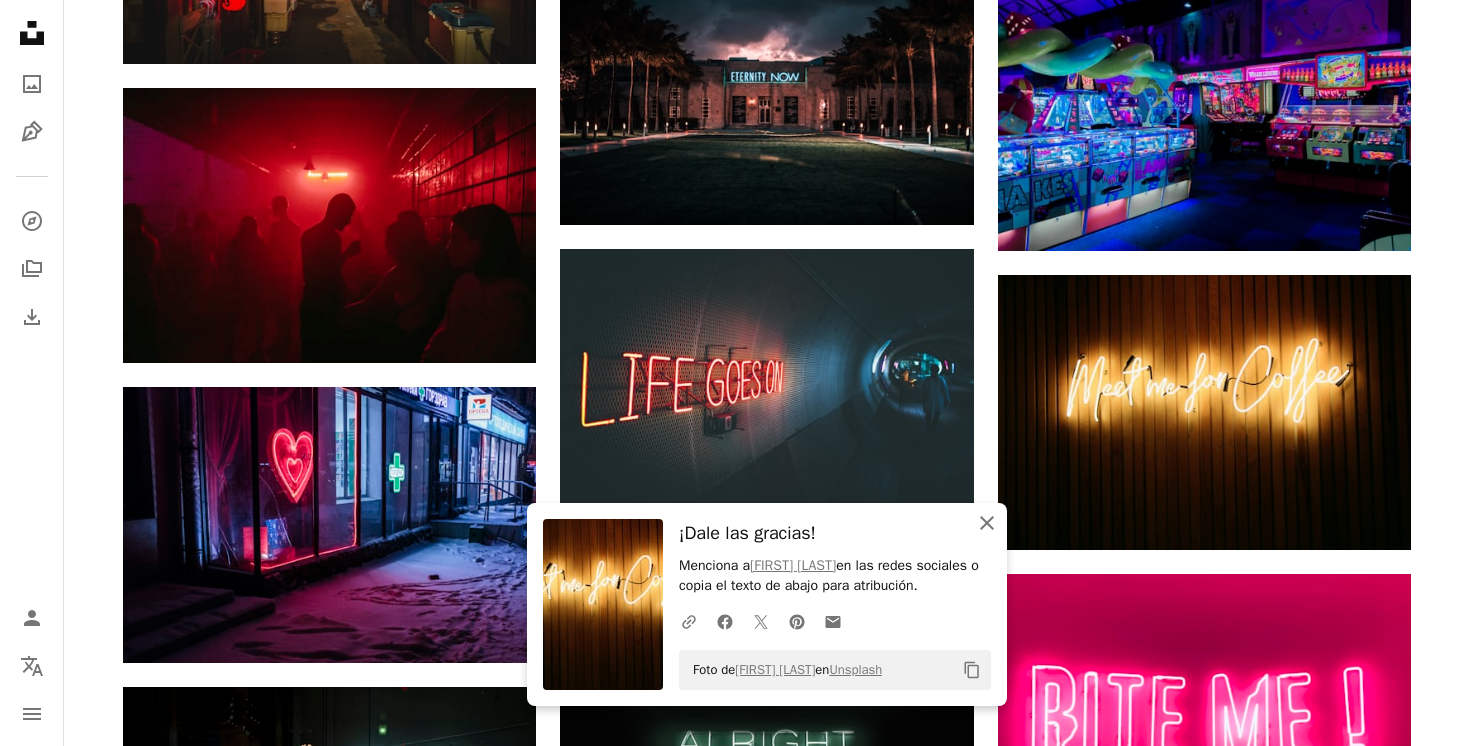 click 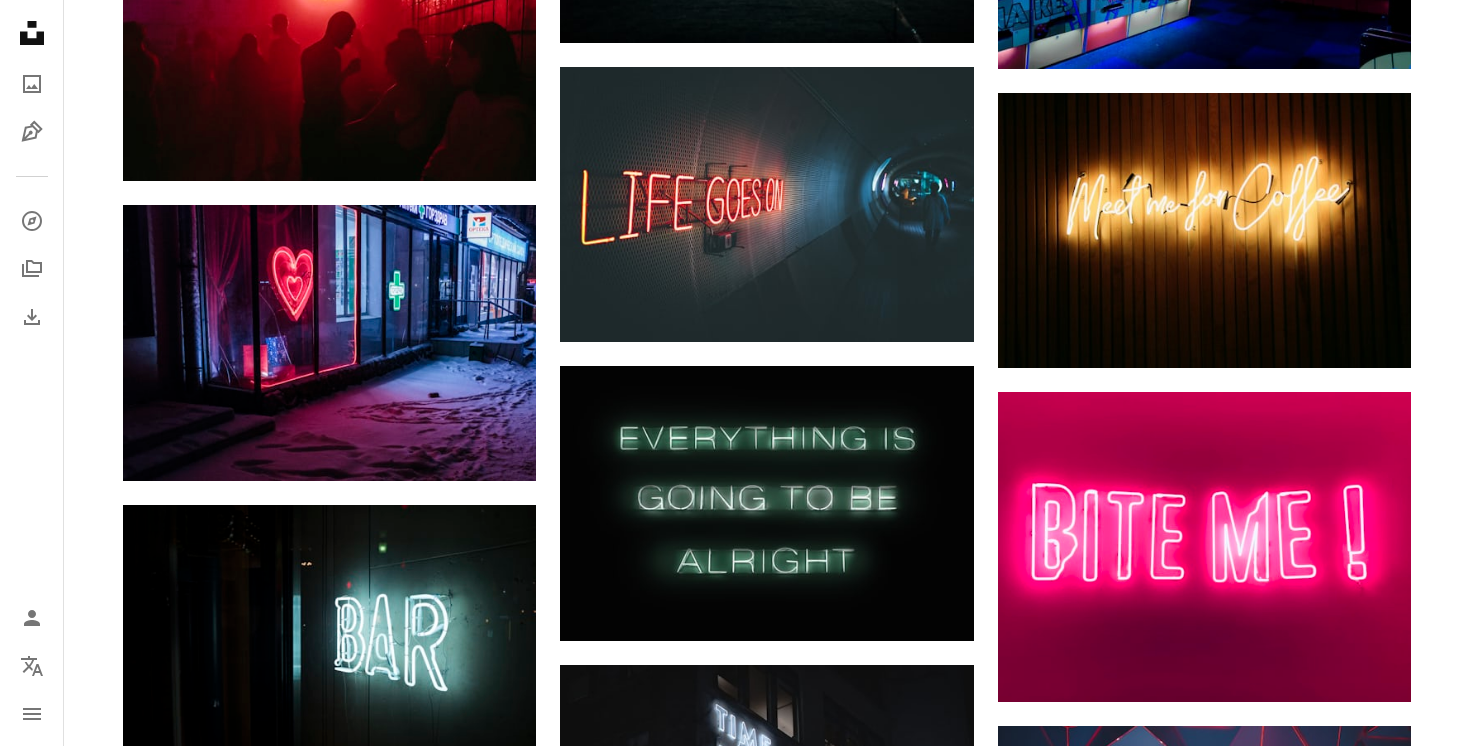 scroll, scrollTop: 15257, scrollLeft: 0, axis: vertical 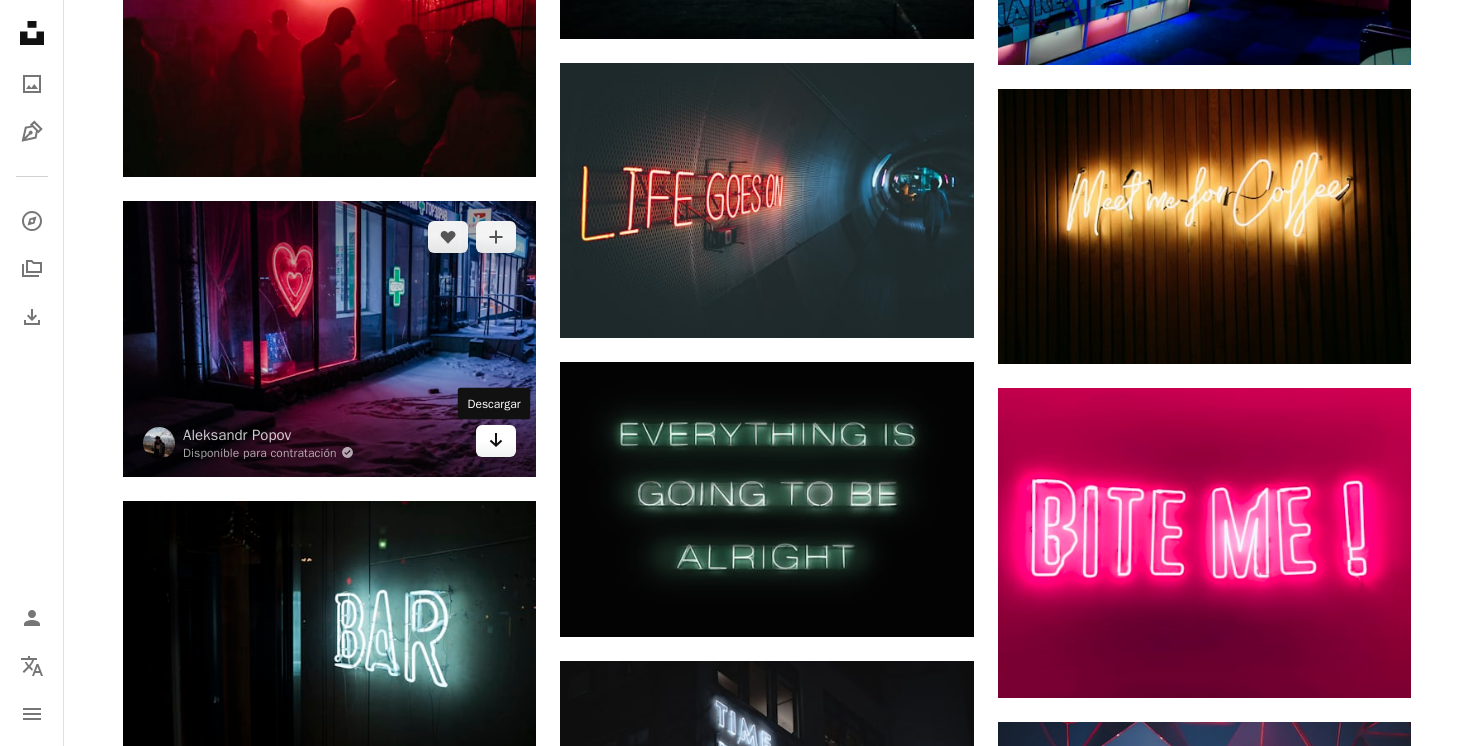 click on "Arrow pointing down" at bounding box center (496, 441) 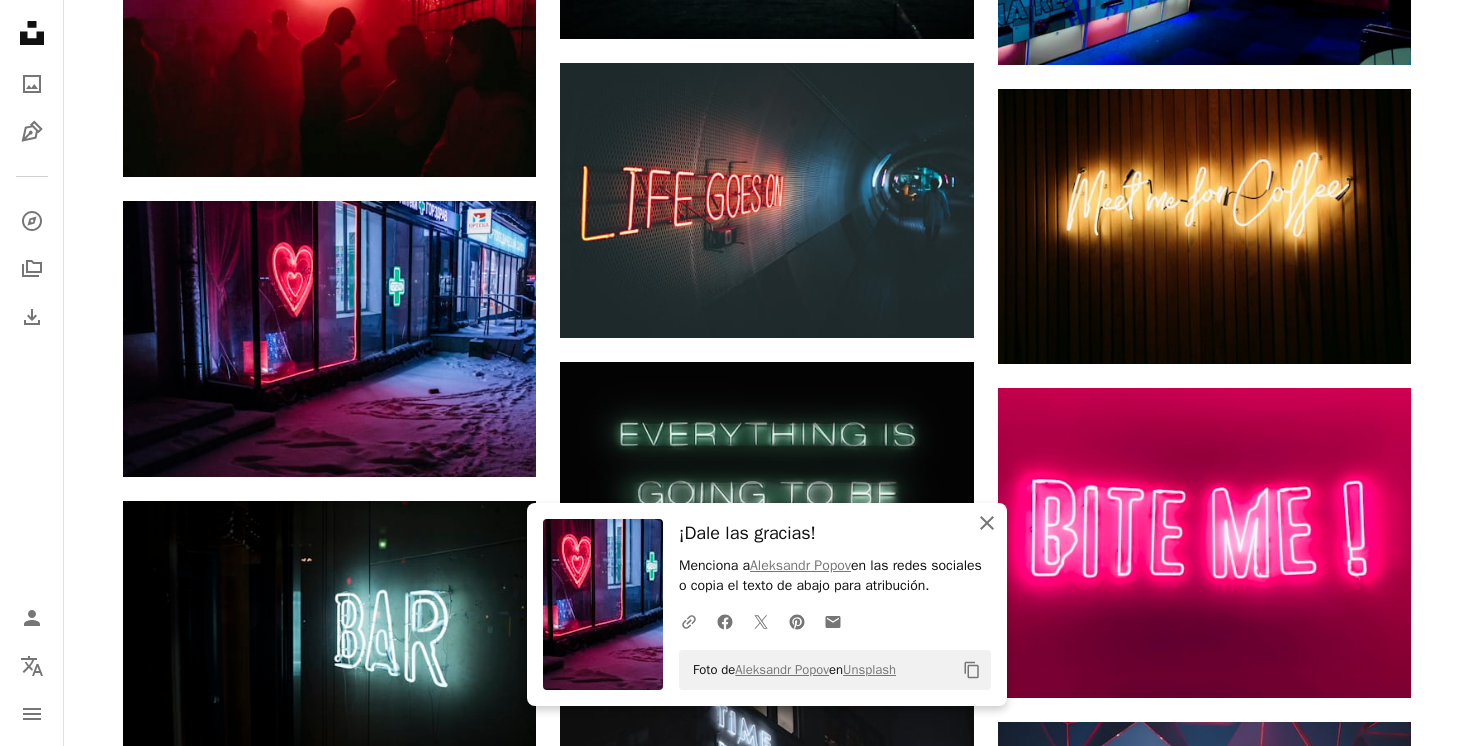 click 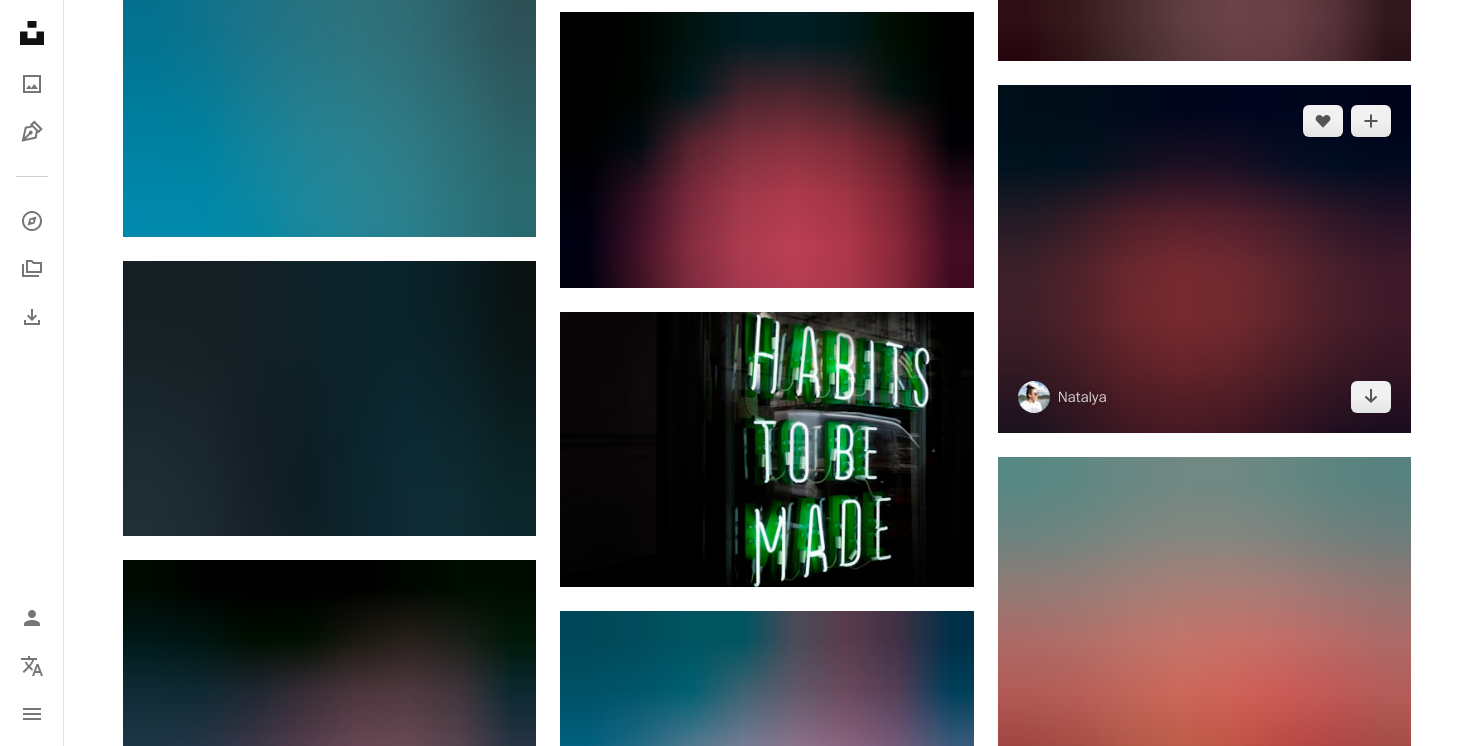 scroll, scrollTop: 16517, scrollLeft: 0, axis: vertical 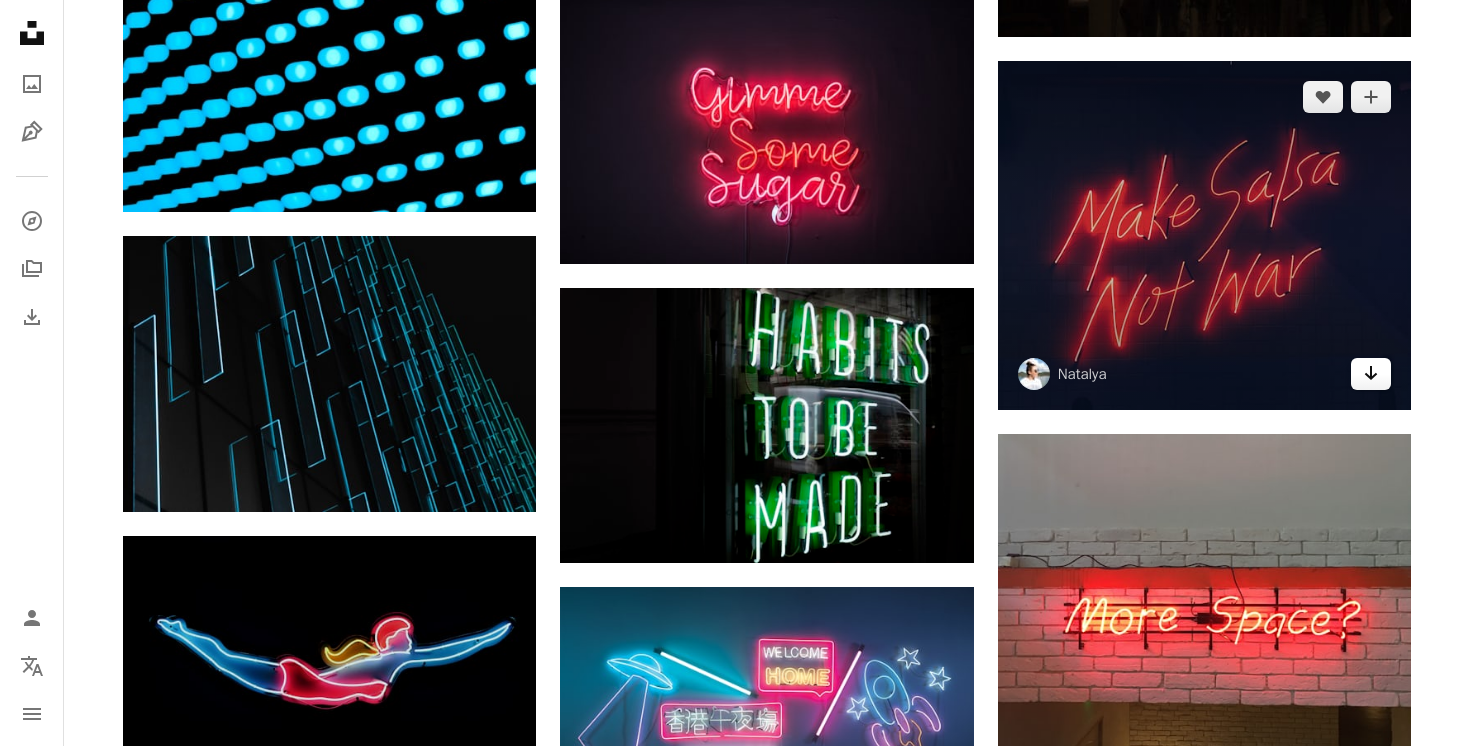 click on "Arrow pointing down" 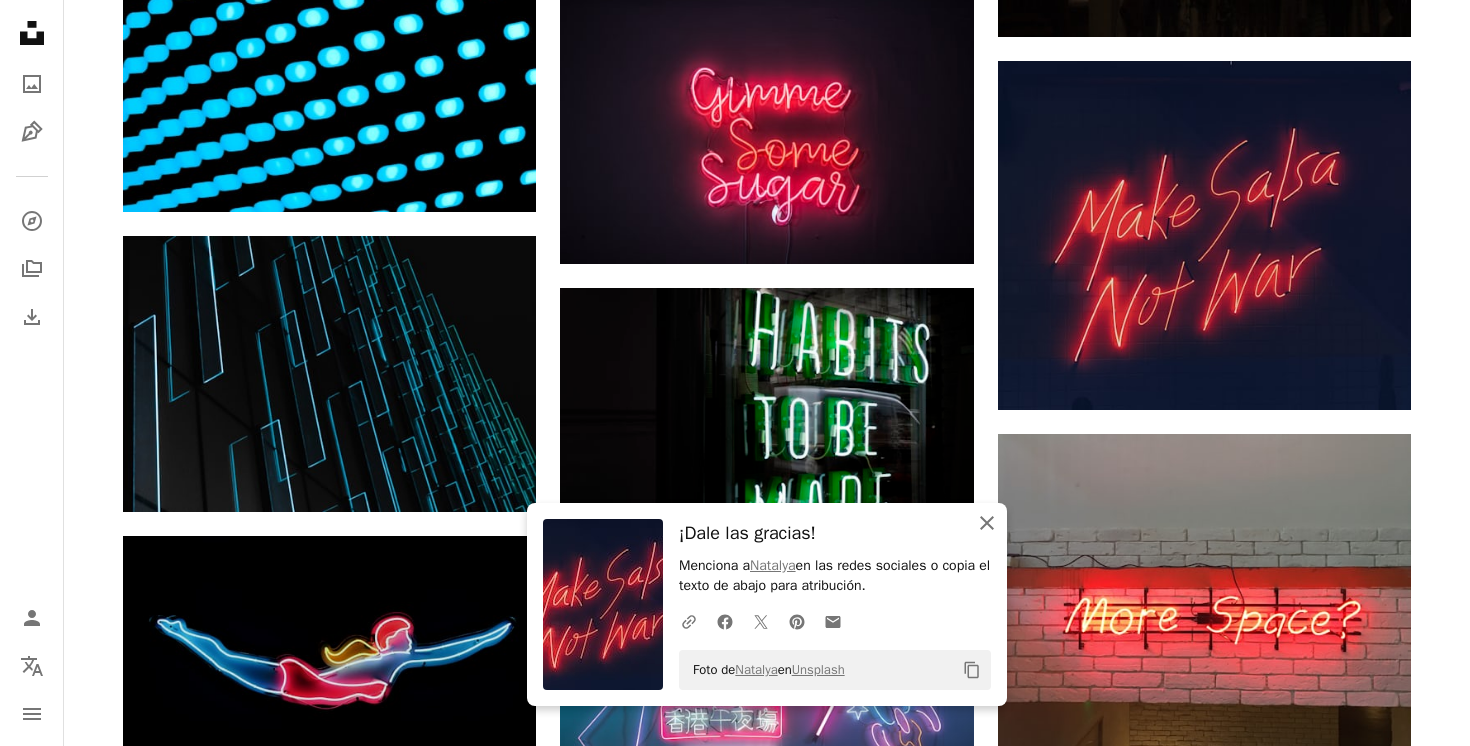click on "An X shape" 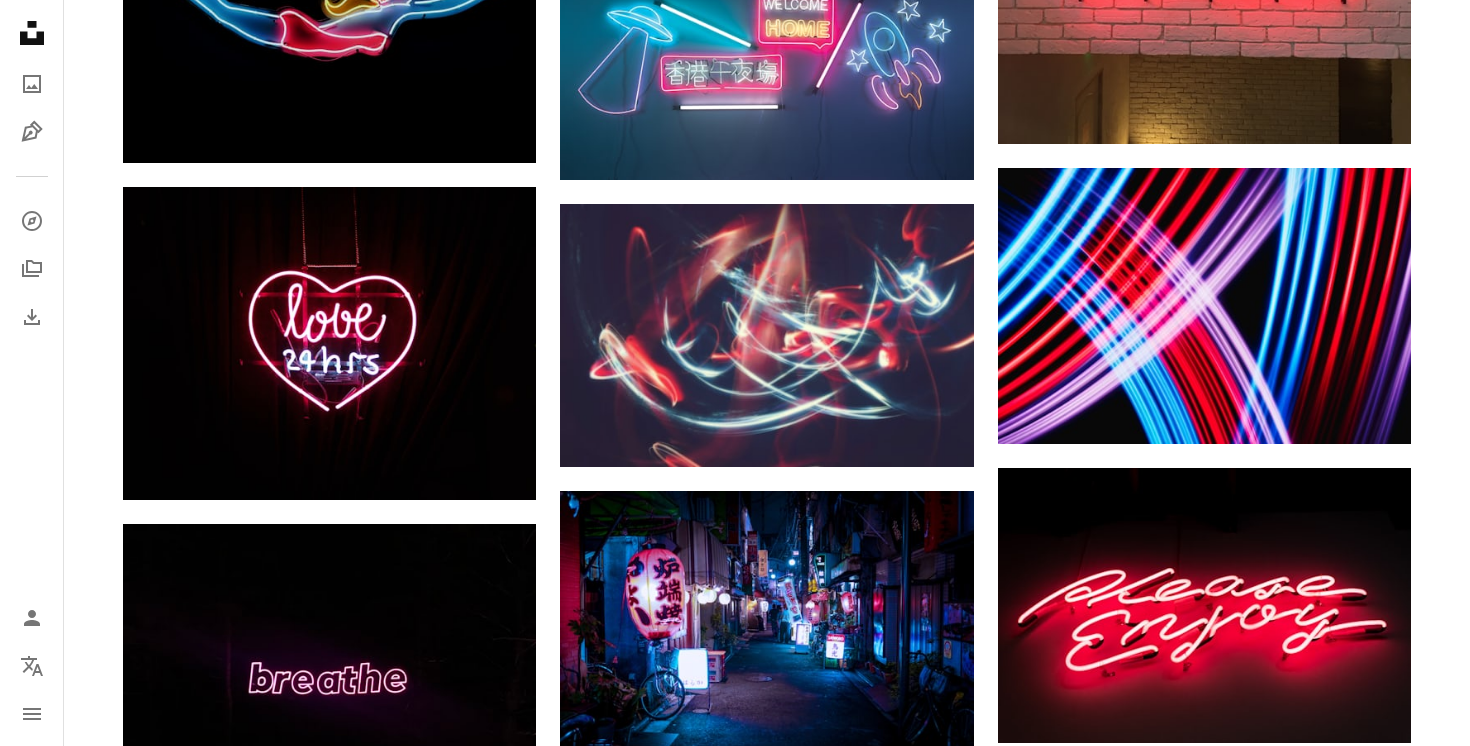 scroll, scrollTop: 17170, scrollLeft: 0, axis: vertical 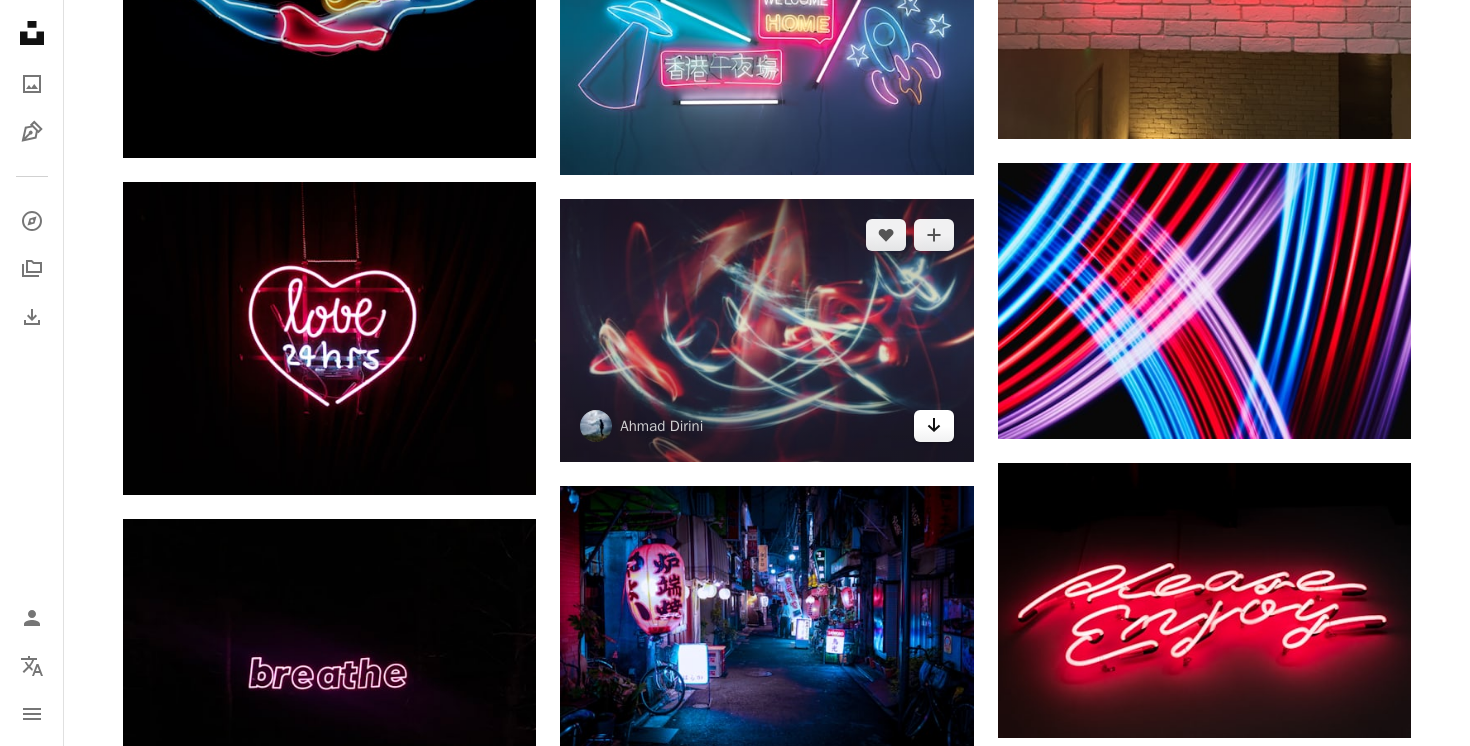 click 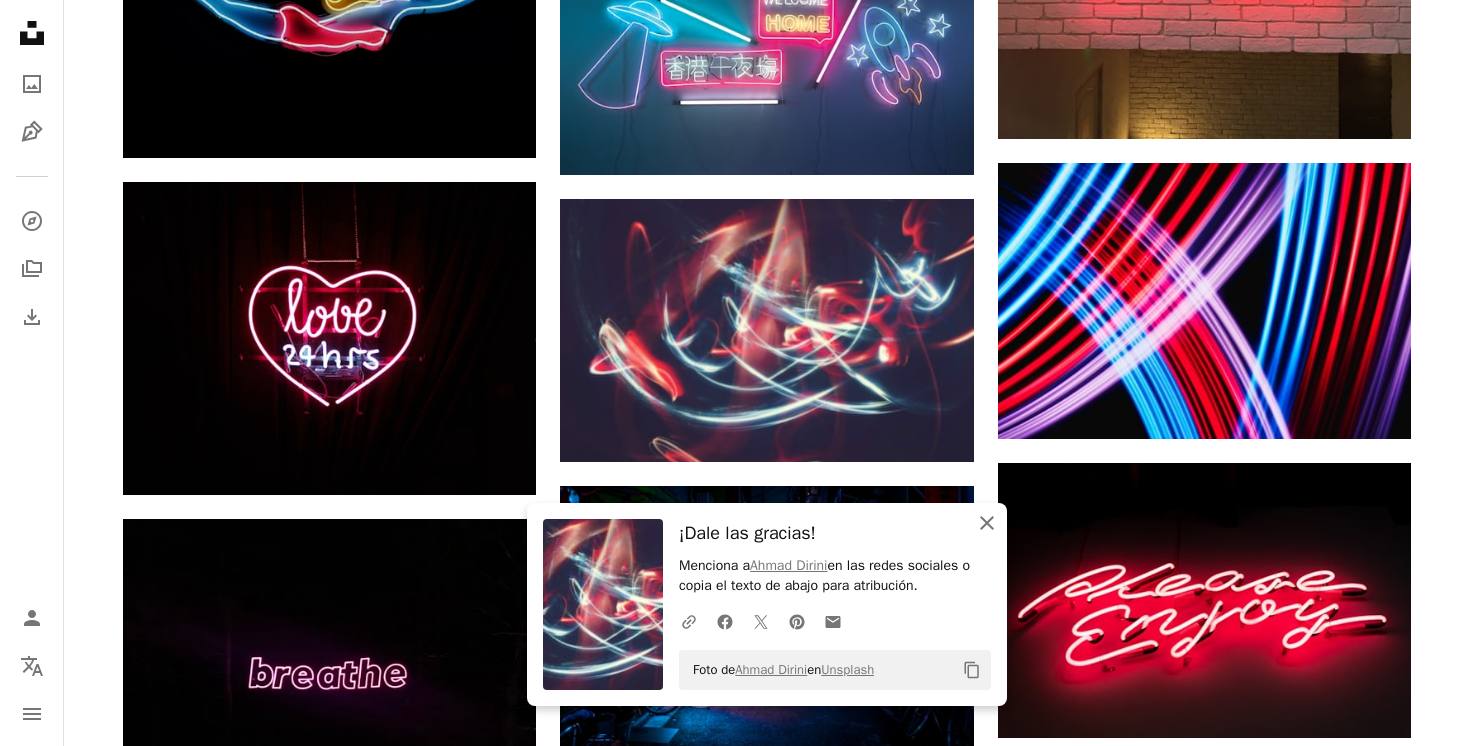 click on "An X shape" 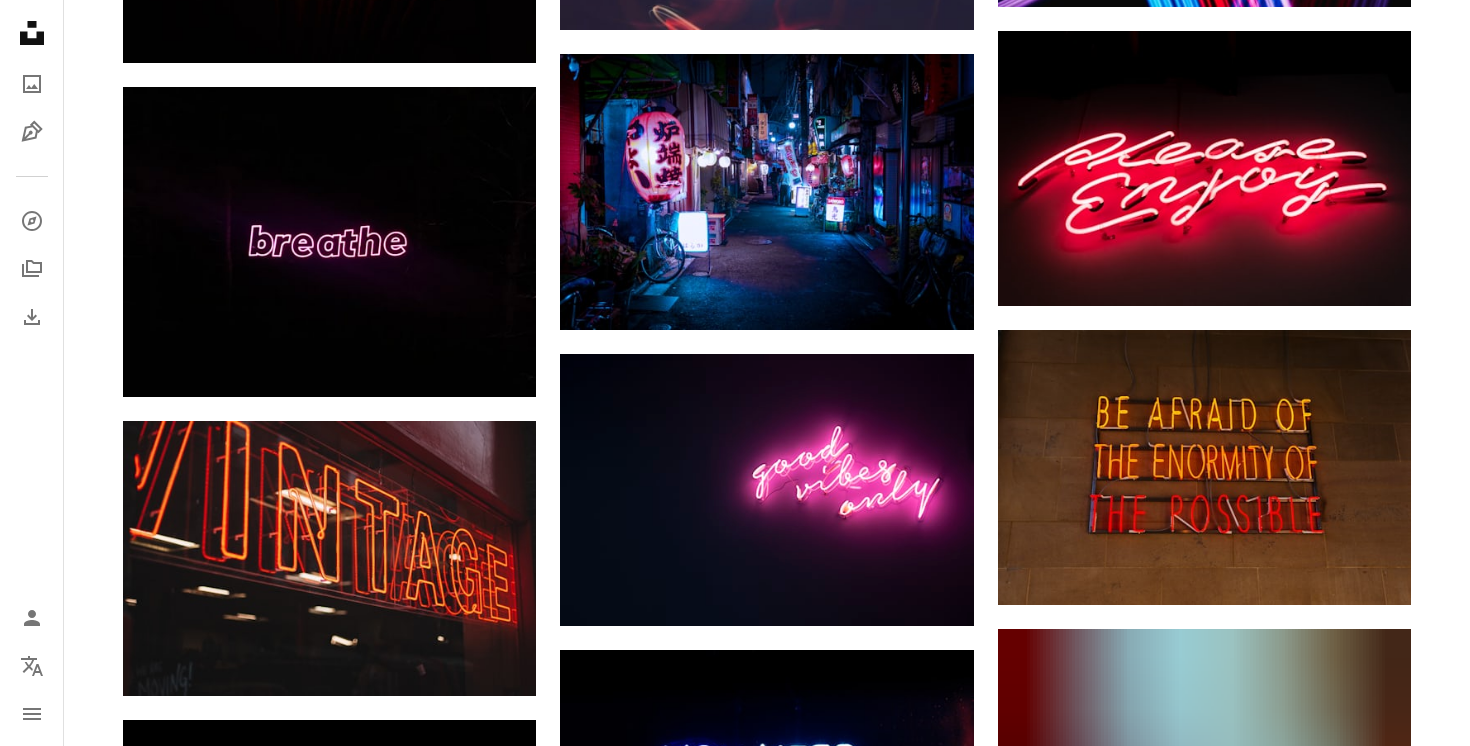 scroll, scrollTop: 17644, scrollLeft: 0, axis: vertical 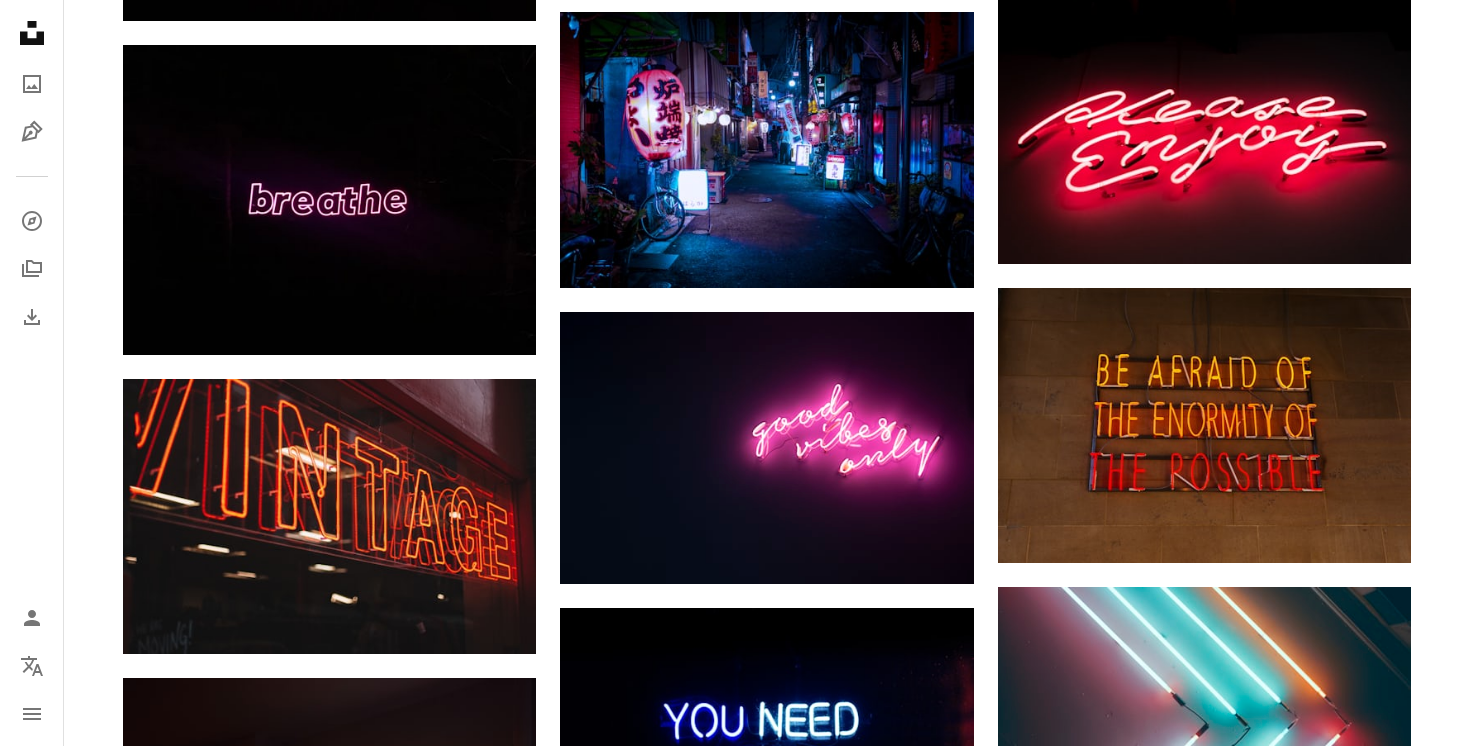 click on "A heart A plus sign [FIRST] [LAST] Arrow pointing down A heart A plus sign 8 verthing Disponible para contratación A checkmark inside of a circle Arrow pointing down A heart A plus sign [FIRST] [LAST] Arrow pointing down A heart A plus sign [FIRST] [LAST] Disponible para contratación A checkmark inside of a circle Arrow pointing down A heart A plus sign [FIRST] [LAST] Arrow pointing down A heart A plus sign [FIRST] [LAST] Disponible para contratación A checkmark inside of a circle Arrow pointing down A heart A plus sign [FIRST] [LAST] Arrow pointing down A heart A plus sign [FIRST] [LAST] Disponible para contratación A checkmark inside of a circle Arrow pointing down A heart A plus sign [FIRST] [LAST] Arrow pointing down A heart A plus sign [FIRST] [LAST] Disponible para contratación A checkmark inside of a circle Arrow pointing down –– ––– –––  –– ––– –  ––– –––  ––––  –   – –– –––  – – ––– –– –– –––– –– Get started FlyD" at bounding box center (767, -6491) 